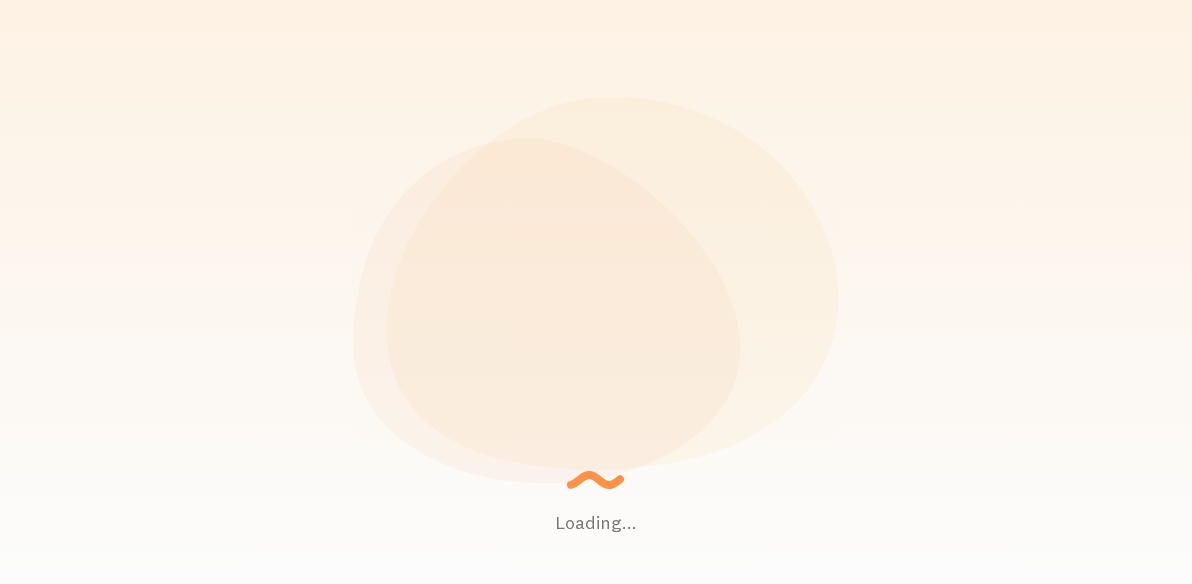 scroll, scrollTop: 0, scrollLeft: 0, axis: both 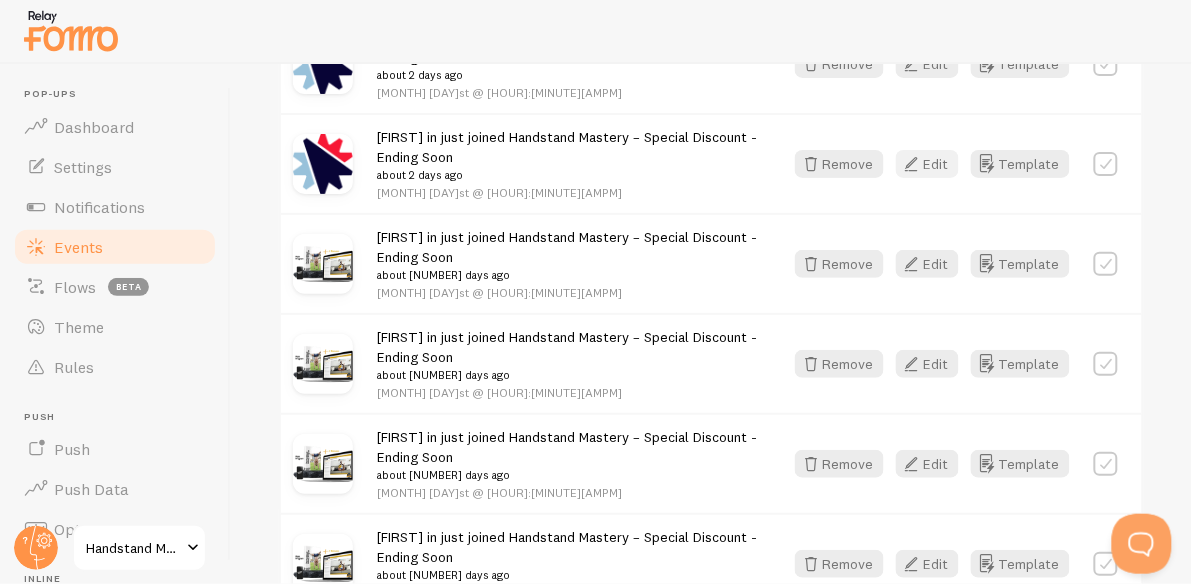 click on "Edit" at bounding box center [927, 164] 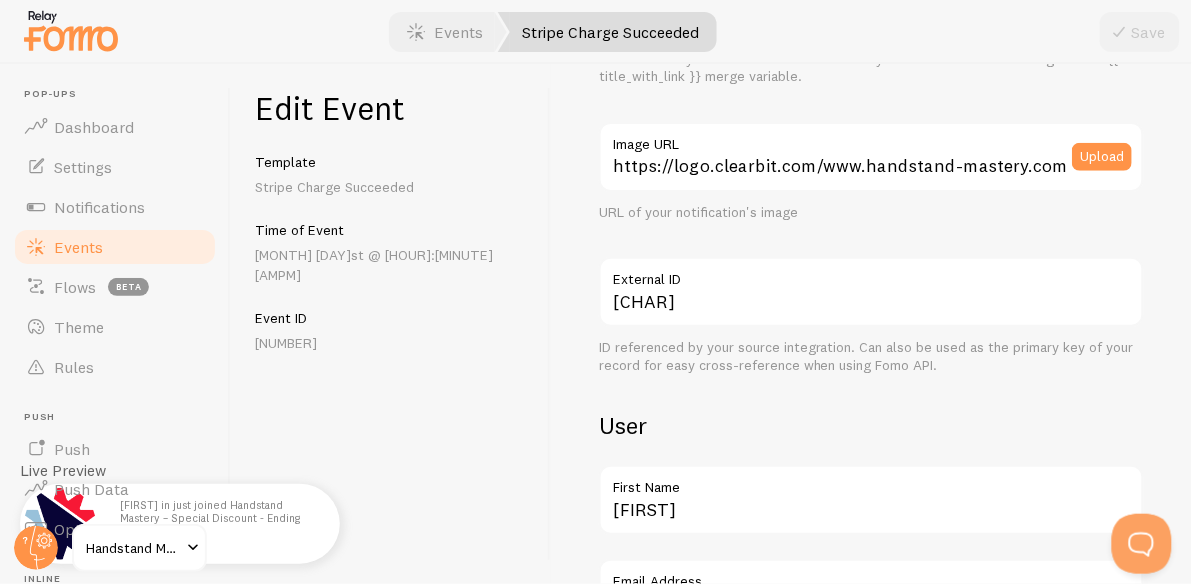 scroll, scrollTop: 314, scrollLeft: 0, axis: vertical 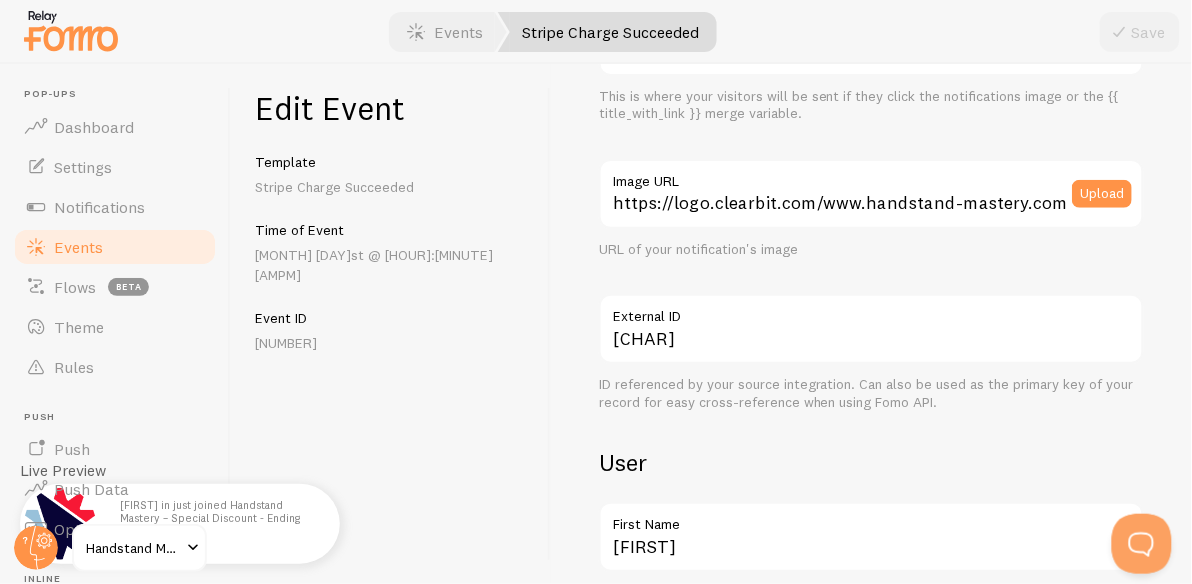 click on "Events" at bounding box center (115, 247) 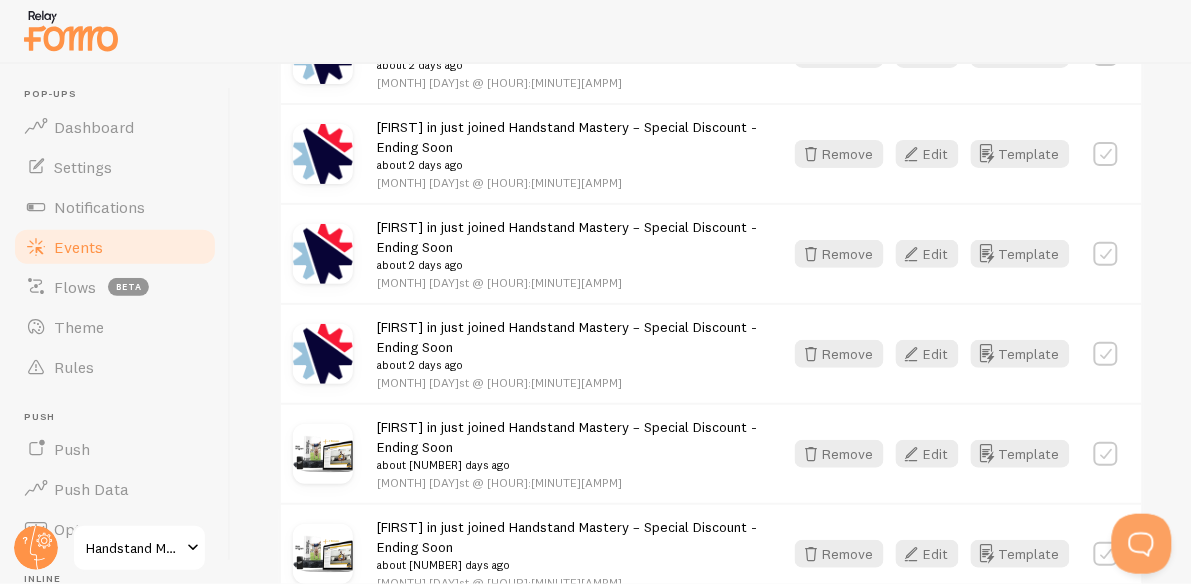scroll, scrollTop: 2329, scrollLeft: 0, axis: vertical 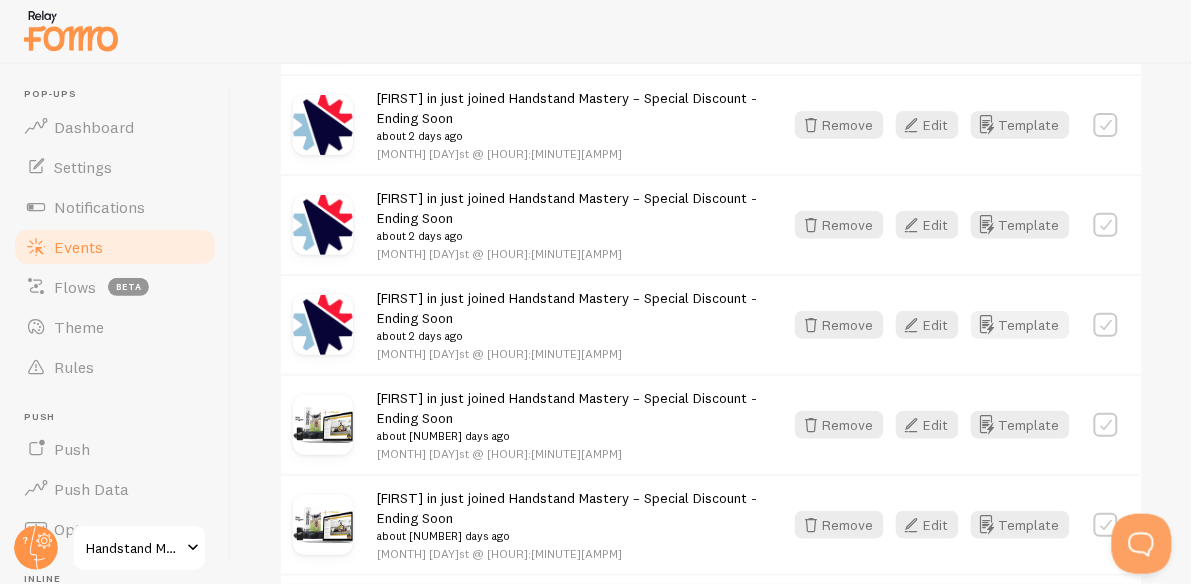 click on "Template" at bounding box center (1020, 325) 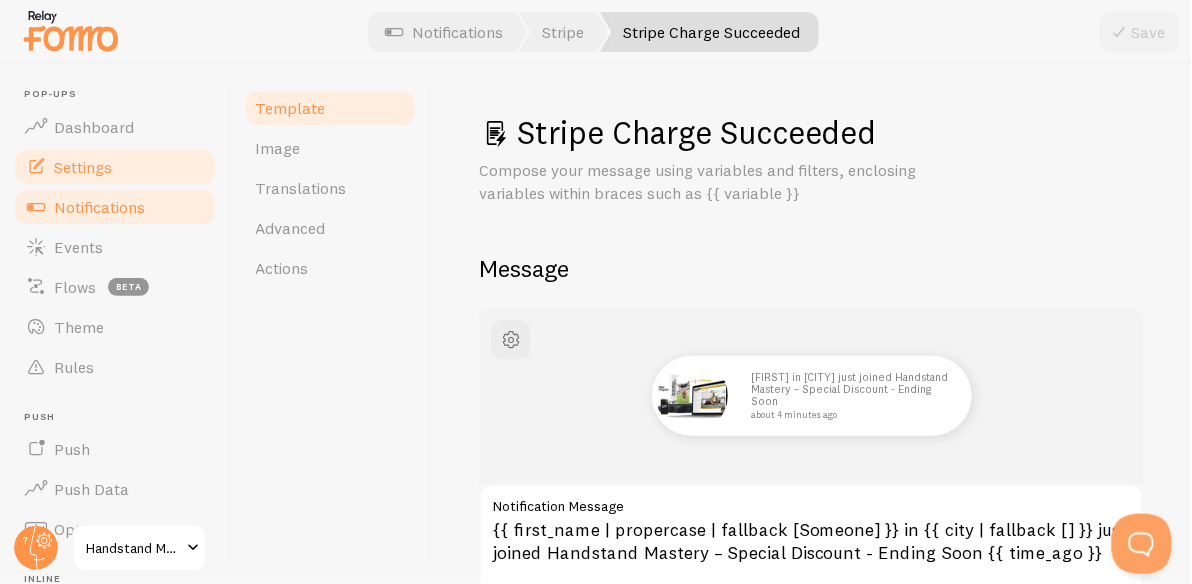 click on "Settings" at bounding box center (115, 167) 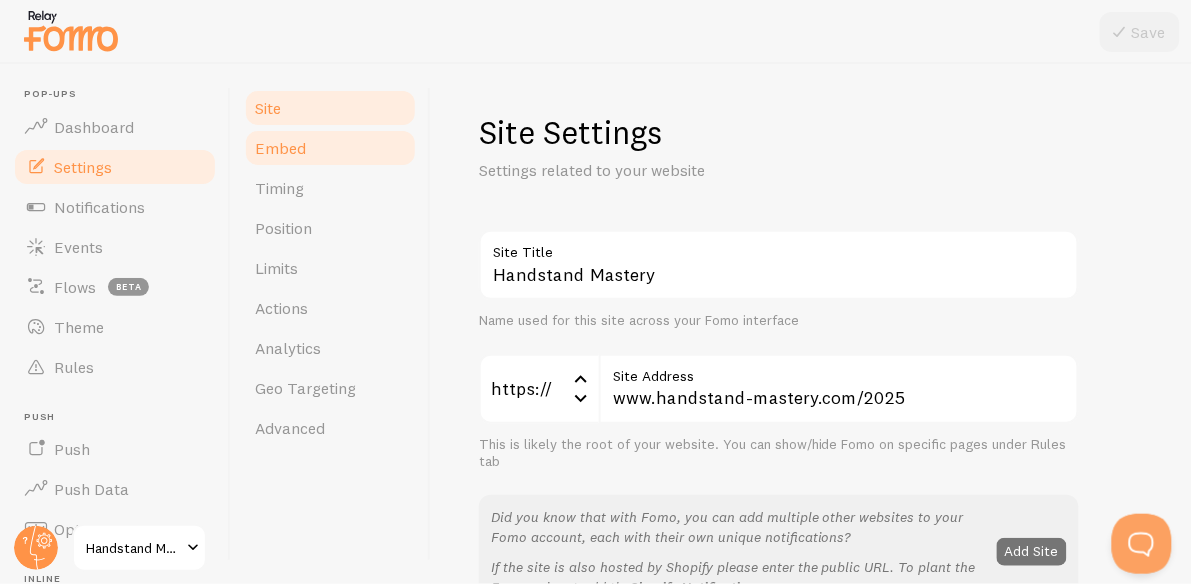 click on "Embed" at bounding box center (330, 148) 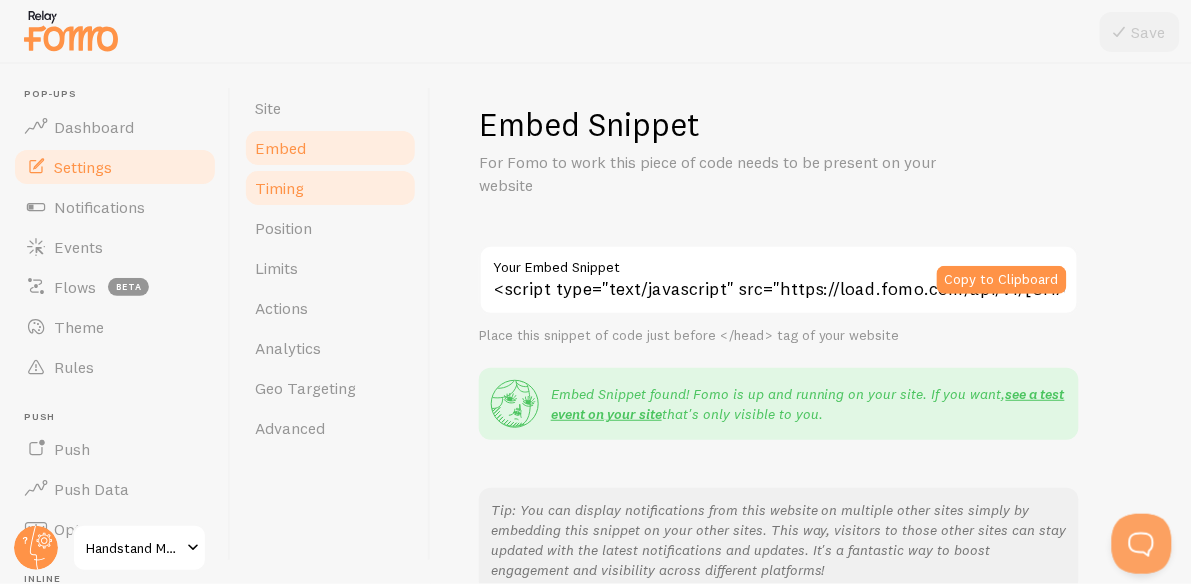 scroll, scrollTop: 0, scrollLeft: 0, axis: both 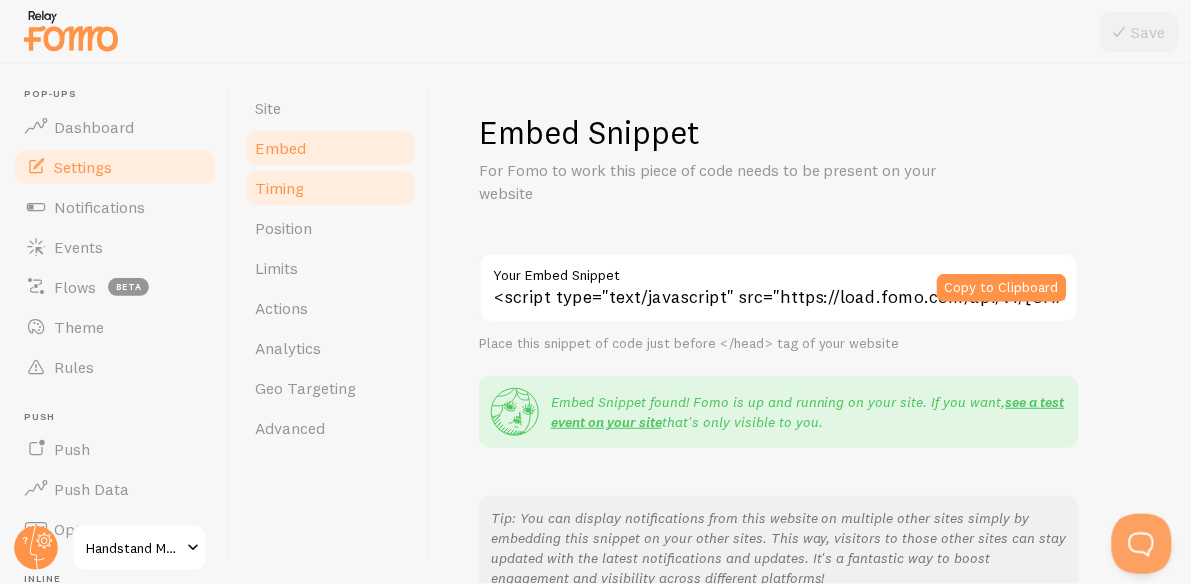 click on "Timing" at bounding box center (330, 188) 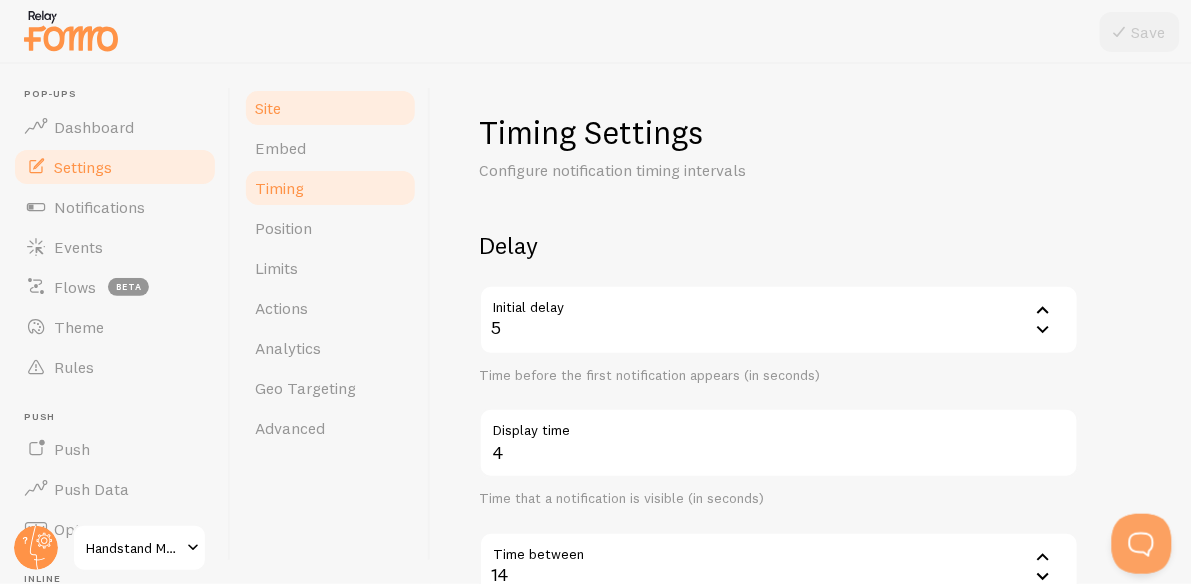 click on "Site" at bounding box center (330, 108) 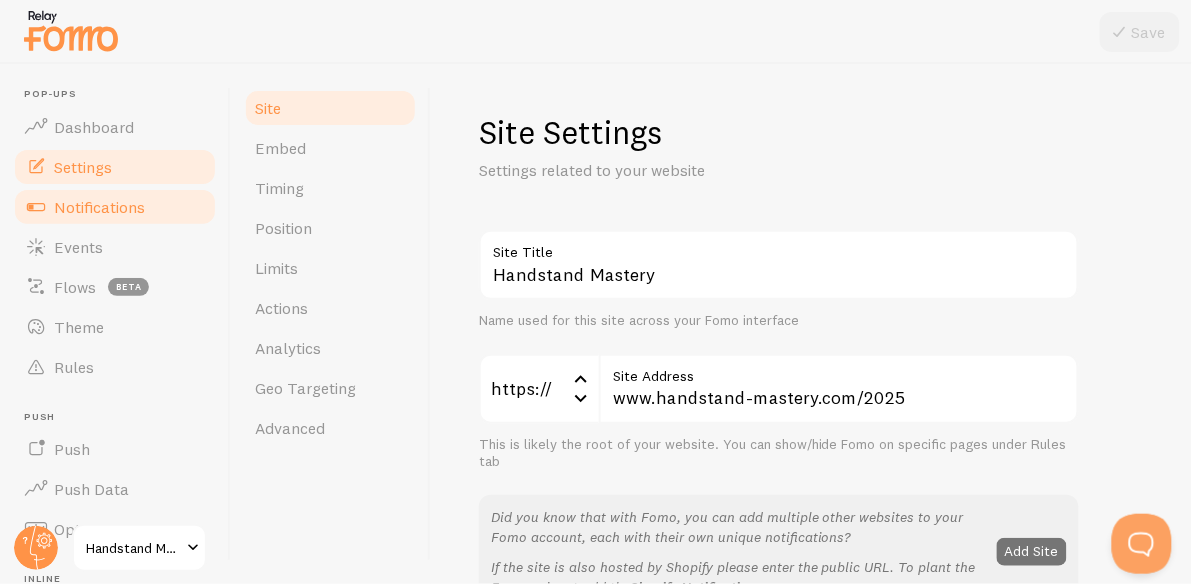 click on "Notifications" at bounding box center [99, 207] 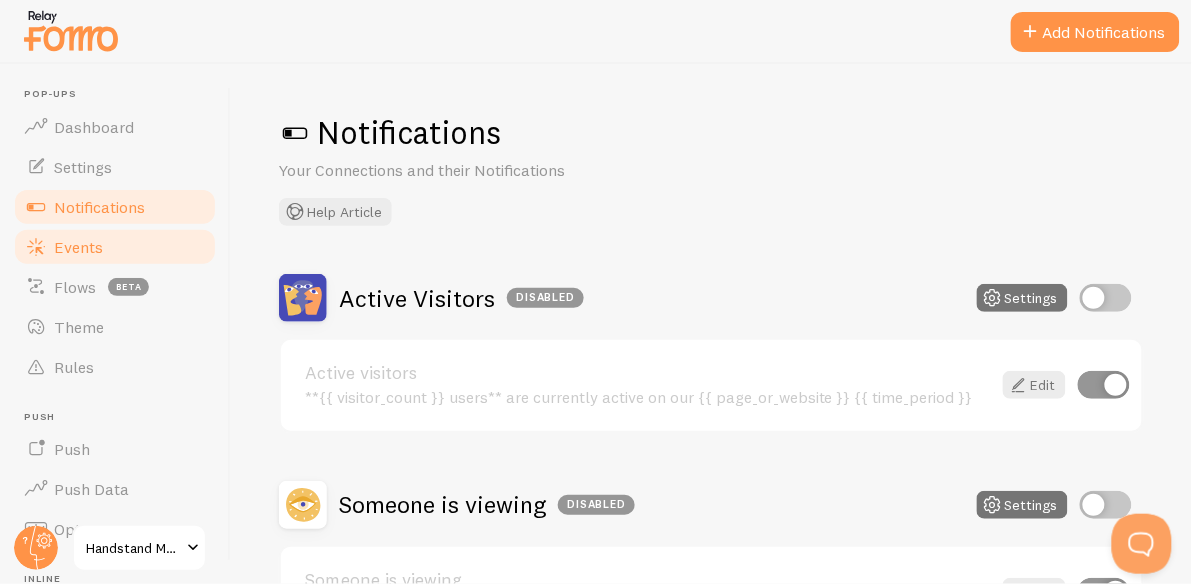 click on "Events" at bounding box center (115, 247) 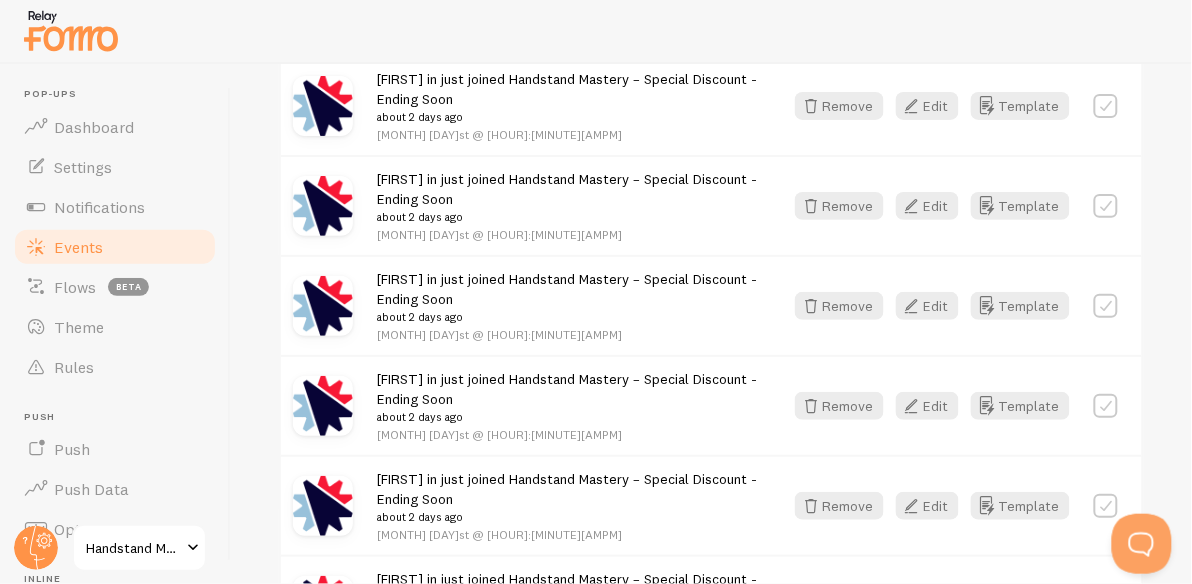 scroll, scrollTop: 1872, scrollLeft: 0, axis: vertical 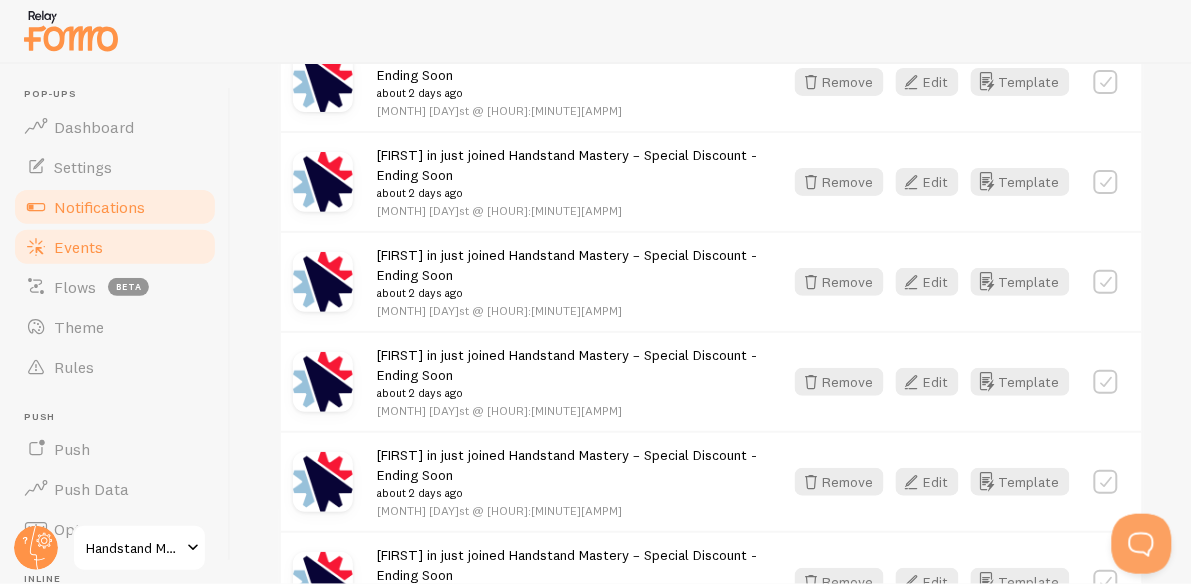 click on "Notifications" at bounding box center (115, 207) 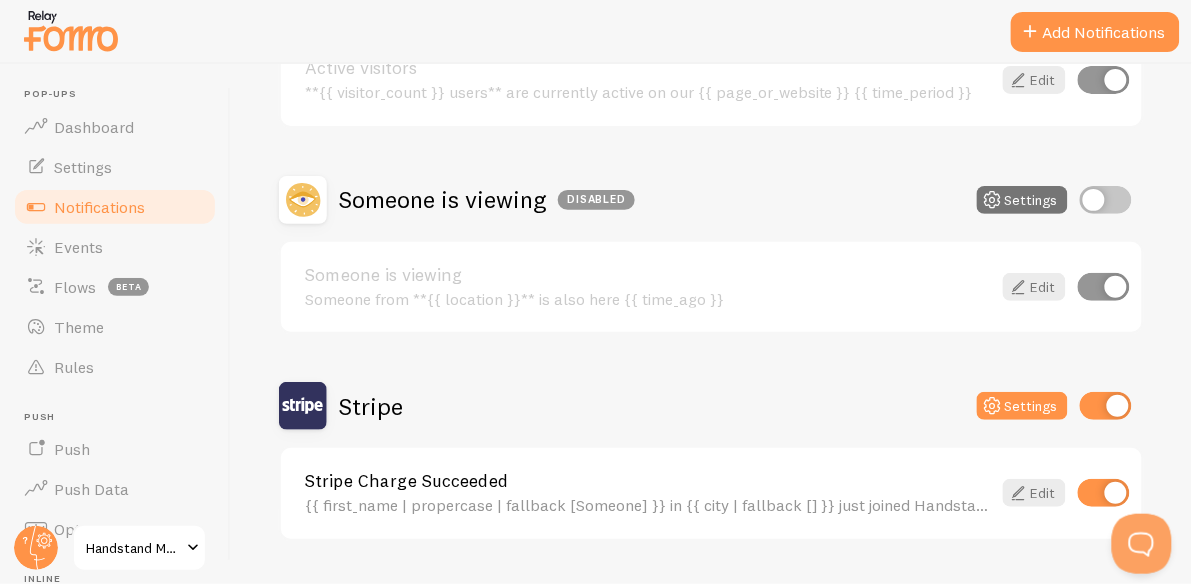 scroll, scrollTop: 355, scrollLeft: 0, axis: vertical 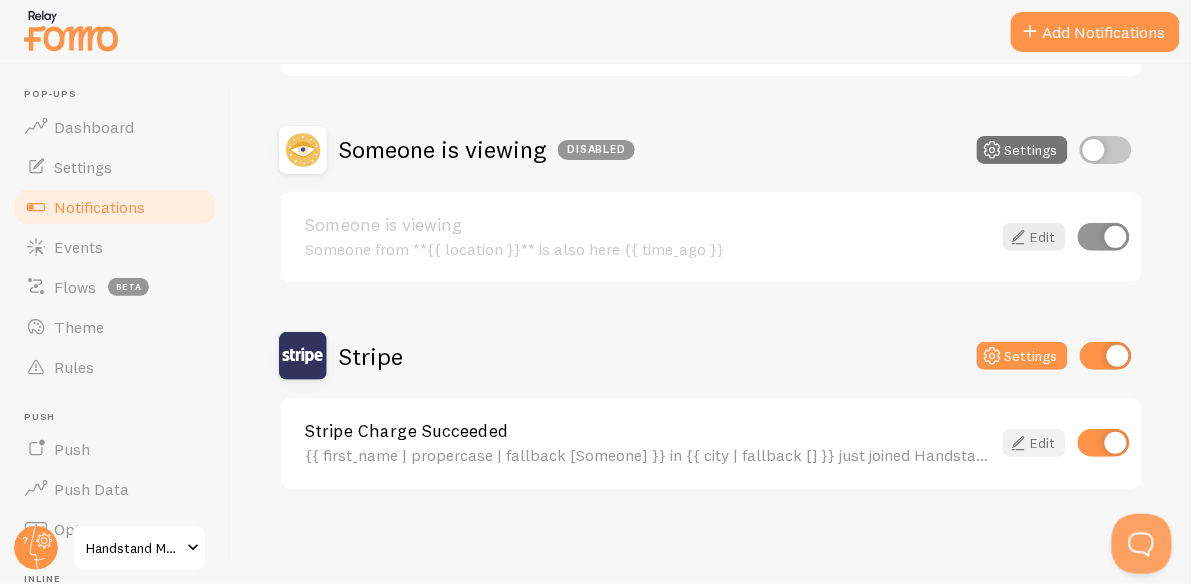 click on "Edit" at bounding box center [1034, 443] 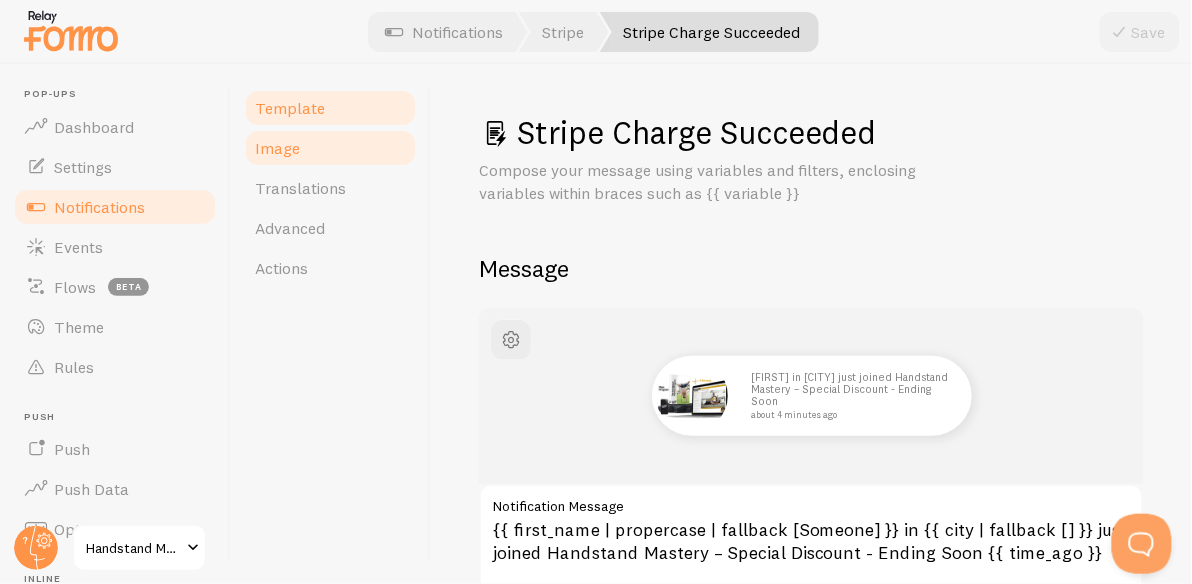 click on "Image" at bounding box center [330, 148] 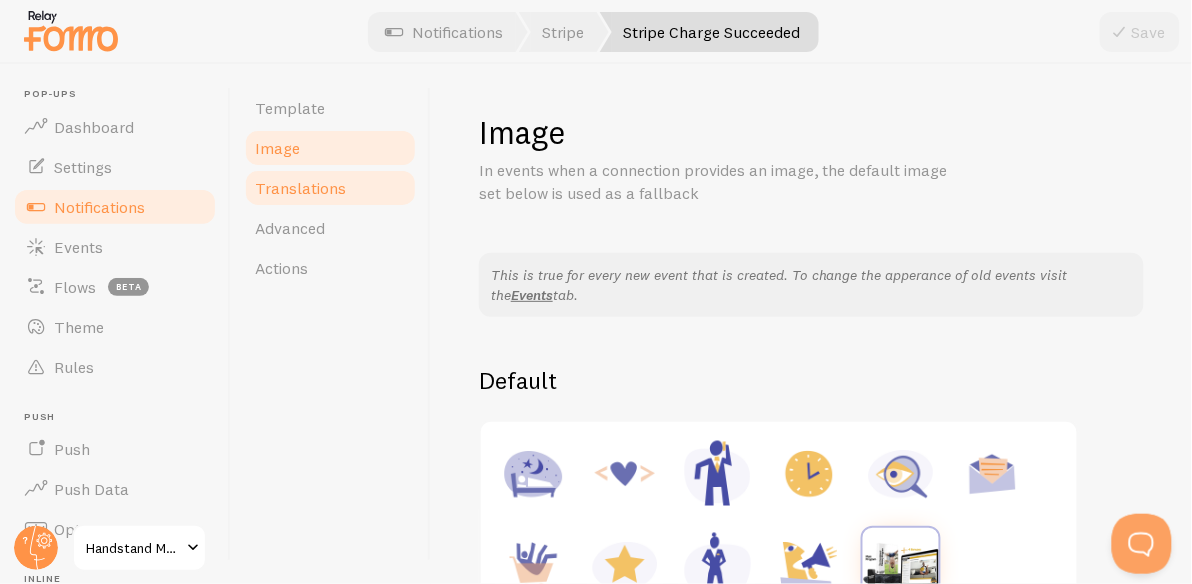 click on "Translations" at bounding box center (300, 188) 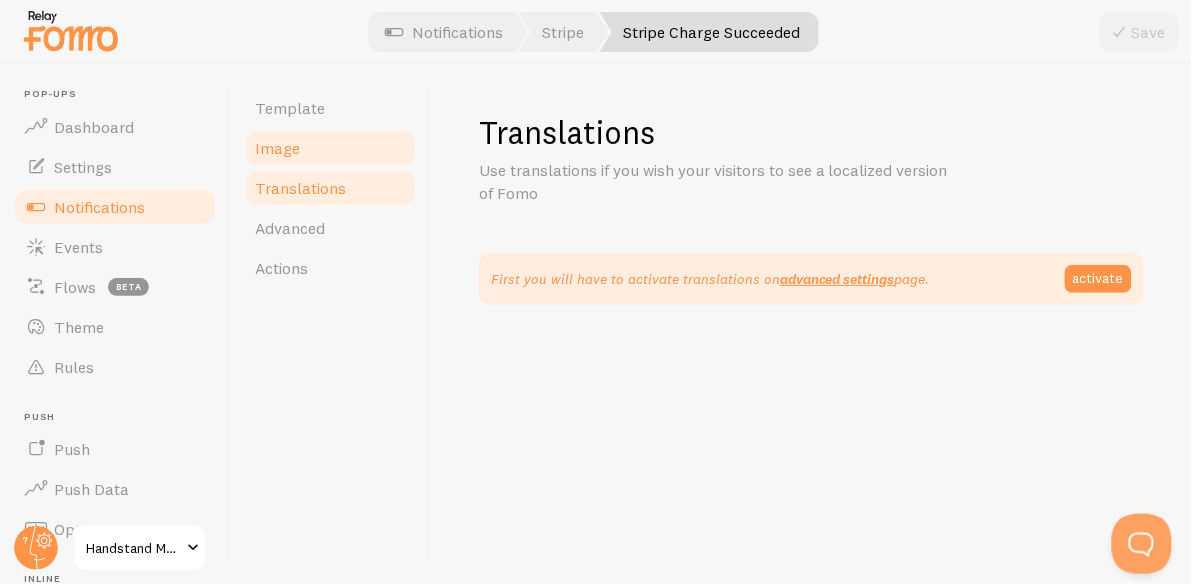 click on "Image" at bounding box center [330, 148] 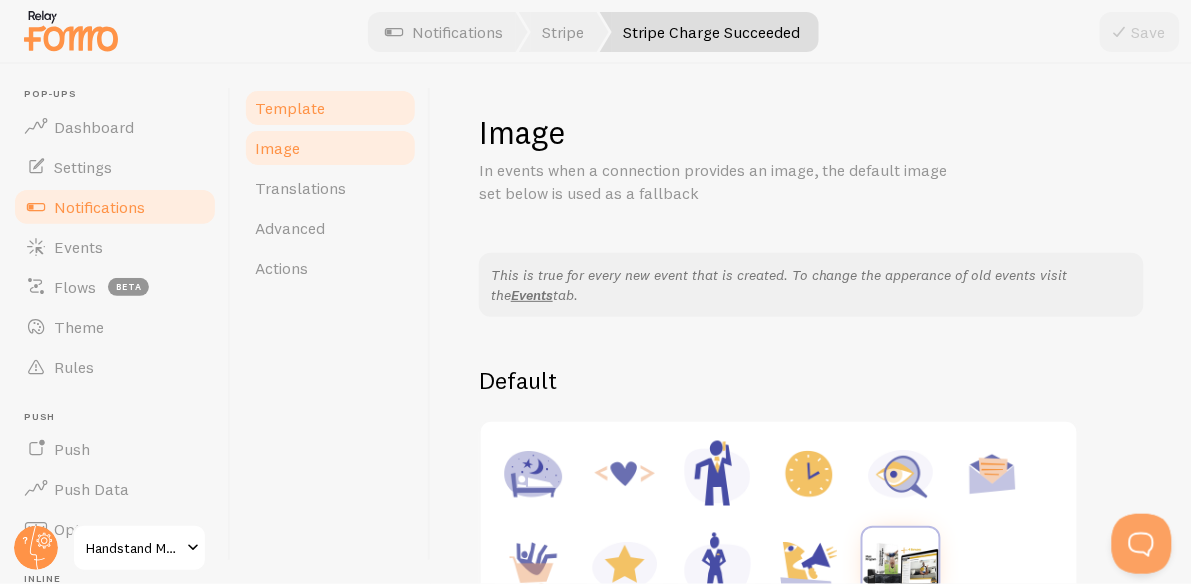 click on "Template" at bounding box center [330, 108] 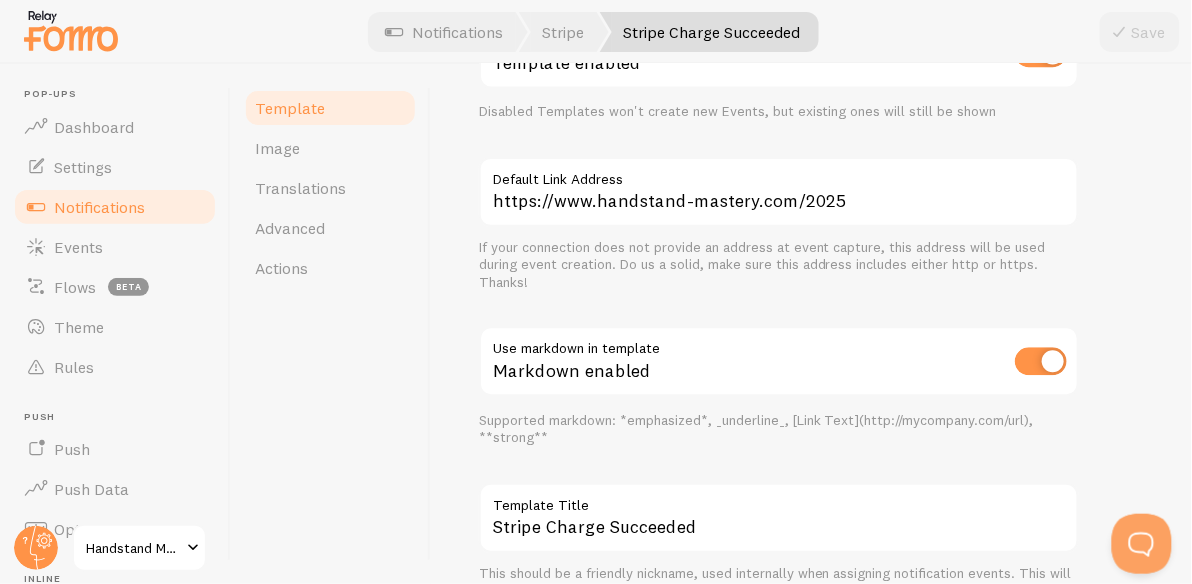 scroll, scrollTop: 929, scrollLeft: 0, axis: vertical 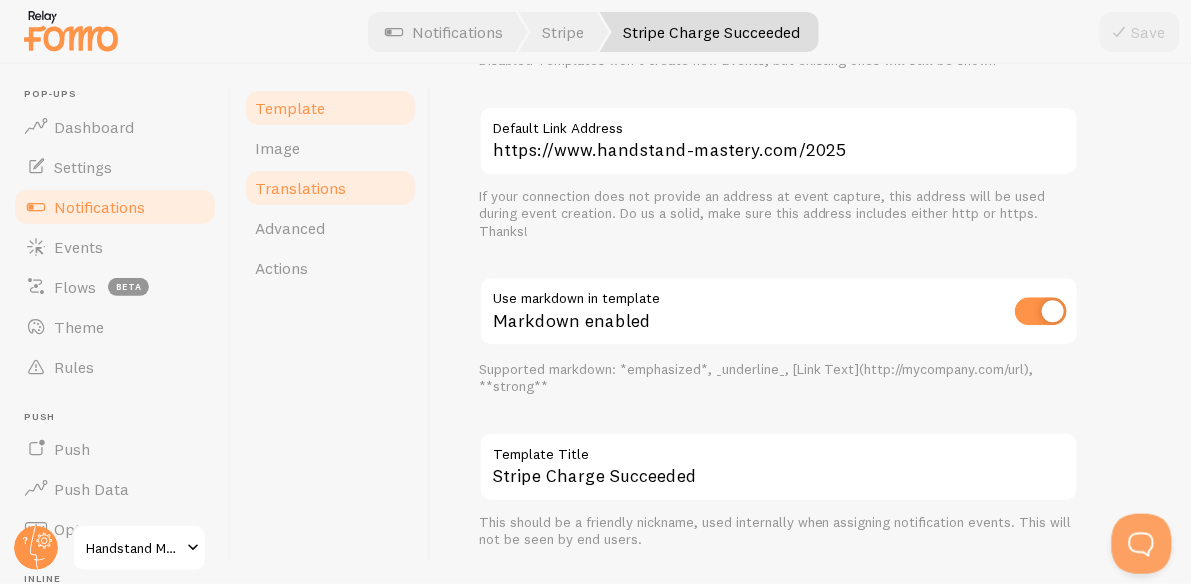 click on "Translations" at bounding box center (300, 188) 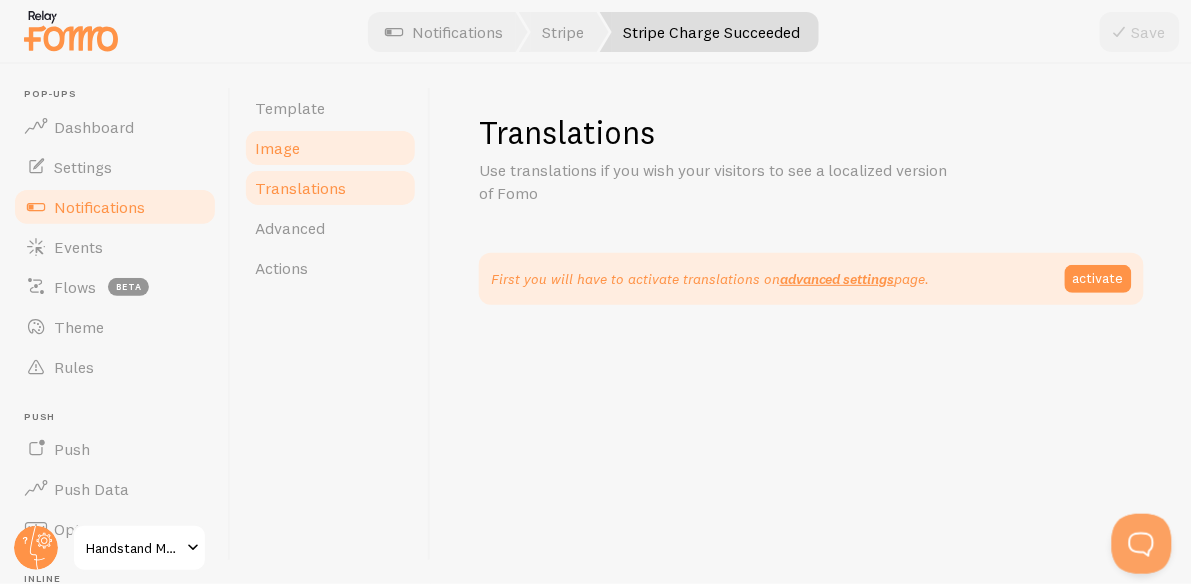 click on "Image" at bounding box center (330, 148) 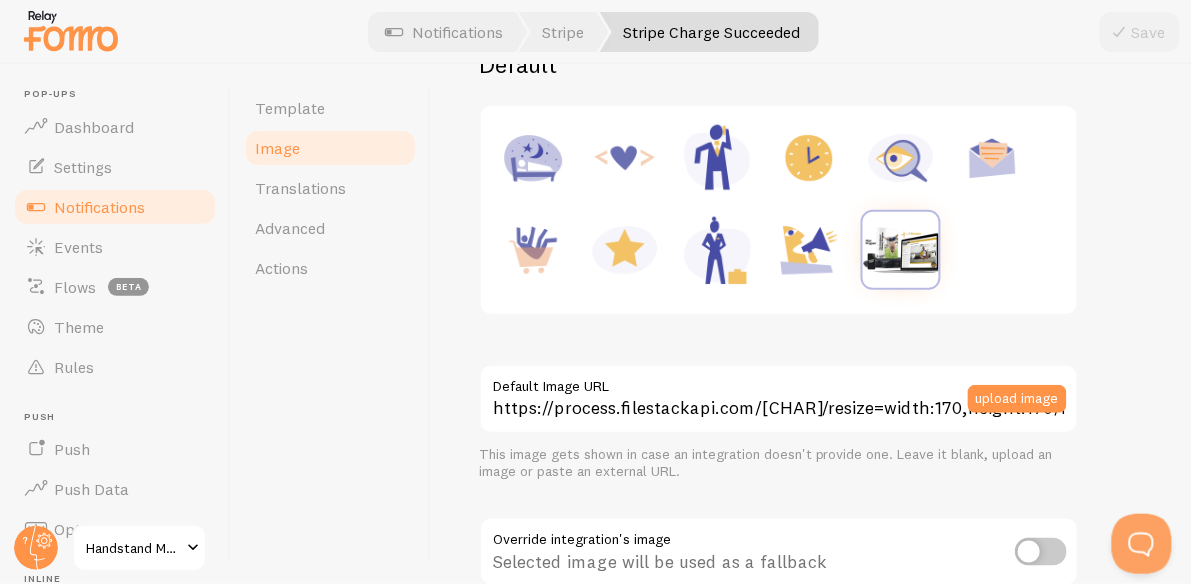 scroll, scrollTop: 504, scrollLeft: 0, axis: vertical 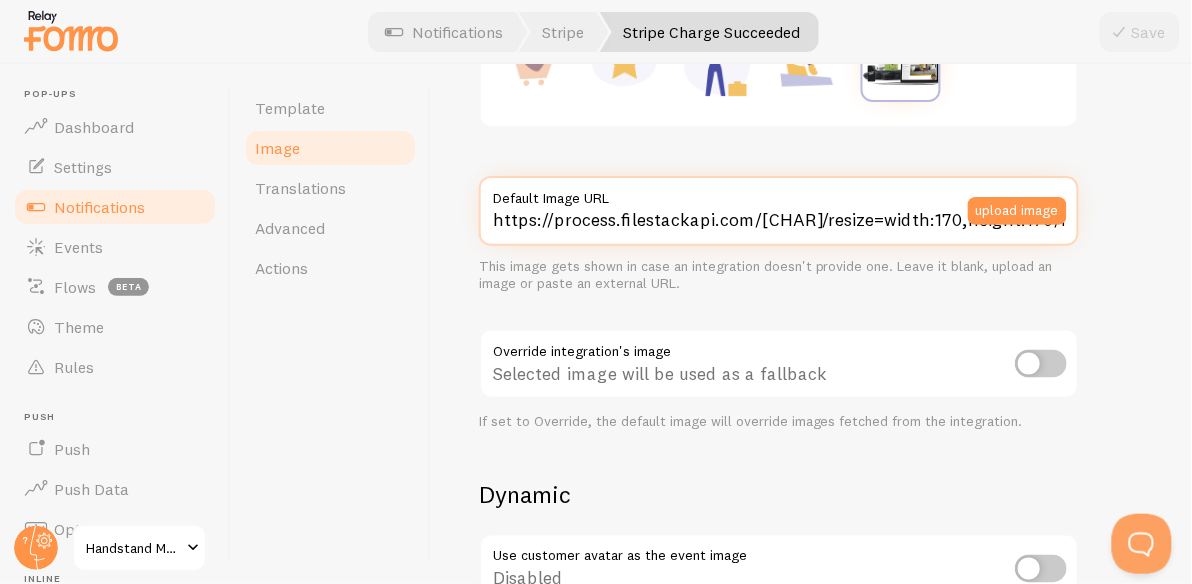 click on "https://process.filestackapi.com/[CHAR]/resize=width:170,height:170/https://cdn.filestackcontent.com/[CHAR]" at bounding box center [779, 211] 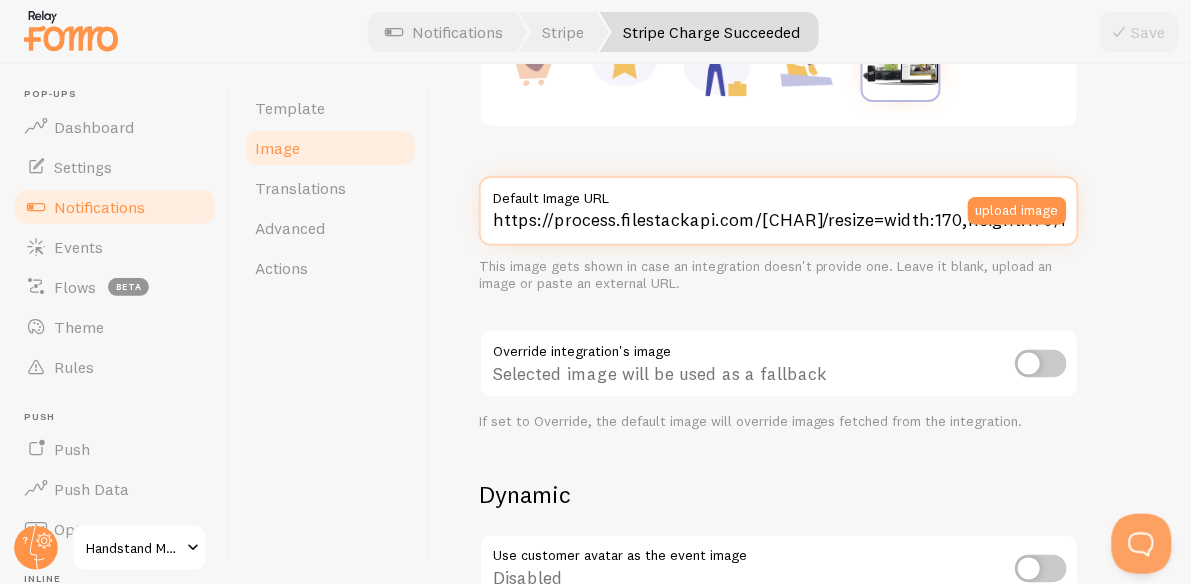 click on "https://process.filestackapi.com/[CHAR]/resize=width:170,height:170/https://cdn.filestackcontent.com/[CHAR]" at bounding box center (779, 211) 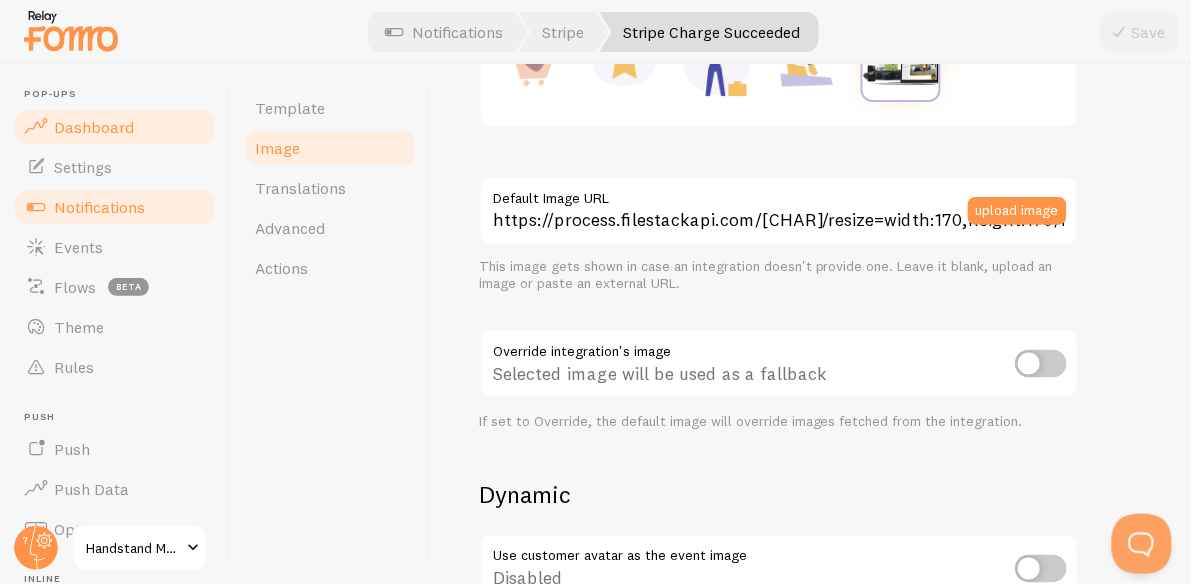 click on "Dashboard" at bounding box center (115, 127) 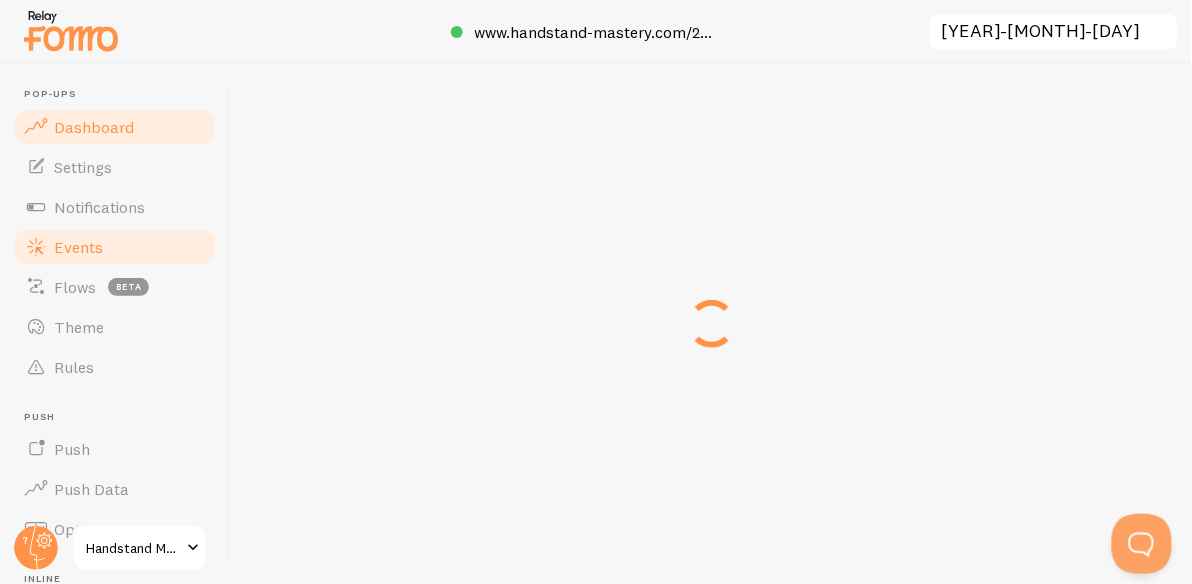 click on "Events" at bounding box center [78, 247] 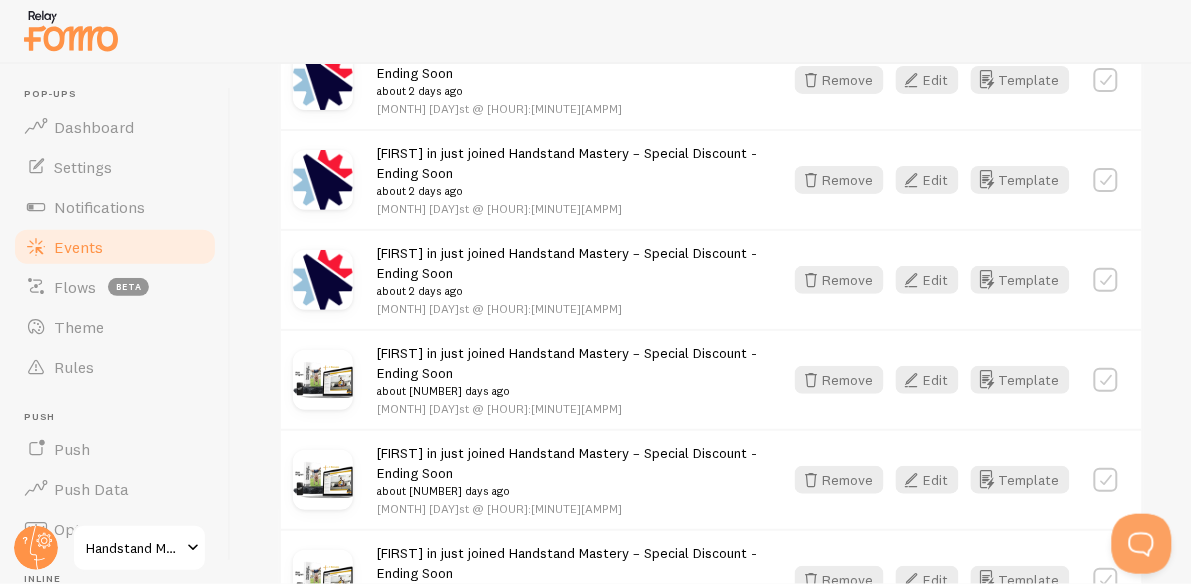 scroll, scrollTop: 2387, scrollLeft: 0, axis: vertical 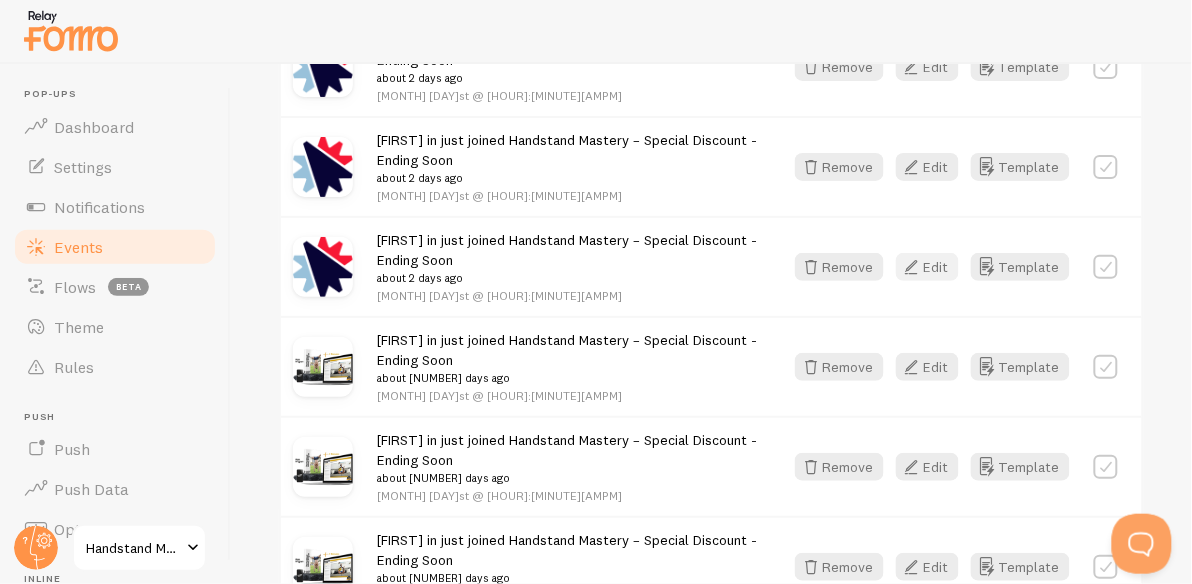 click on "Edit" at bounding box center (927, 267) 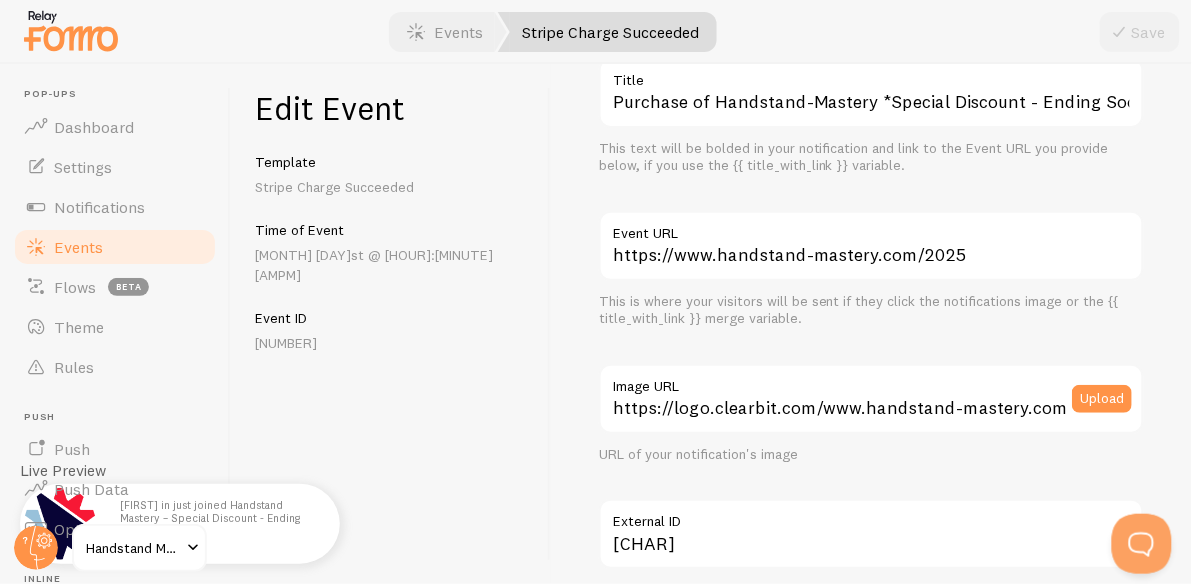 scroll, scrollTop: 130, scrollLeft: 0, axis: vertical 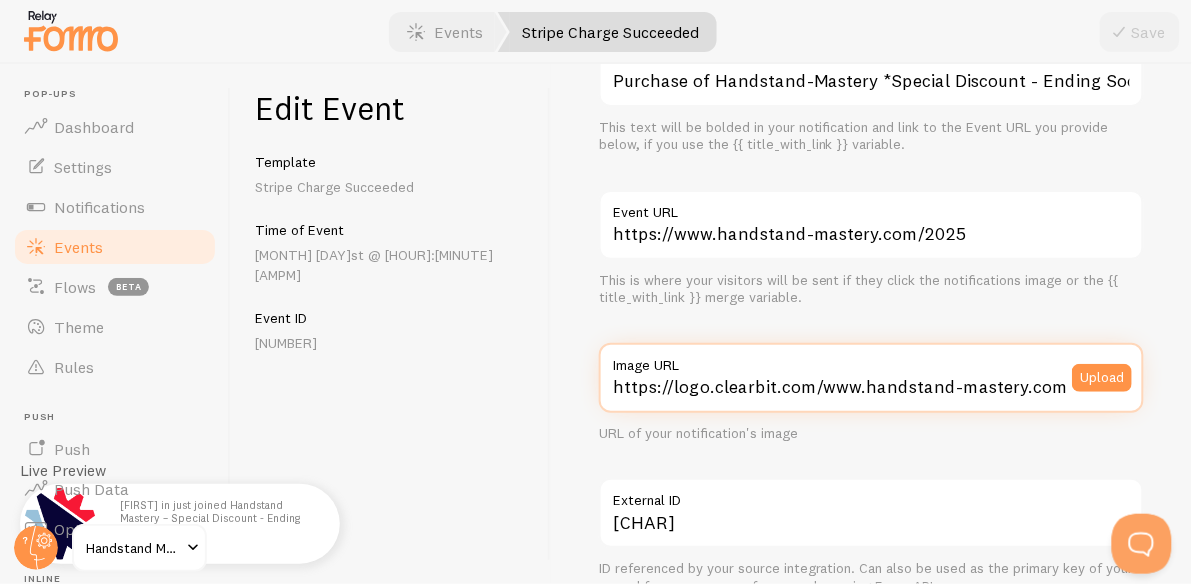 click on "https://logo.clearbit.com/www.handstand-mastery.com" at bounding box center (871, 378) 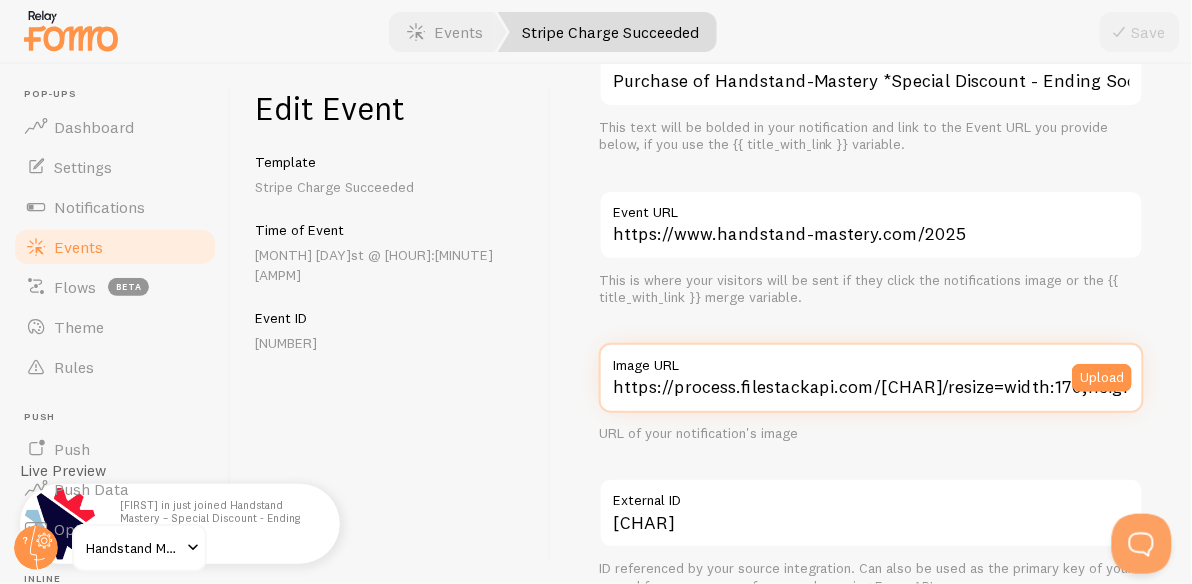 scroll, scrollTop: 0, scrollLeft: 642, axis: horizontal 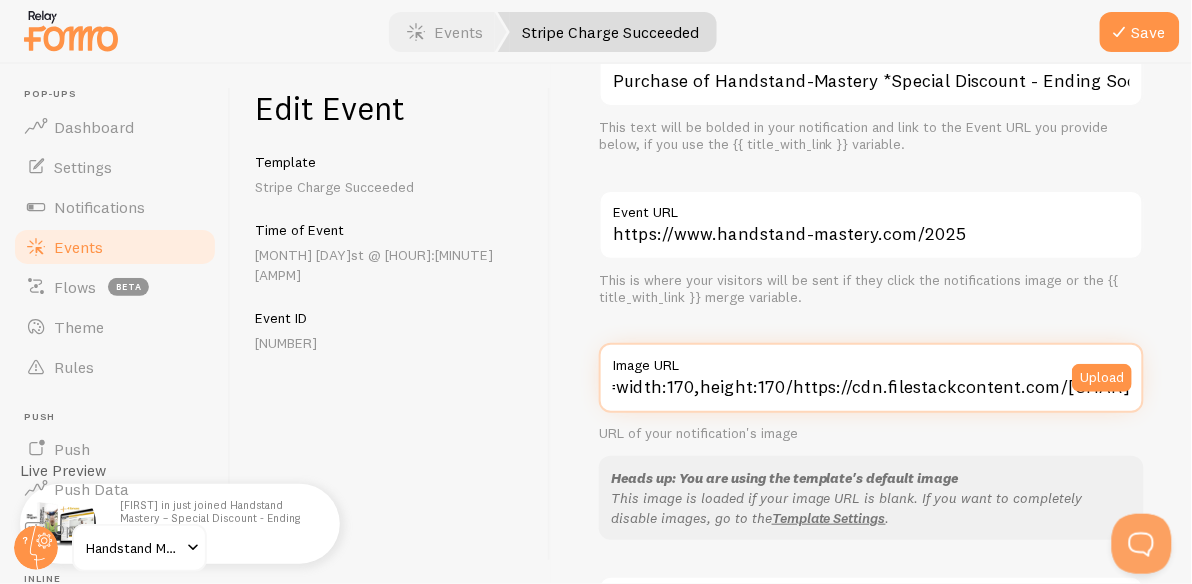 type on "https://process.filestackapi.com/[CHAR]/resize=width:170,height:170/https://cdn.filestackcontent.com/[CHAR]" 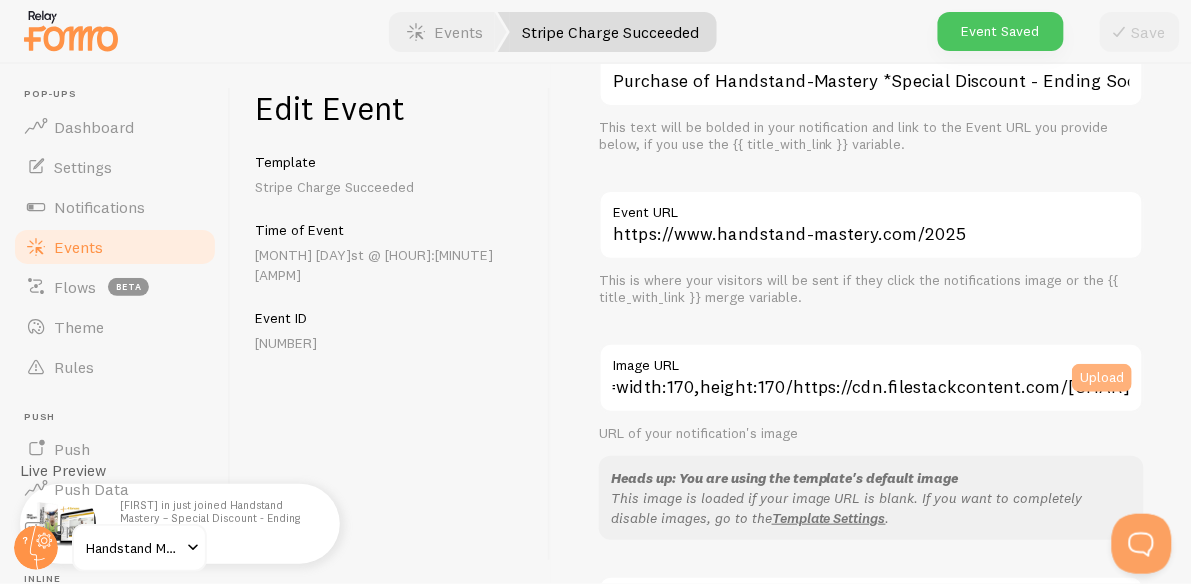 click on "Upload" at bounding box center [1102, 378] 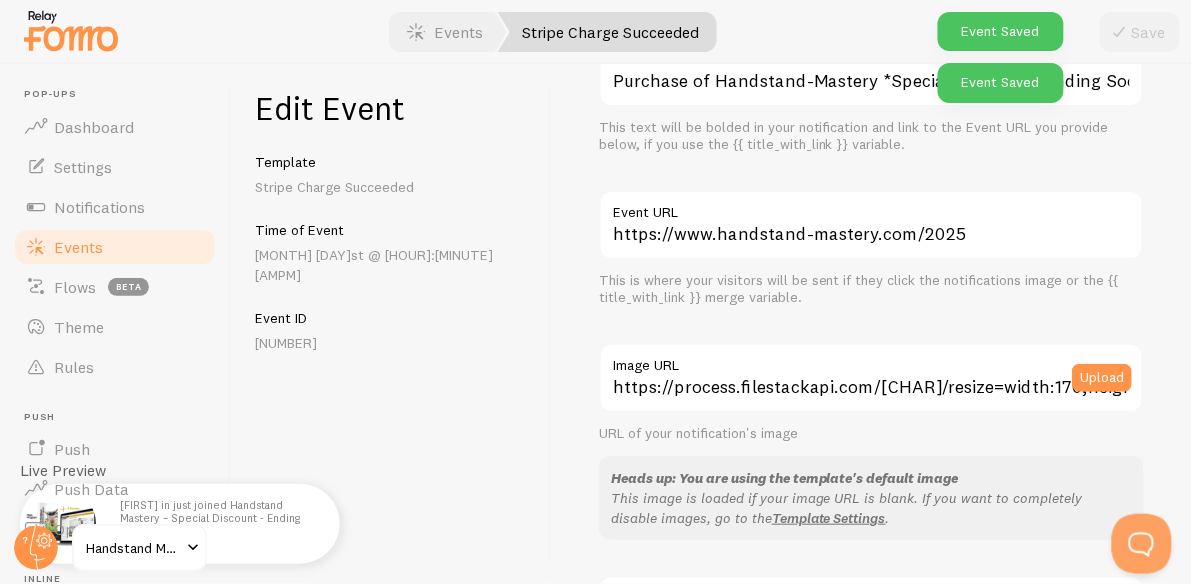 click on "My Device         Link (URL)         Web Search         Facebook         Instagram         Google Drive         Dropbox            My Device            Select Files to Upload     or Drag and Drop, Copy and Paste Files      Selected Files: 0     View/Edit Selected    Powered by   Filestack" at bounding box center (596, 292) 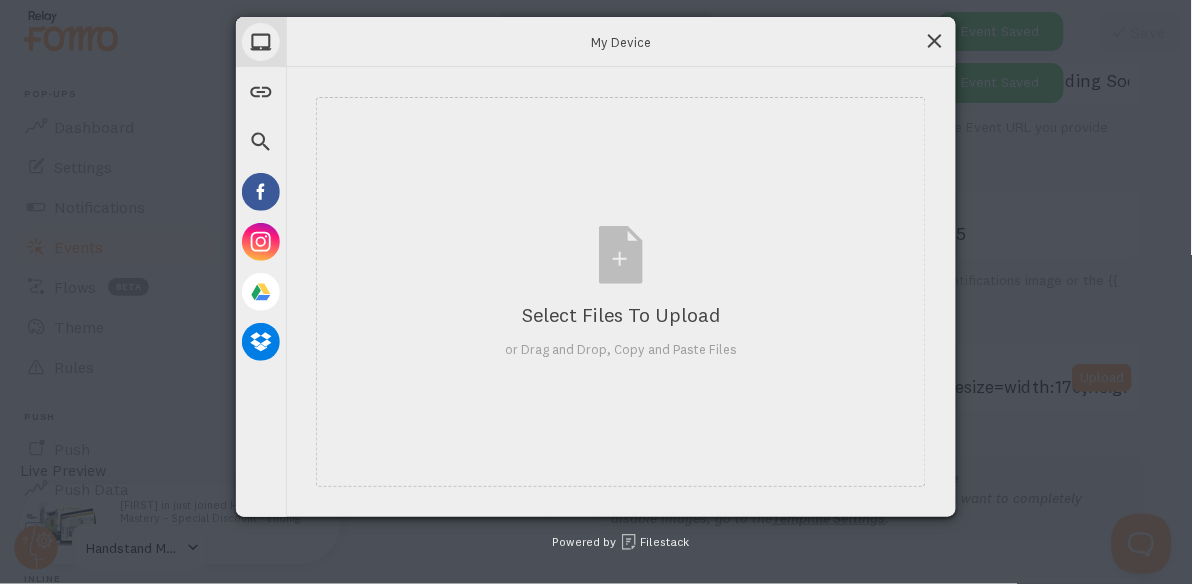 click at bounding box center [935, 41] 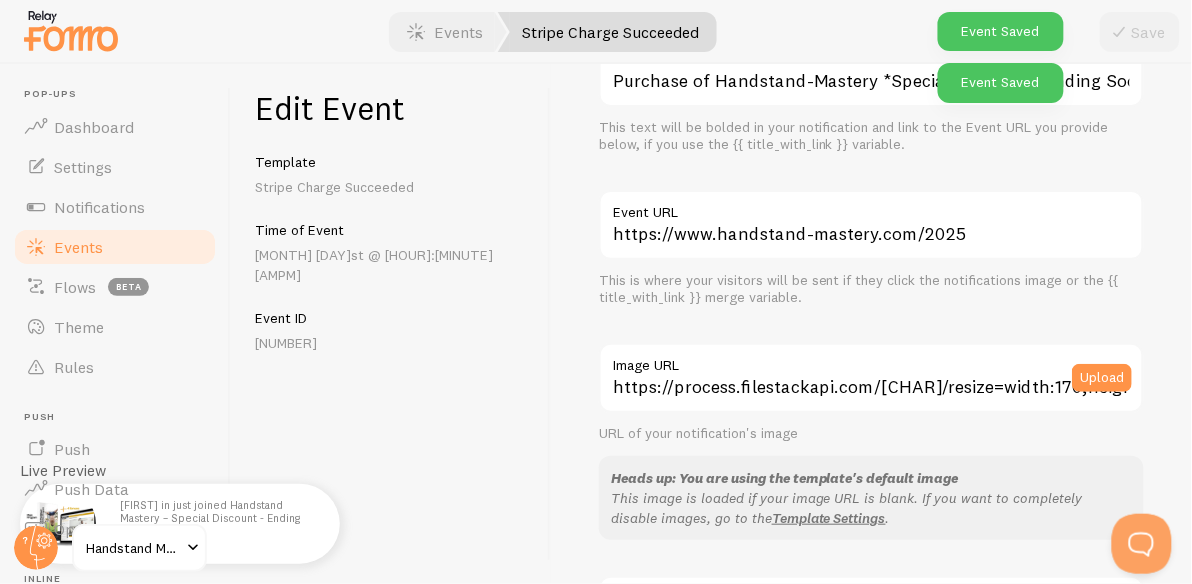 click on "Events" at bounding box center (115, 247) 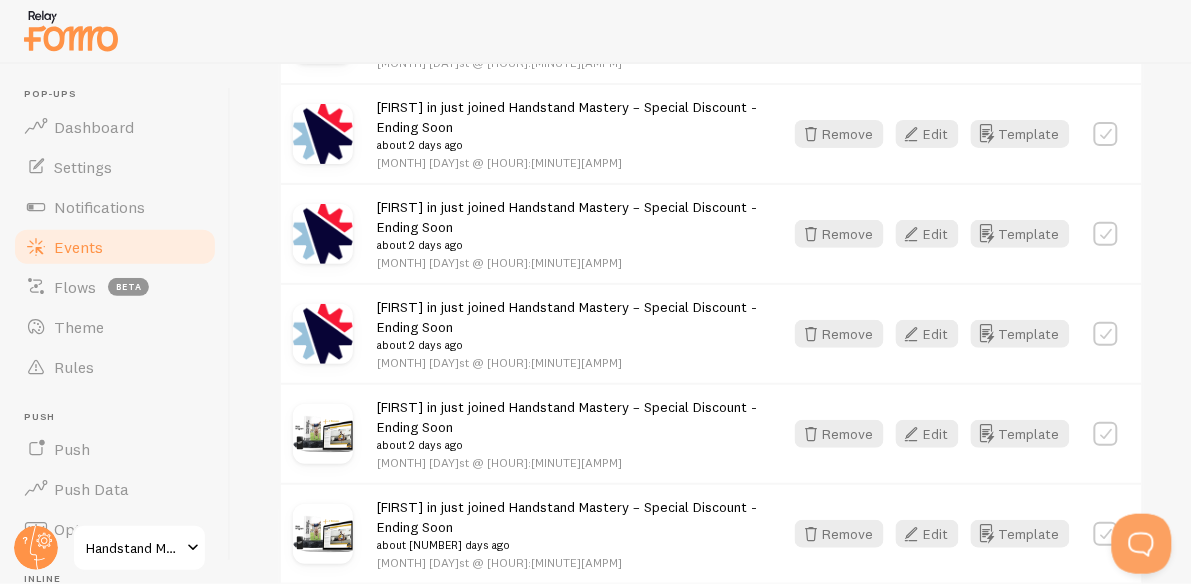 scroll, scrollTop: 2259, scrollLeft: 0, axis: vertical 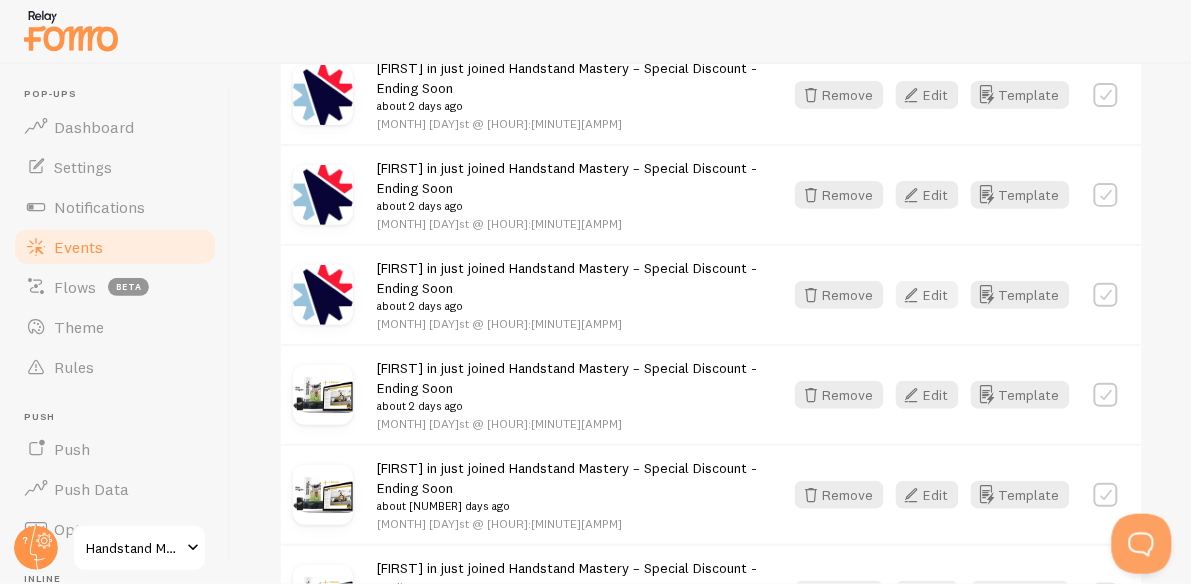 click on "Edit" at bounding box center (927, 295) 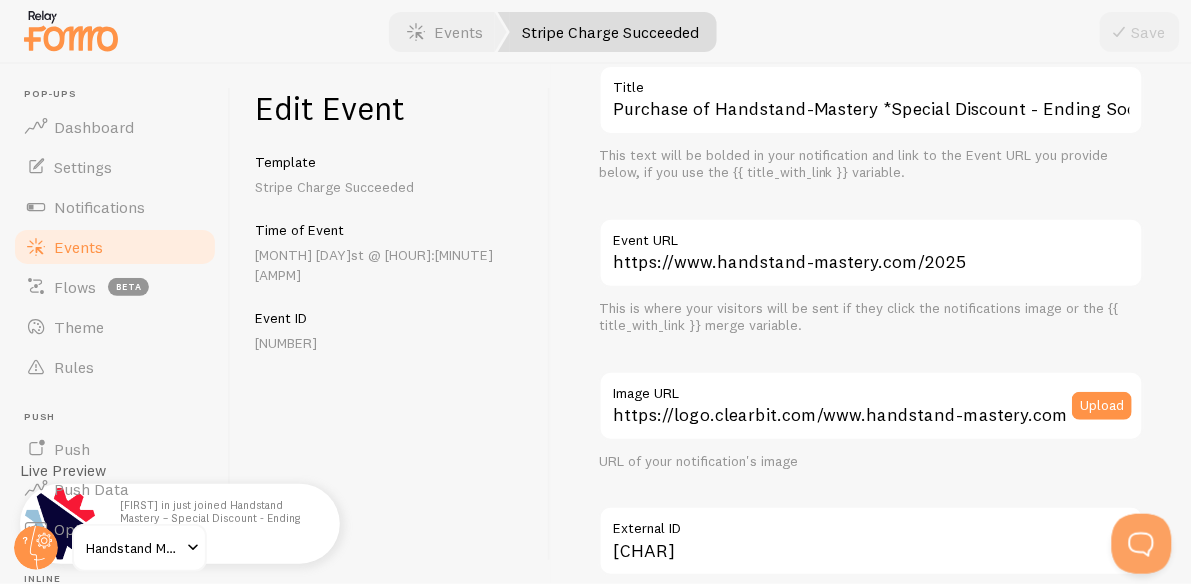 scroll, scrollTop: 143, scrollLeft: 0, axis: vertical 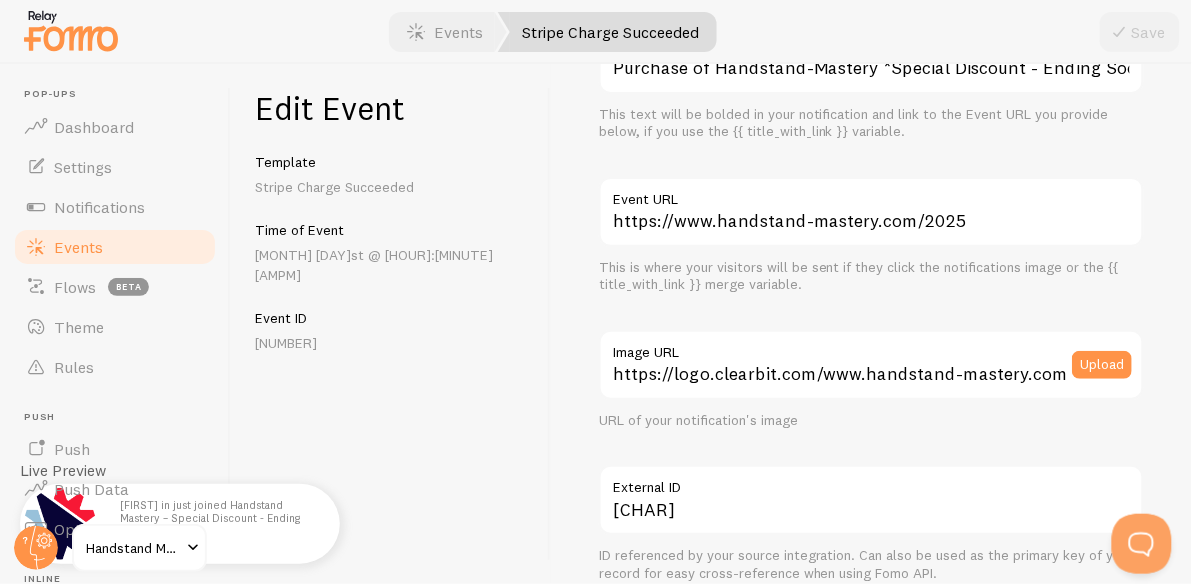 click on "Image URL" at bounding box center (871, 347) 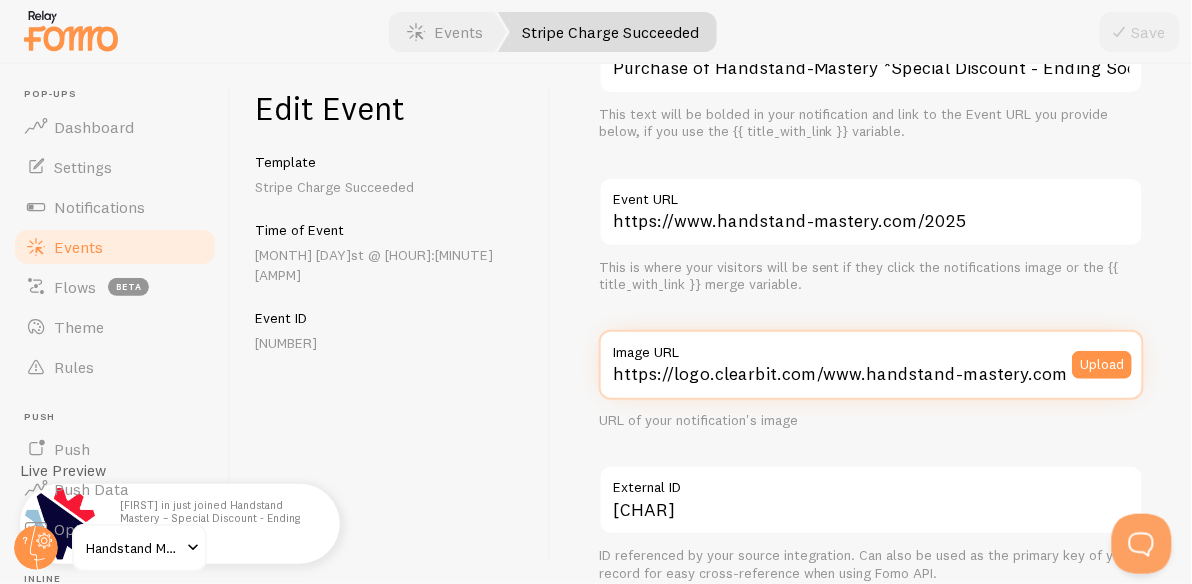 click on "https://logo.clearbit.com/www.handstand-mastery.com" at bounding box center [871, 365] 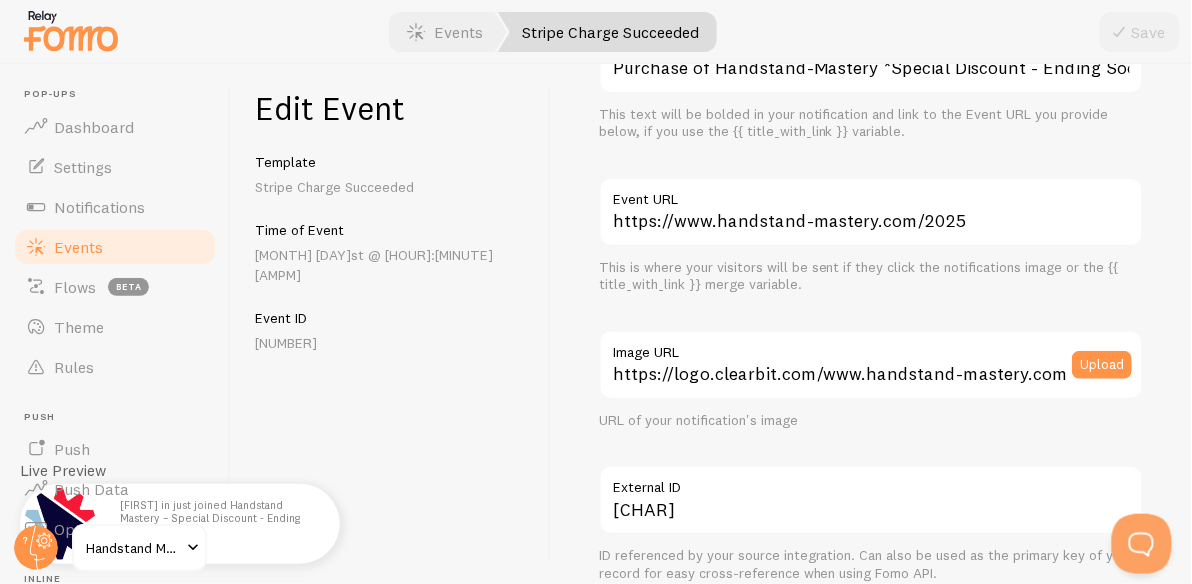click on "Image URL" at bounding box center (871, 347) 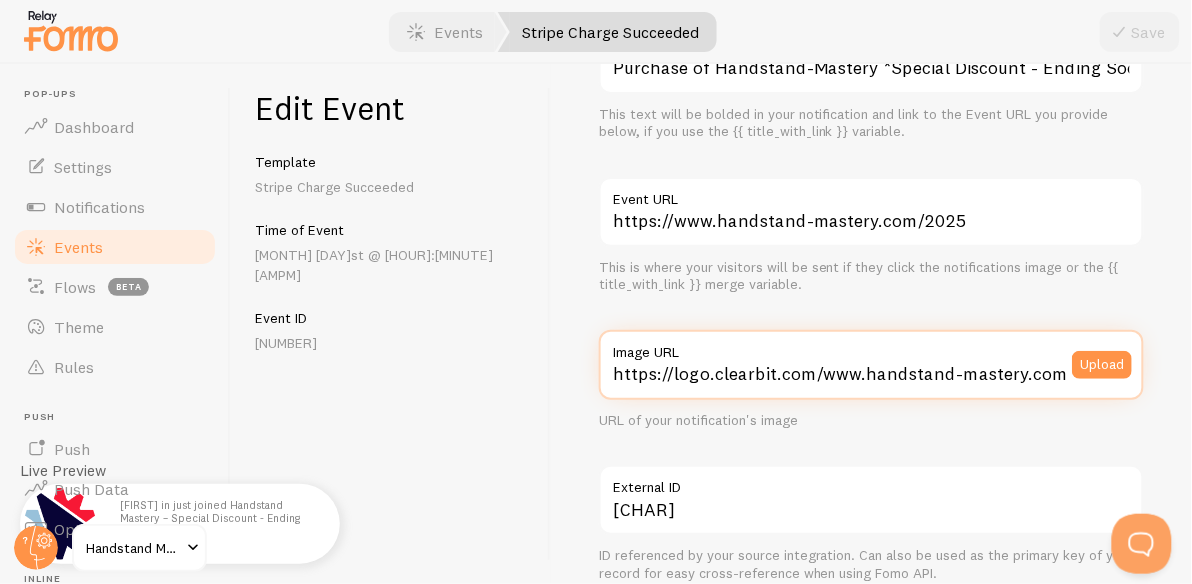 click on "https://logo.clearbit.com/www.handstand-mastery.com" at bounding box center (871, 365) 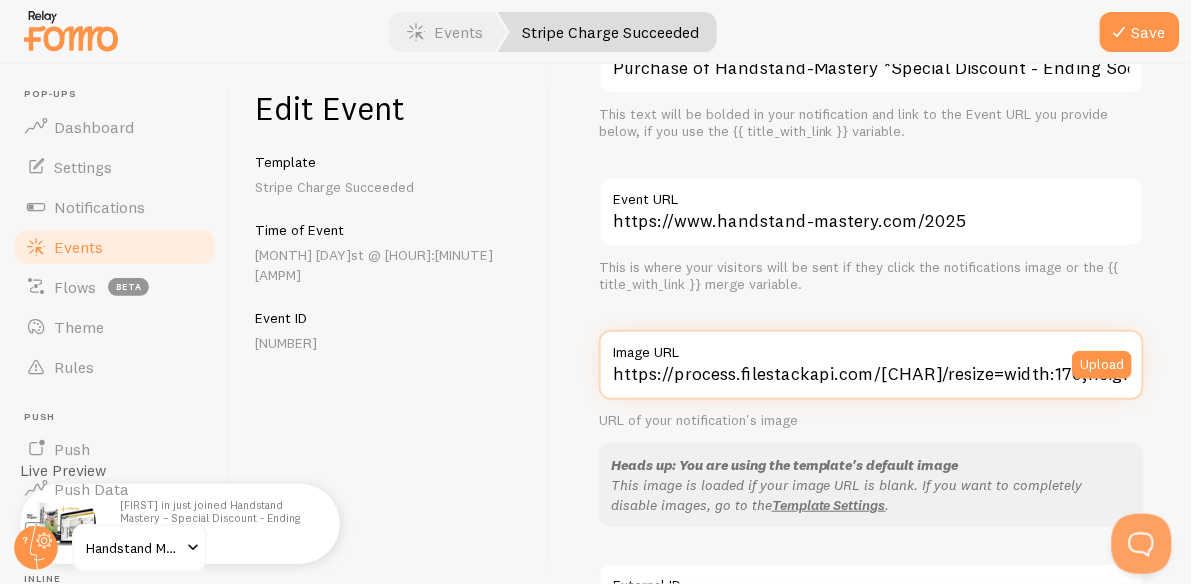 scroll, scrollTop: 0, scrollLeft: 642, axis: horizontal 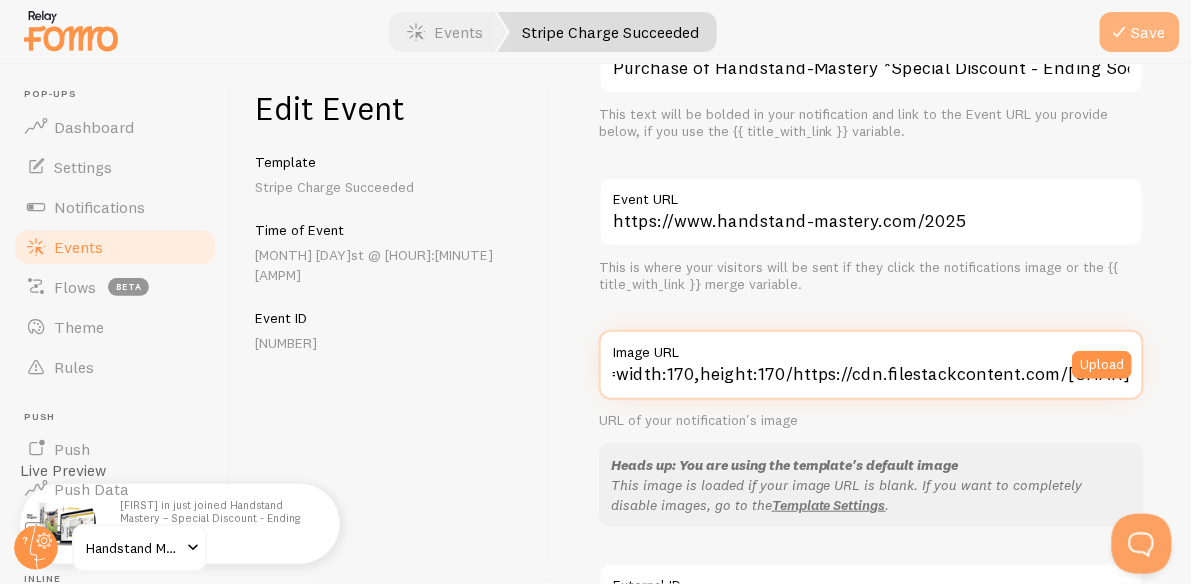 type on "https://process.filestackapi.com/[CHAR]/resize=width:170,height:170/https://cdn.filestackcontent.com/[CHAR]" 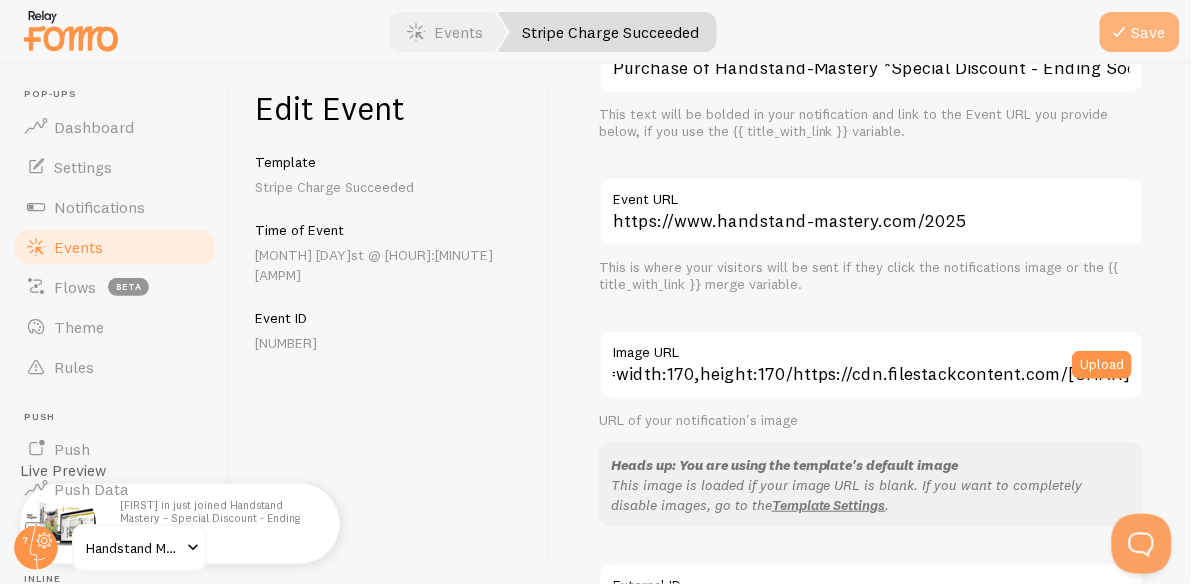 click at bounding box center [1120, 32] 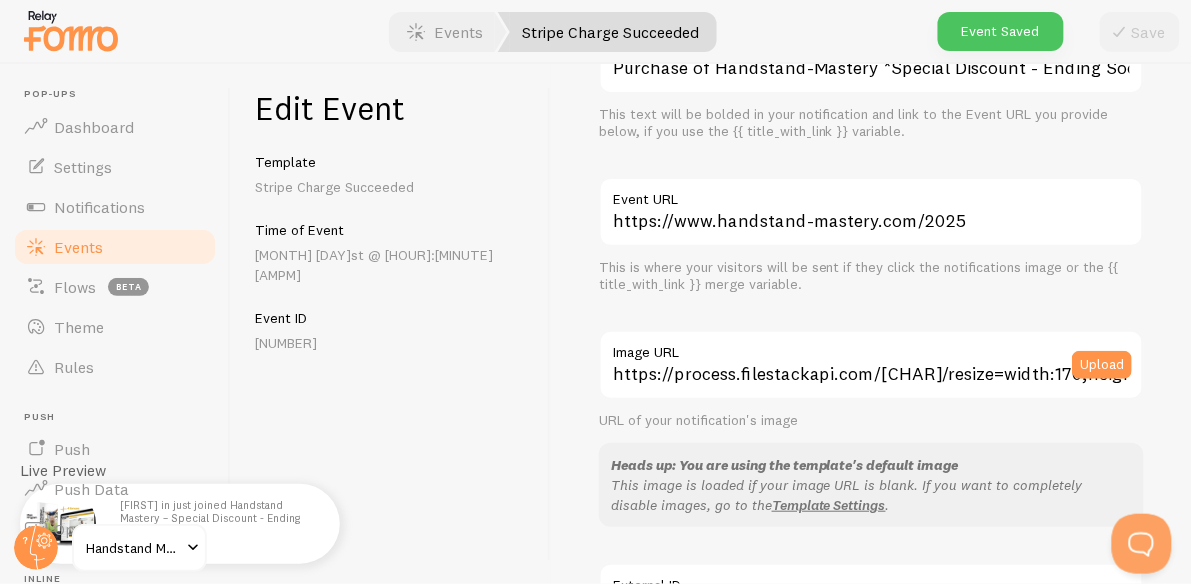 click on "Events" at bounding box center (115, 247) 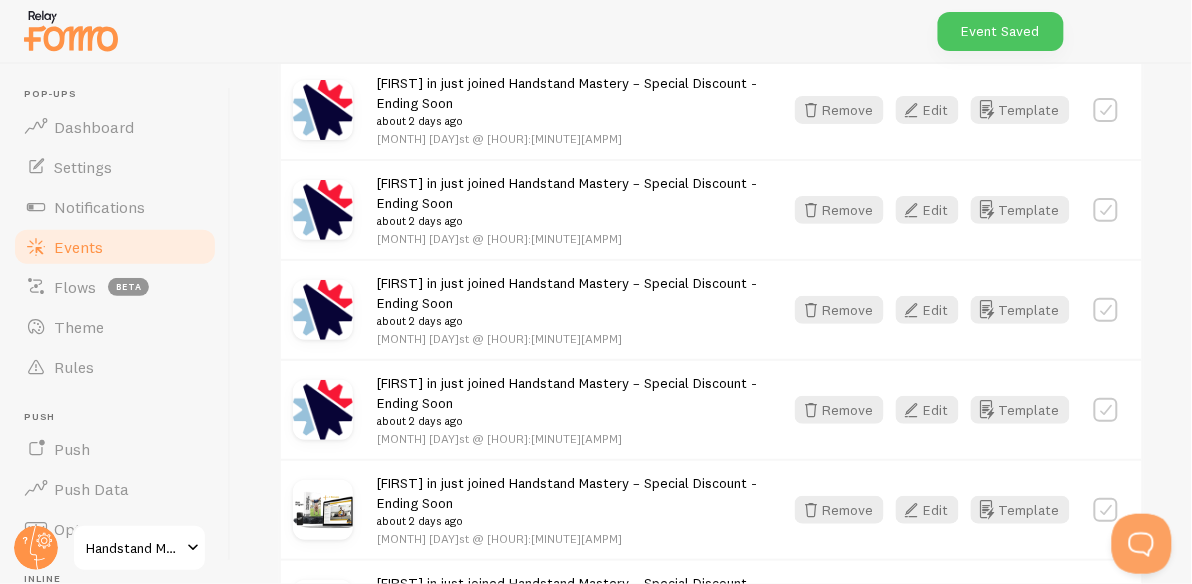 scroll, scrollTop: 2104, scrollLeft: 0, axis: vertical 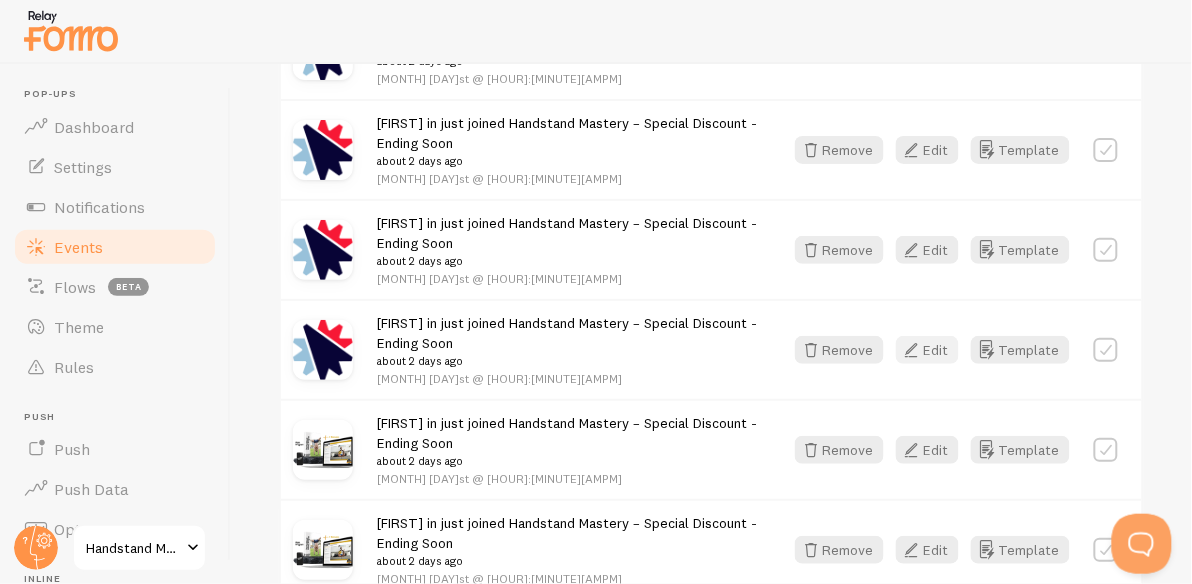 click at bounding box center [912, 350] 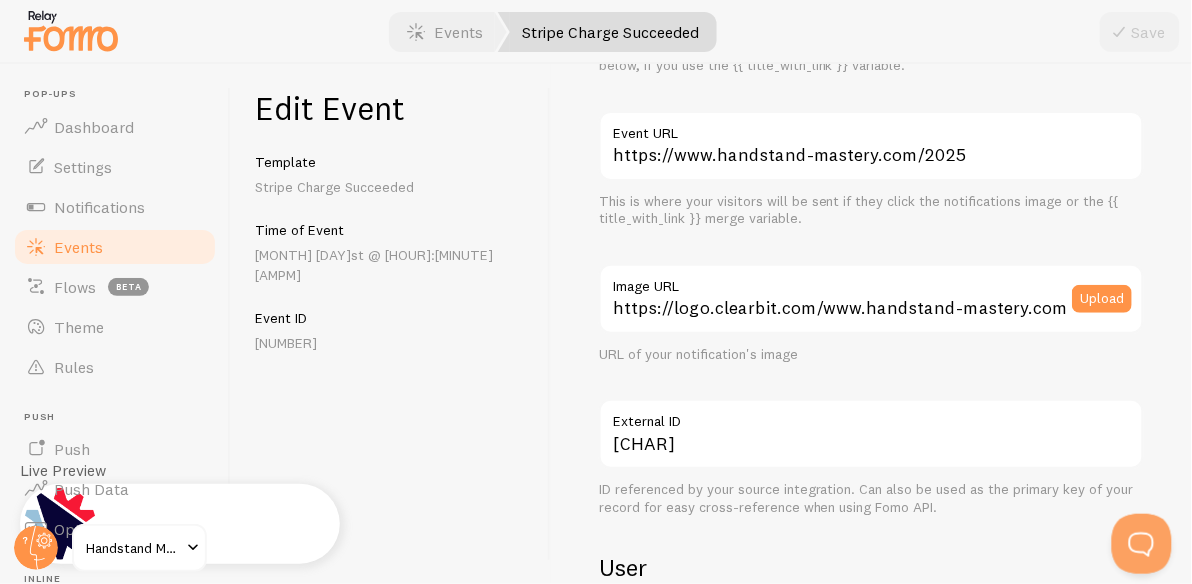 scroll, scrollTop: 237, scrollLeft: 0, axis: vertical 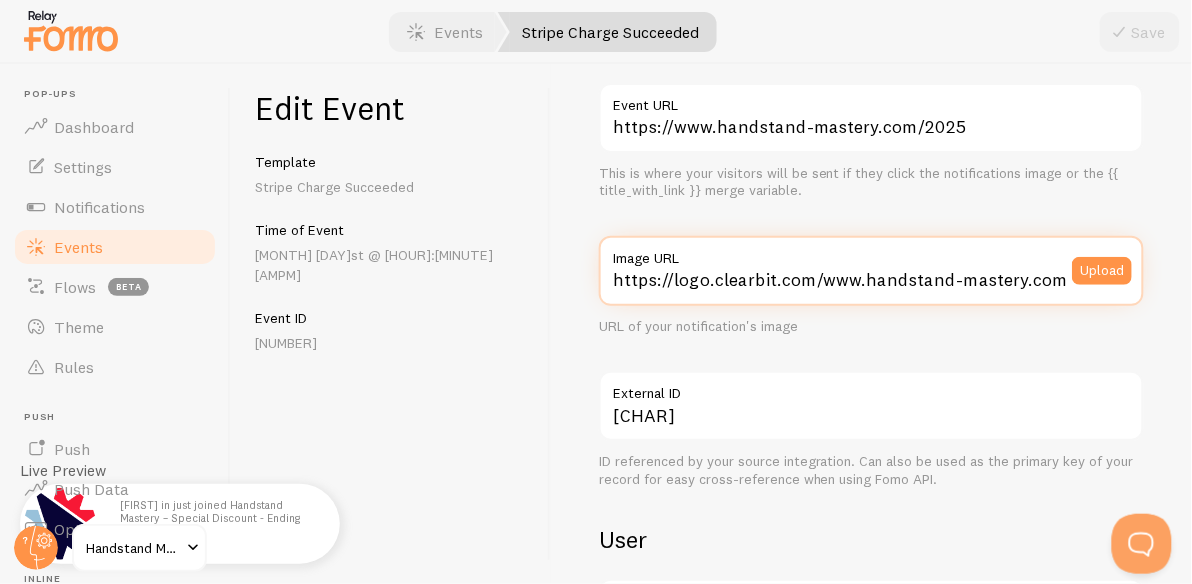 click on "https://logo.clearbit.com/www.handstand-mastery.com" at bounding box center [871, 271] 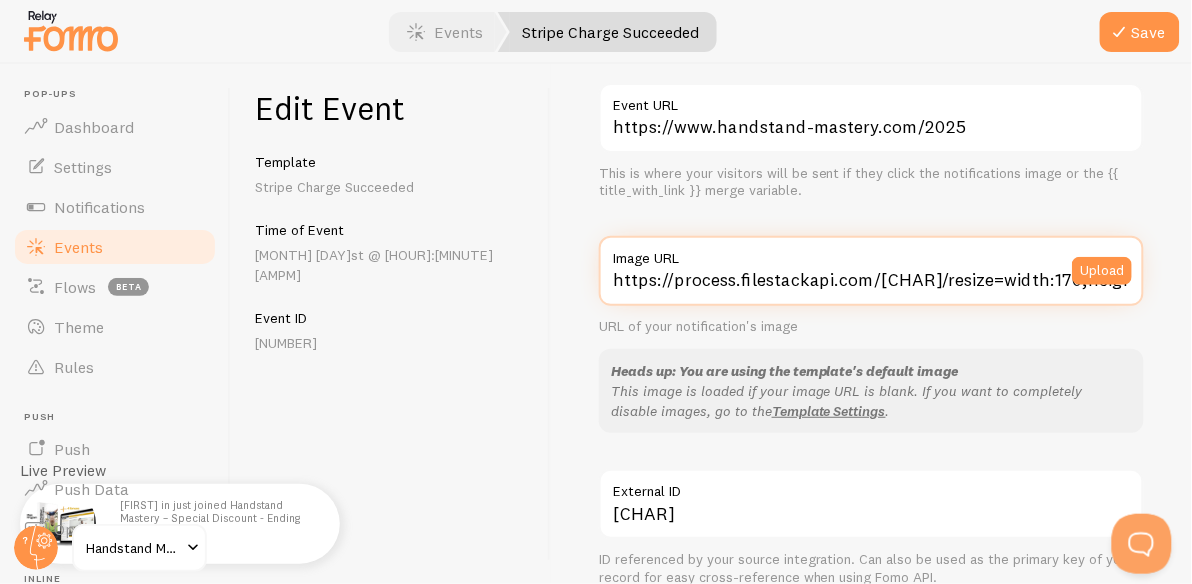 scroll, scrollTop: 0, scrollLeft: 642, axis: horizontal 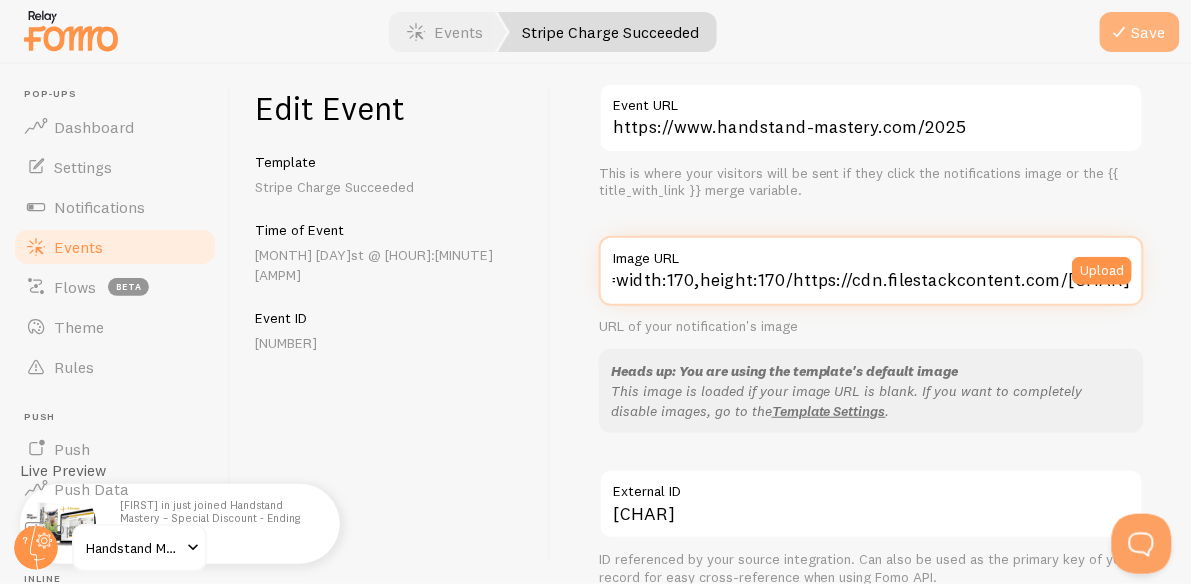 type on "https://process.filestackapi.com/[CHAR]/resize=width:170,height:170/https://cdn.filestackcontent.com/[CHAR]" 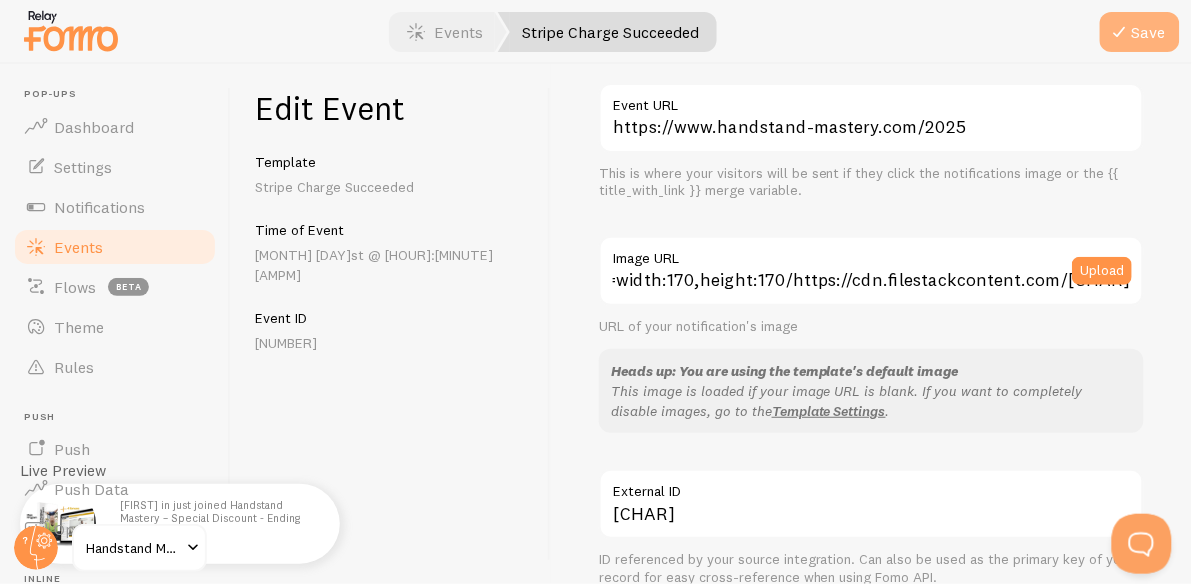 click on "Save" at bounding box center [1140, 32] 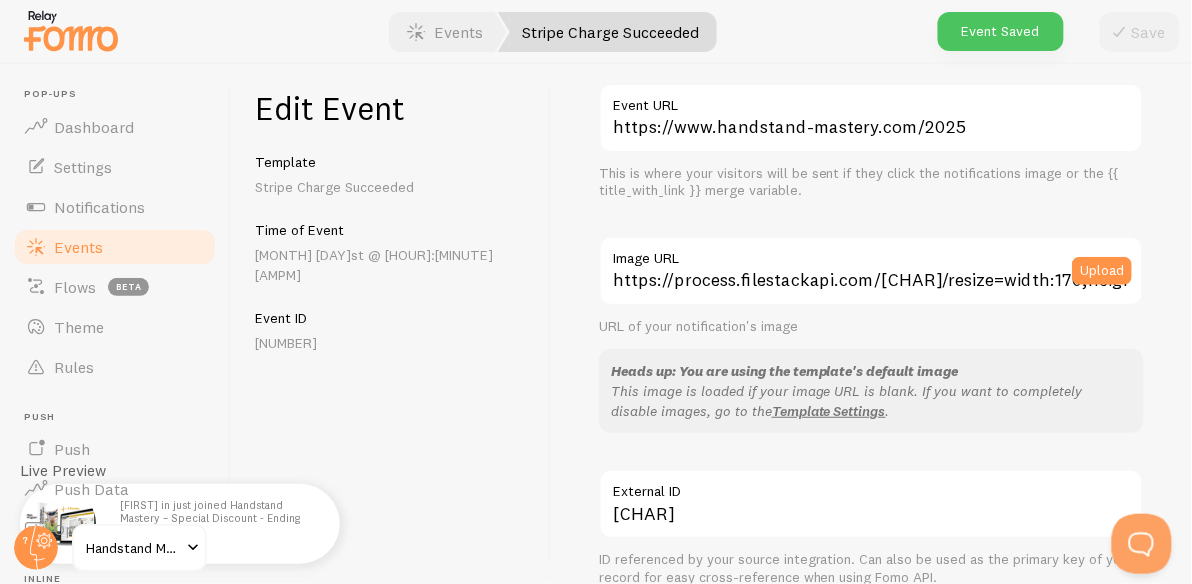 click on "Events" at bounding box center (78, 247) 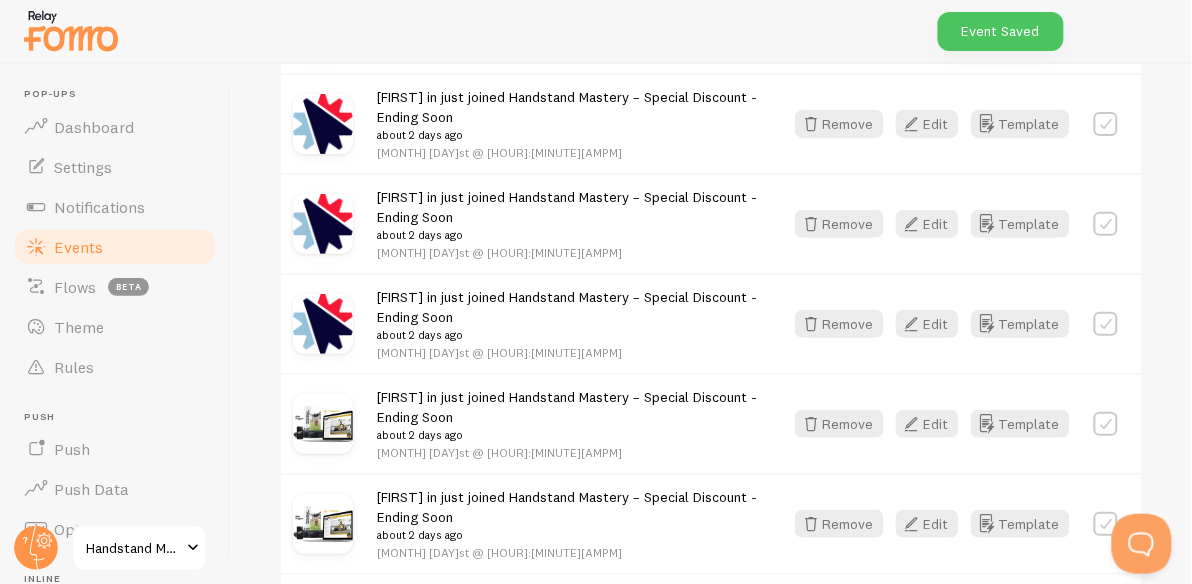 scroll, scrollTop: 2014, scrollLeft: 0, axis: vertical 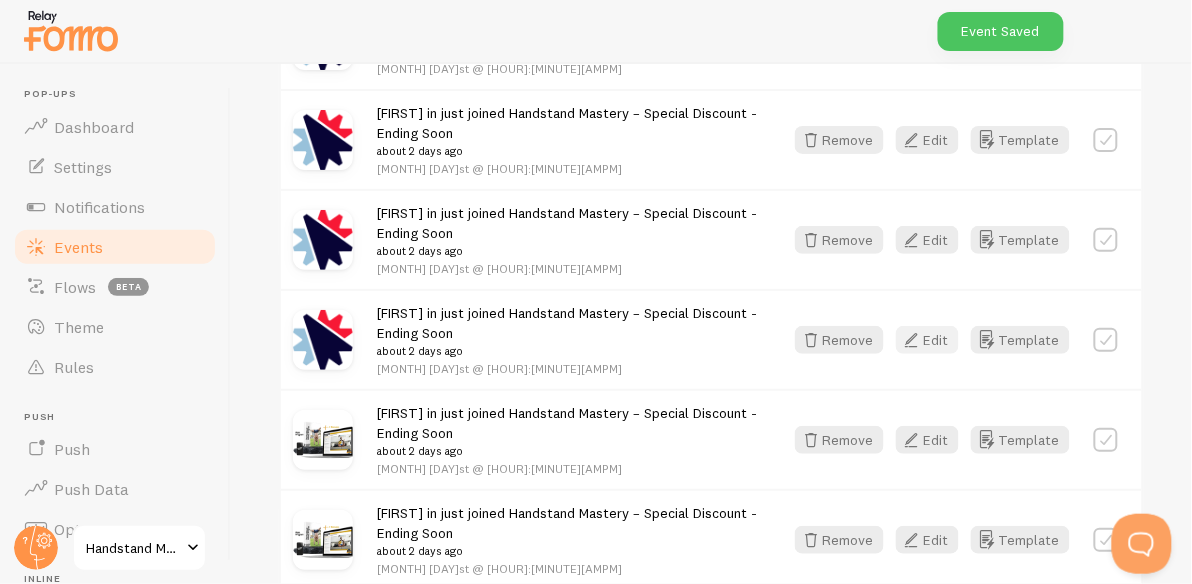 click on "Edit" at bounding box center [927, 340] 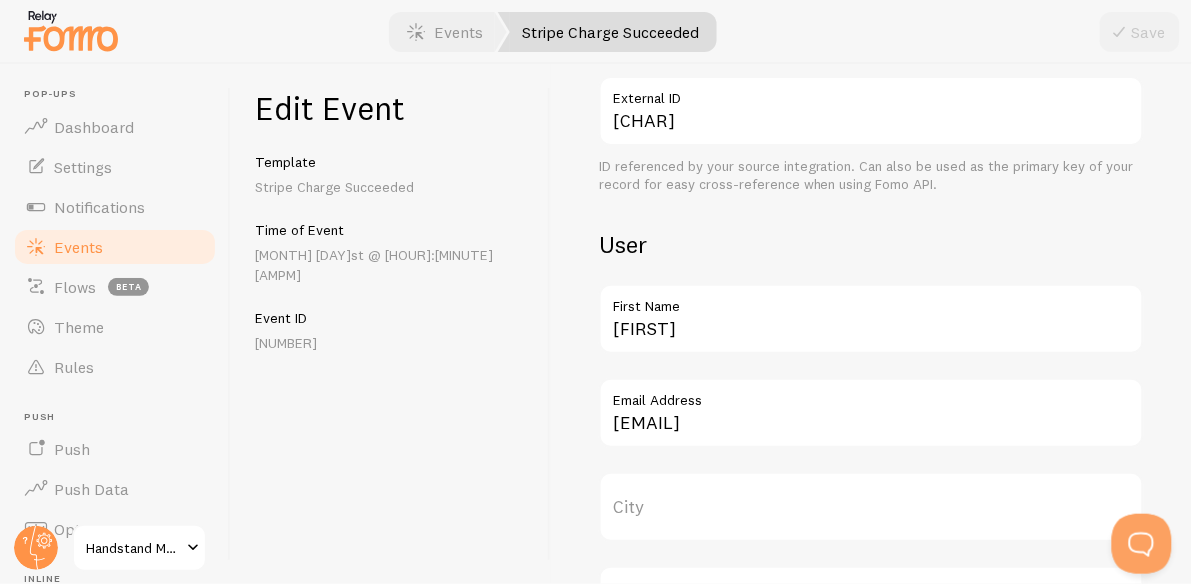 scroll, scrollTop: 259, scrollLeft: 0, axis: vertical 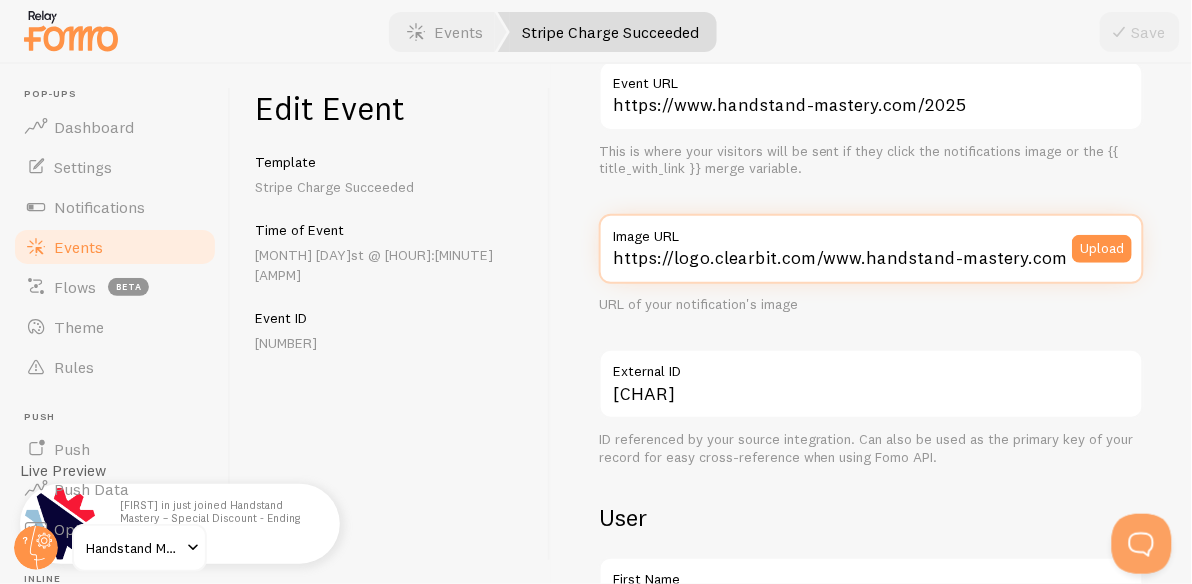 click on "https://logo.clearbit.com/www.handstand-mastery.com" at bounding box center (871, 249) 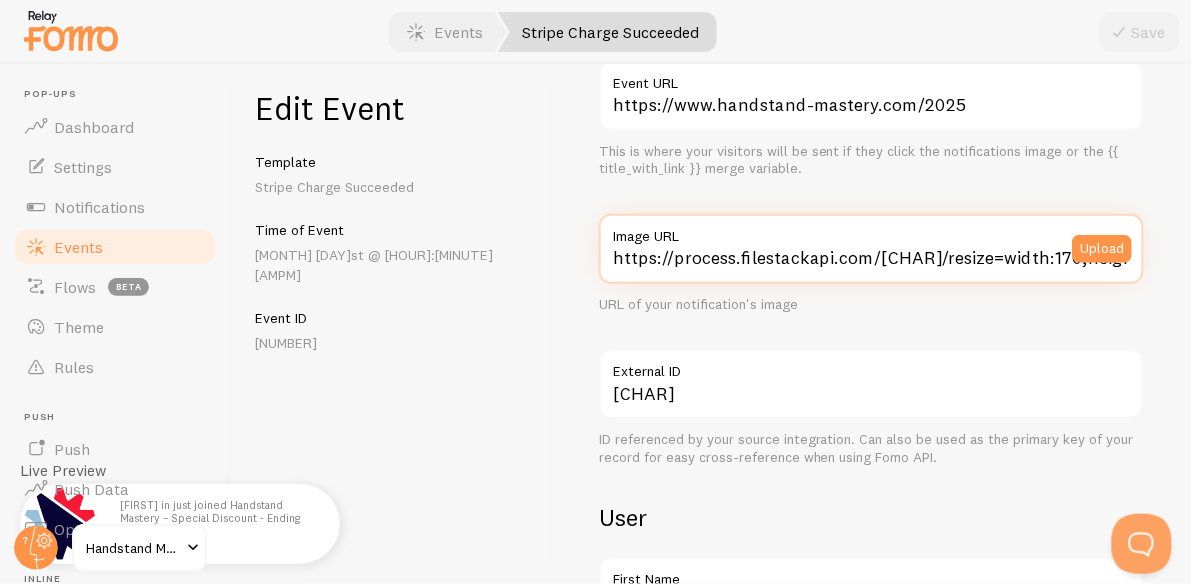 scroll, scrollTop: 0, scrollLeft: 642, axis: horizontal 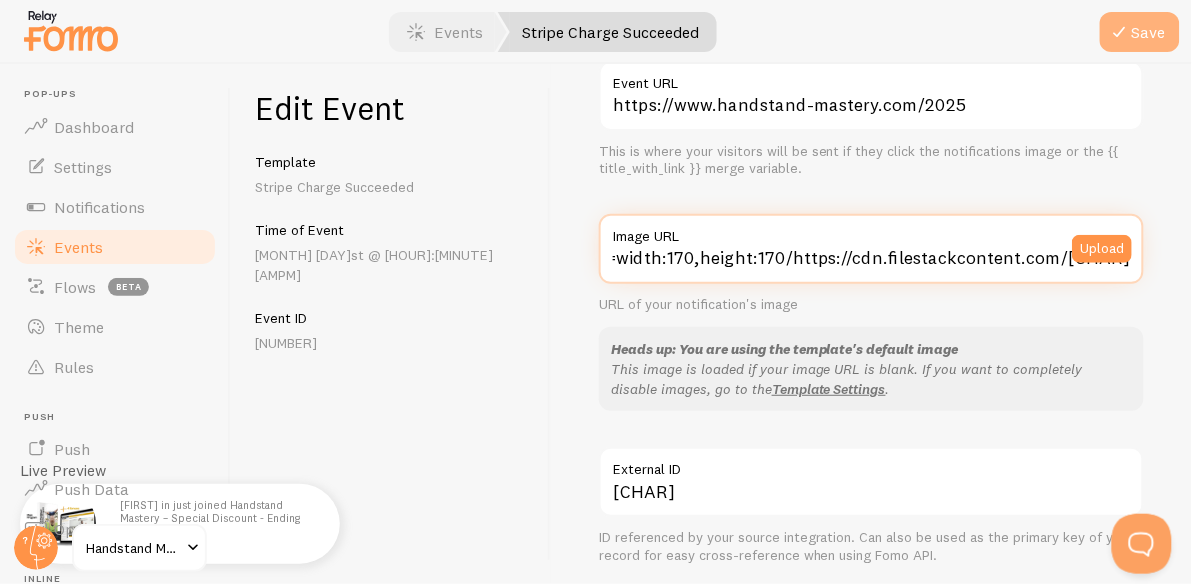 type on "https://process.filestackapi.com/[CHAR]/resize=width:170,height:170/https://cdn.filestackcontent.com/[CHAR]" 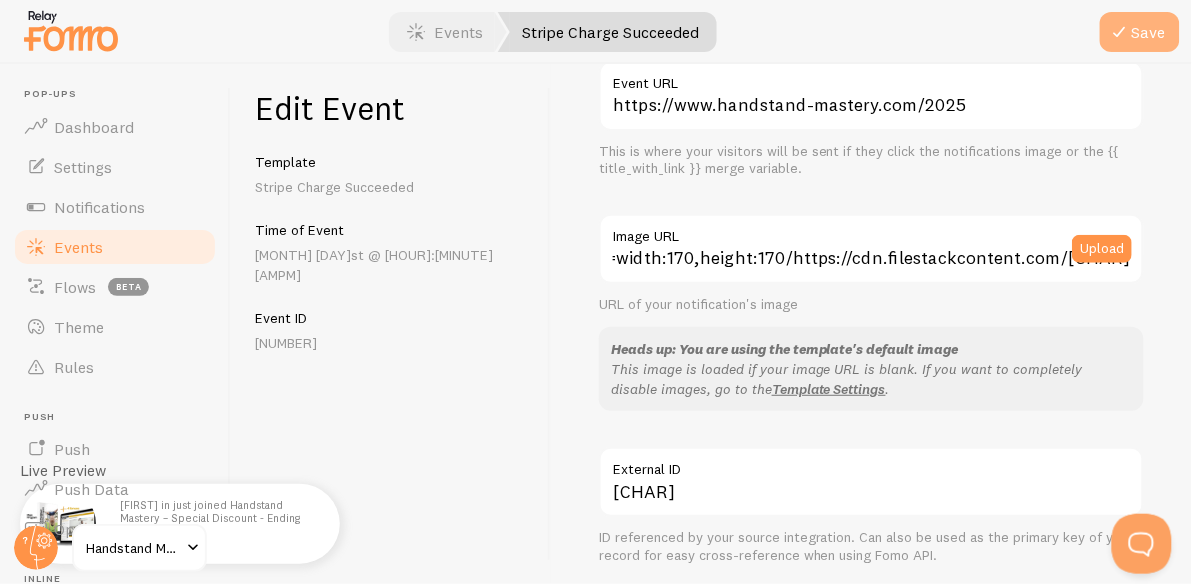 click on "Save" at bounding box center [1140, 32] 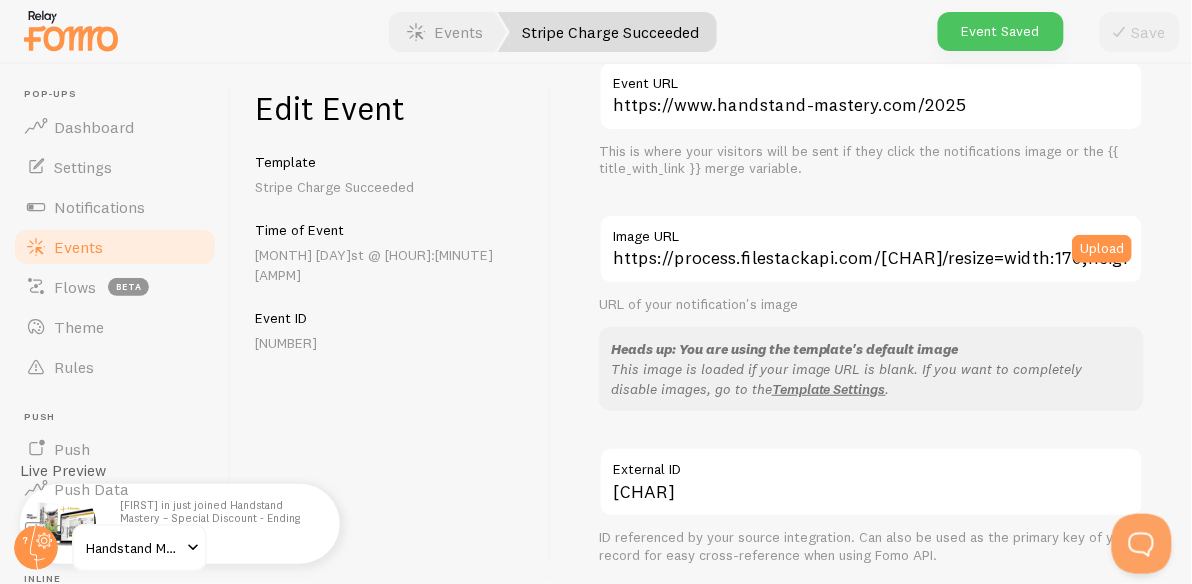 click on "Events" at bounding box center (78, 247) 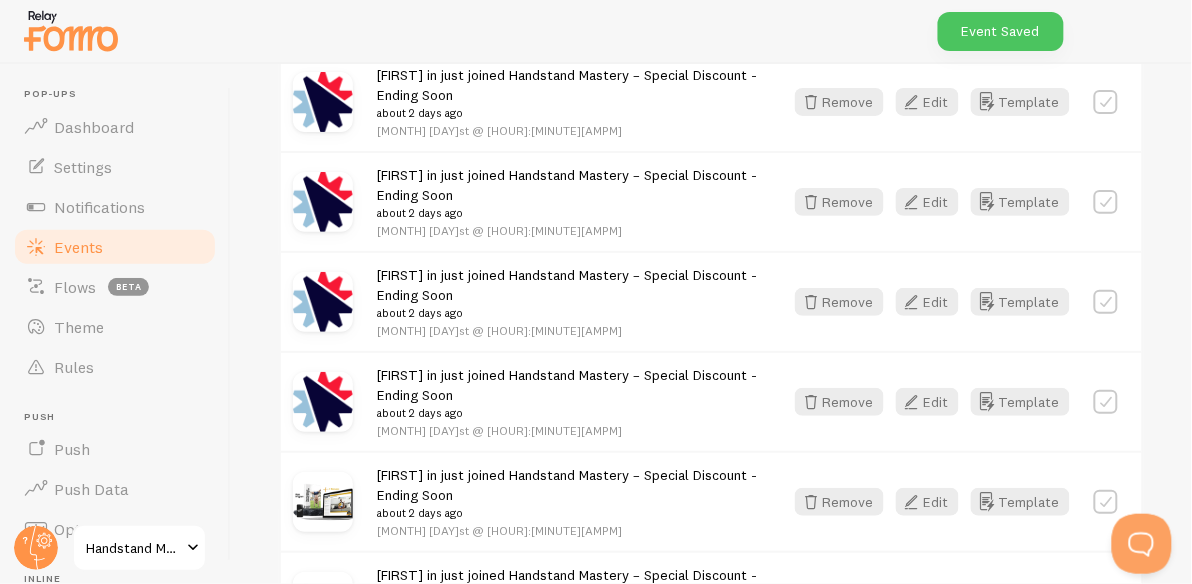 scroll, scrollTop: 1908, scrollLeft: 0, axis: vertical 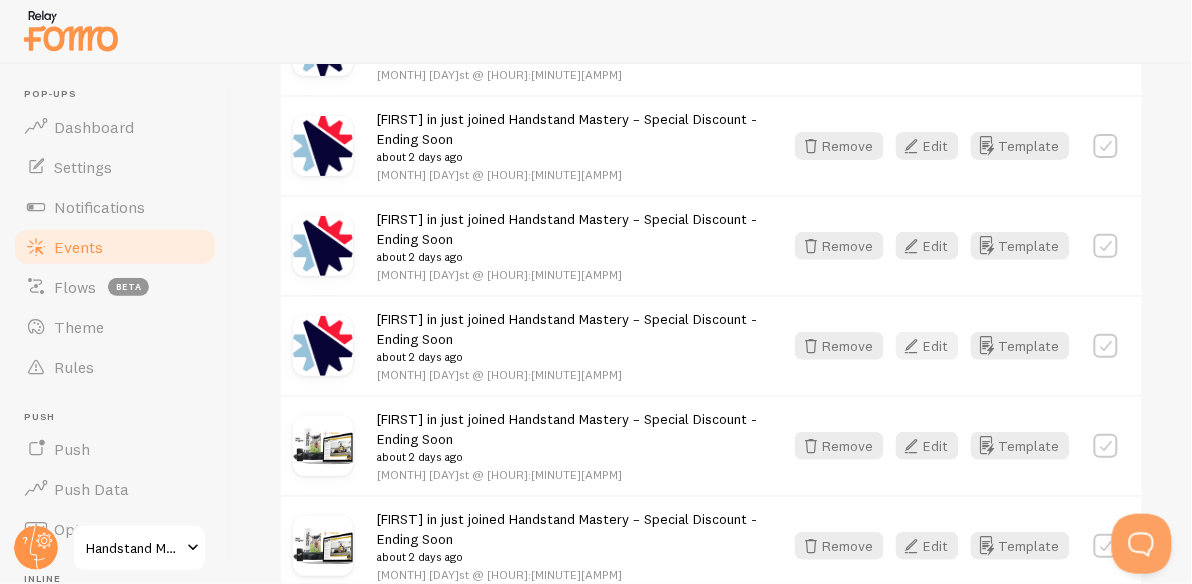 click at bounding box center [912, 346] 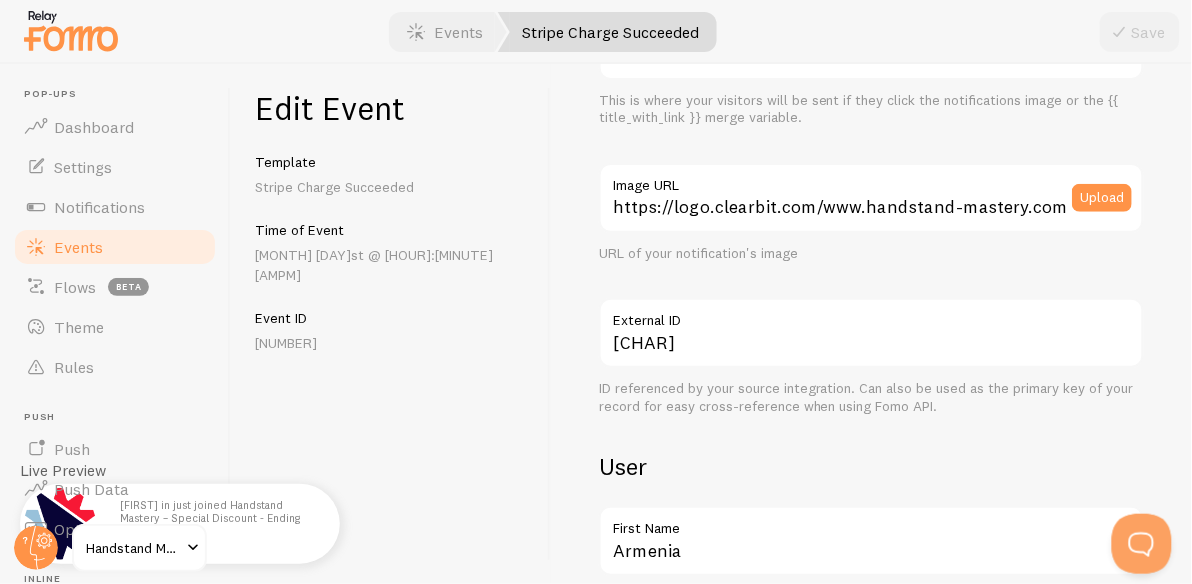 scroll, scrollTop: 279, scrollLeft: 0, axis: vertical 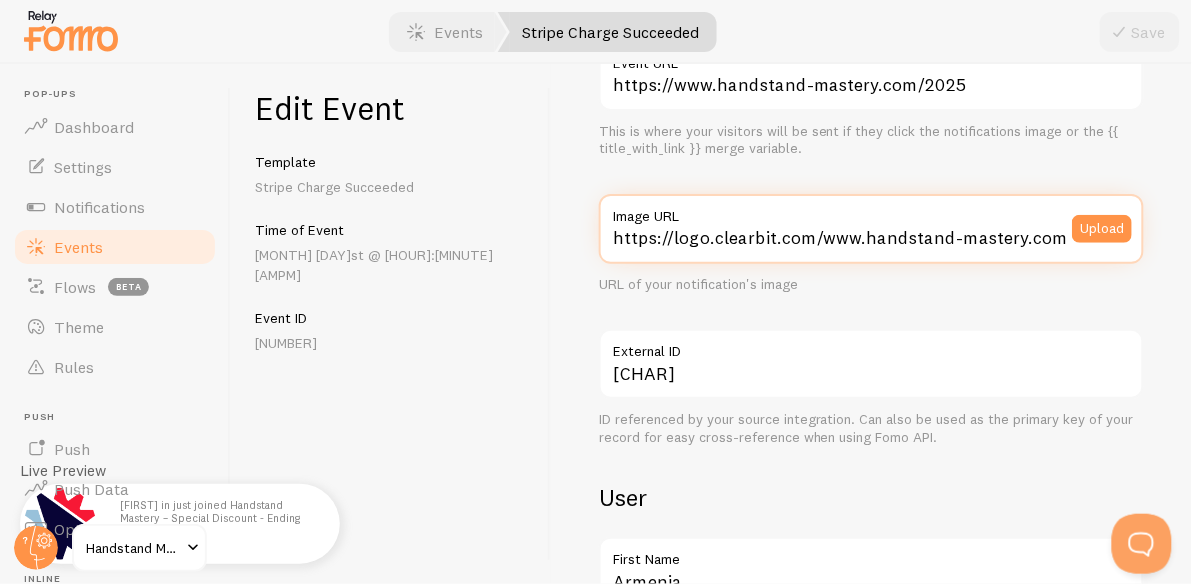 click on "https://logo.clearbit.com/www.handstand-mastery.com" at bounding box center [871, 229] 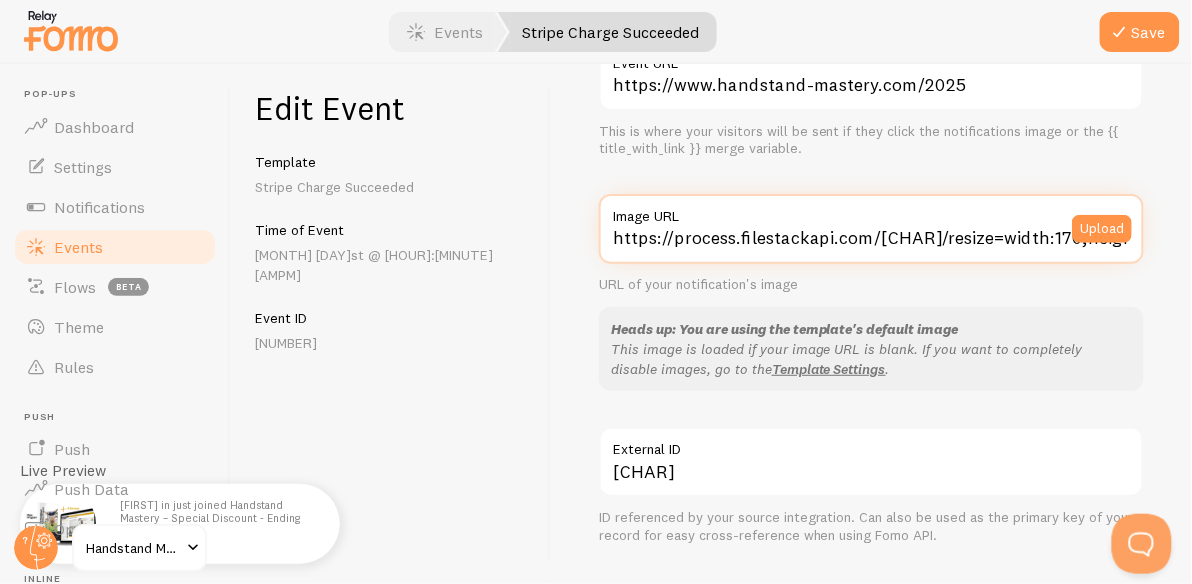 scroll, scrollTop: 0, scrollLeft: 642, axis: horizontal 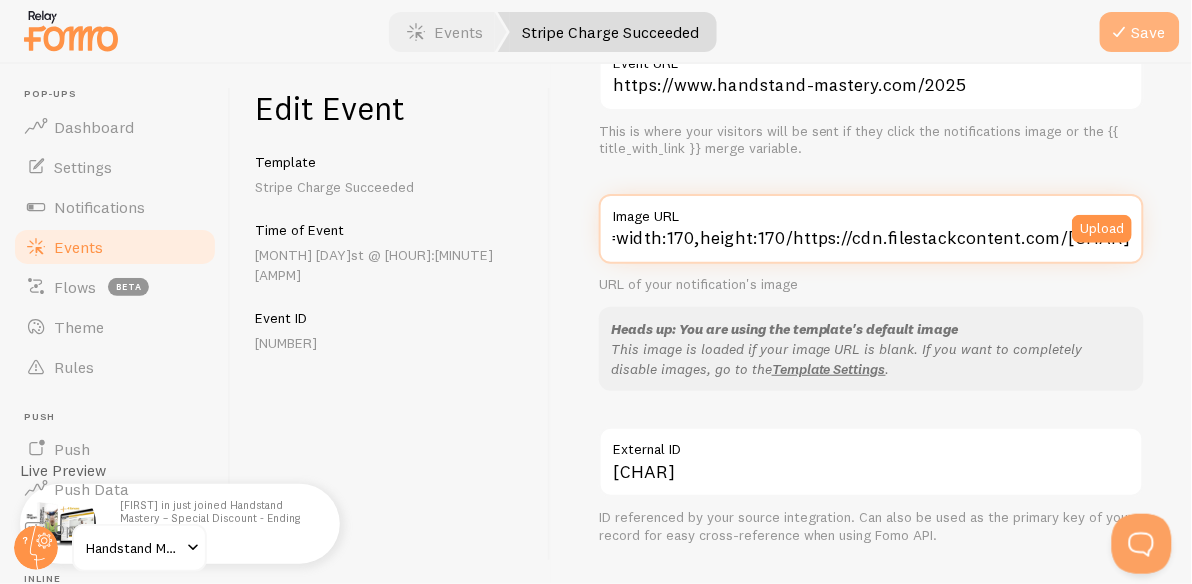 type on "https://process.filestackapi.com/[CHAR]/resize=width:170,height:170/https://cdn.filestackcontent.com/[CHAR]" 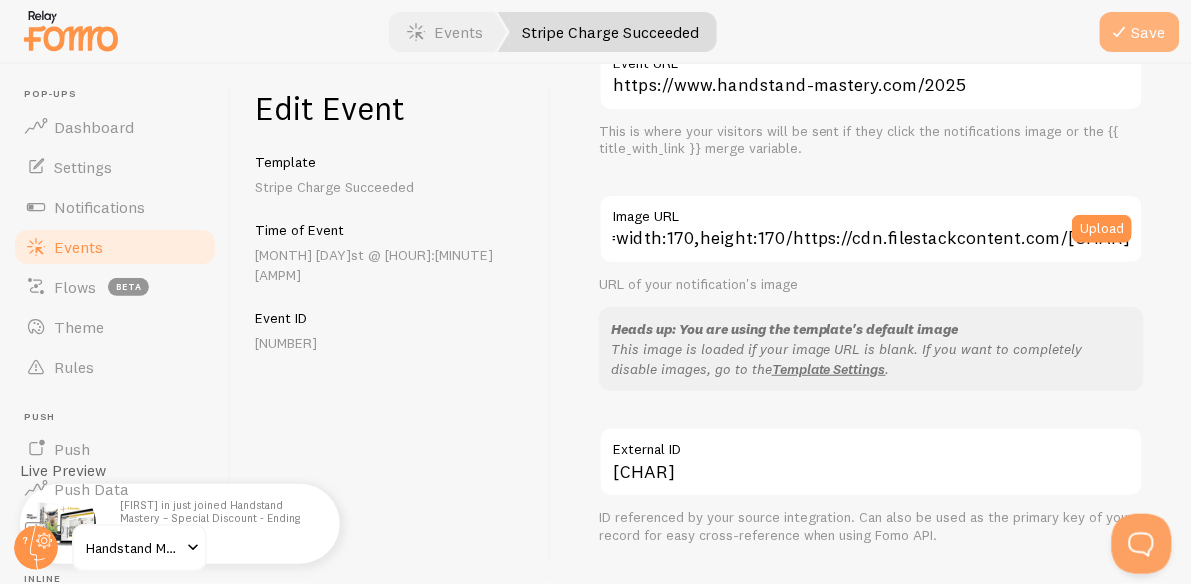 click at bounding box center (1120, 32) 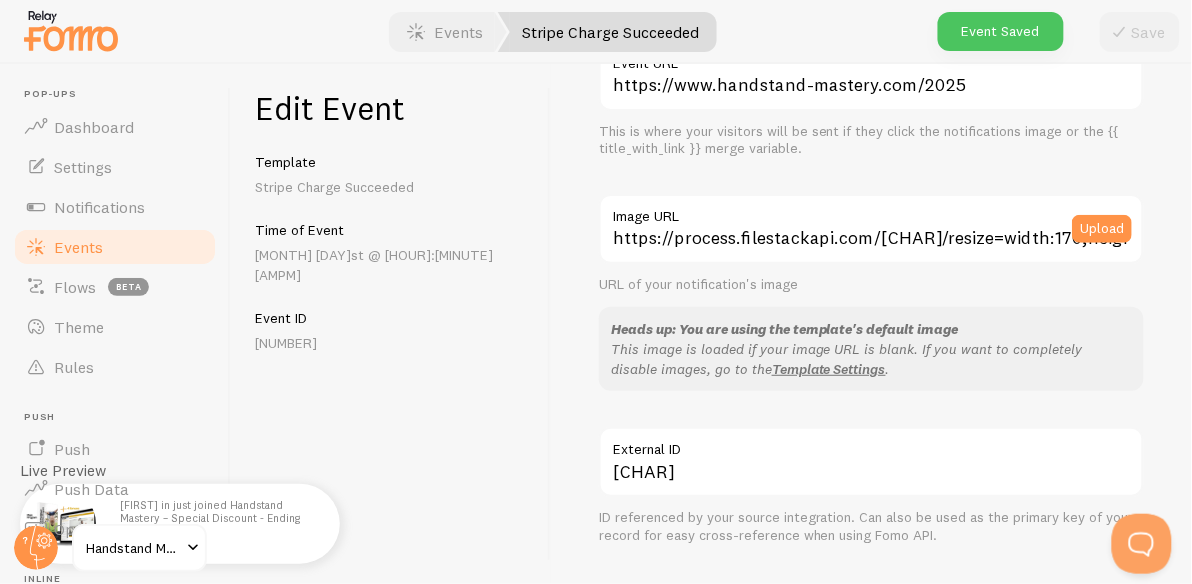 click on "Events" at bounding box center (78, 247) 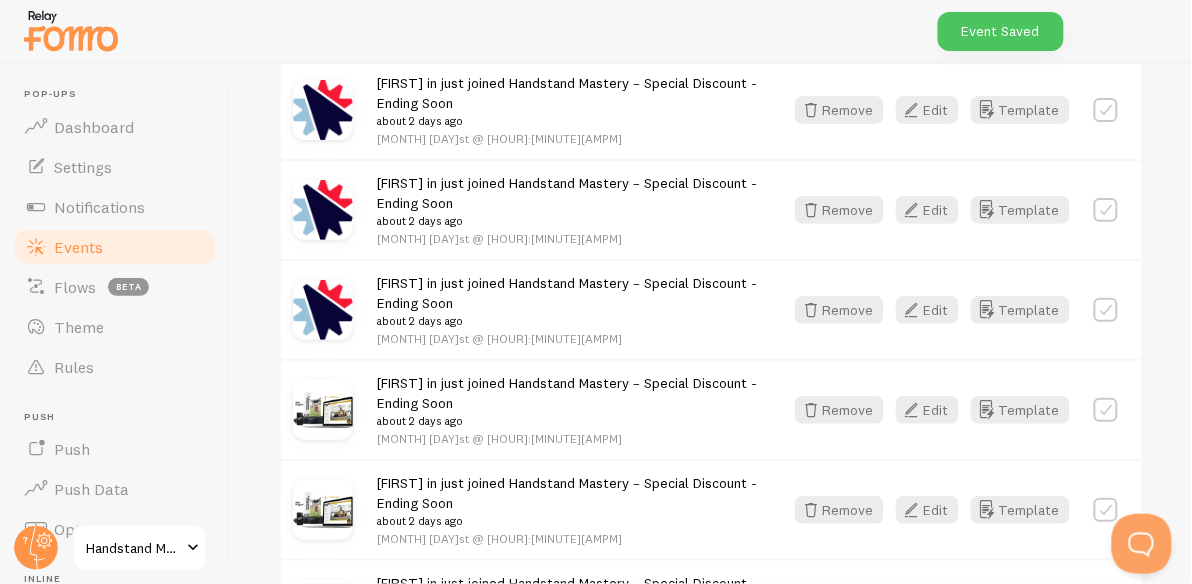 scroll, scrollTop: 1846, scrollLeft: 0, axis: vertical 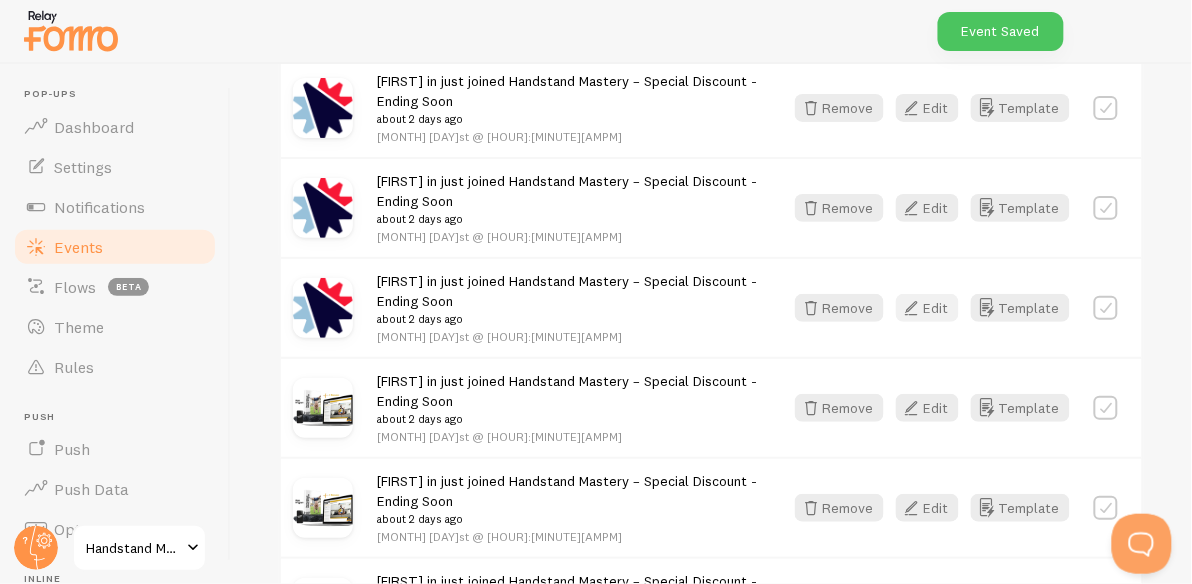 click on "Edit" at bounding box center (927, 308) 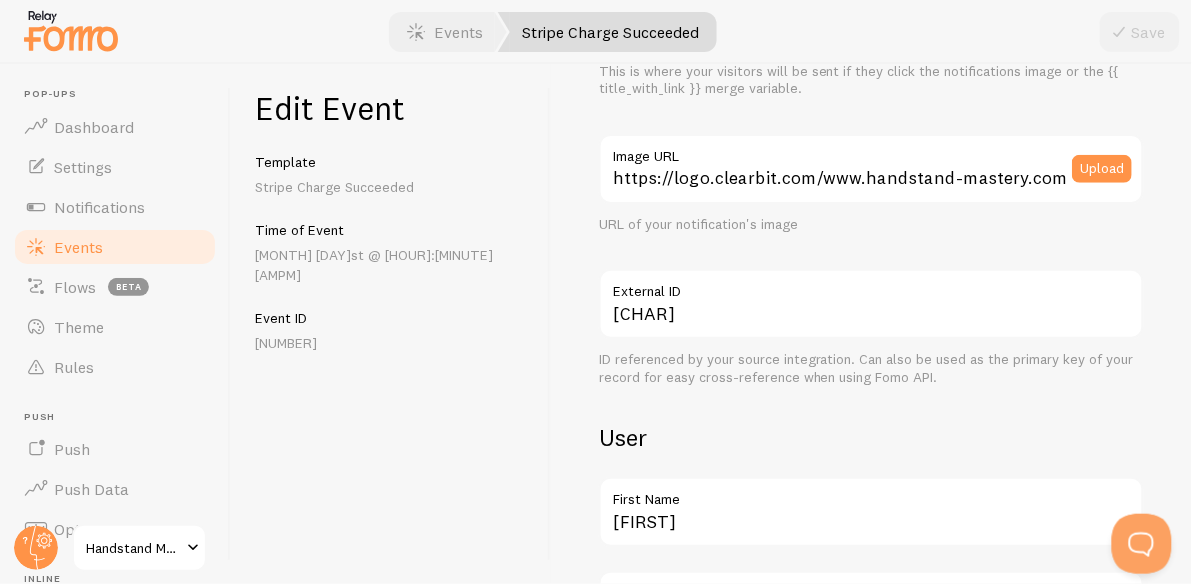 scroll, scrollTop: 358, scrollLeft: 0, axis: vertical 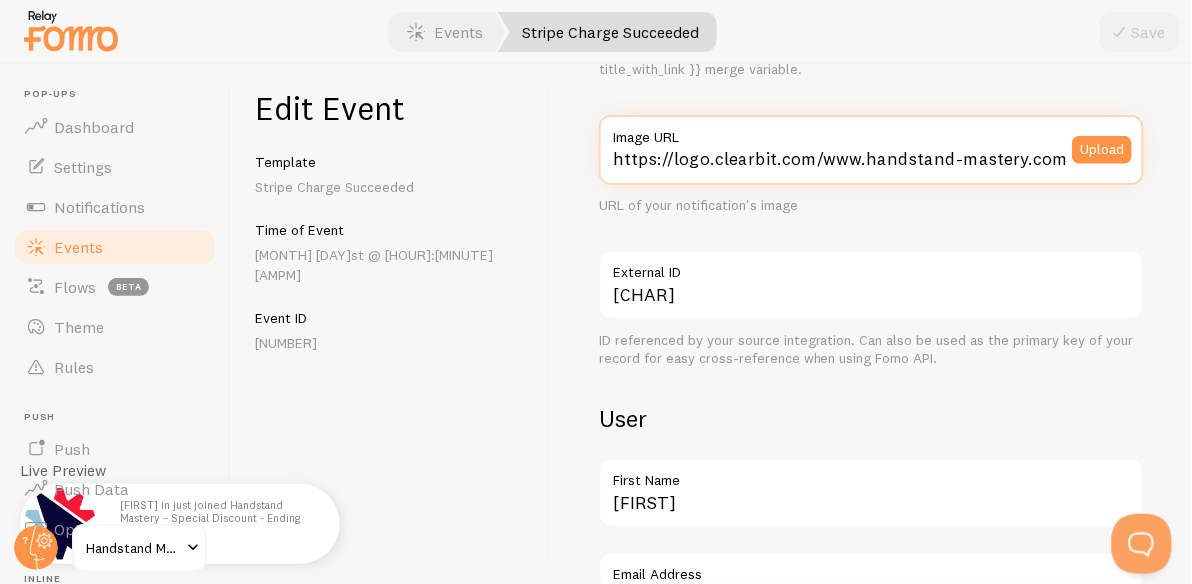 click on "https://logo.clearbit.com/www.handstand-mastery.com" at bounding box center [871, 150] 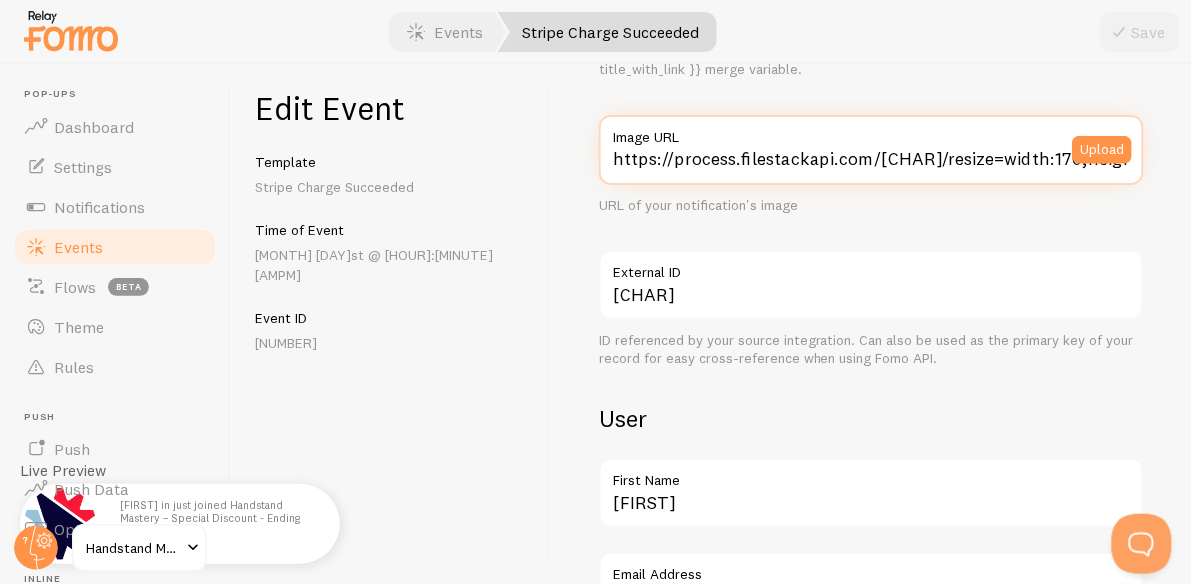 scroll, scrollTop: 0, scrollLeft: 642, axis: horizontal 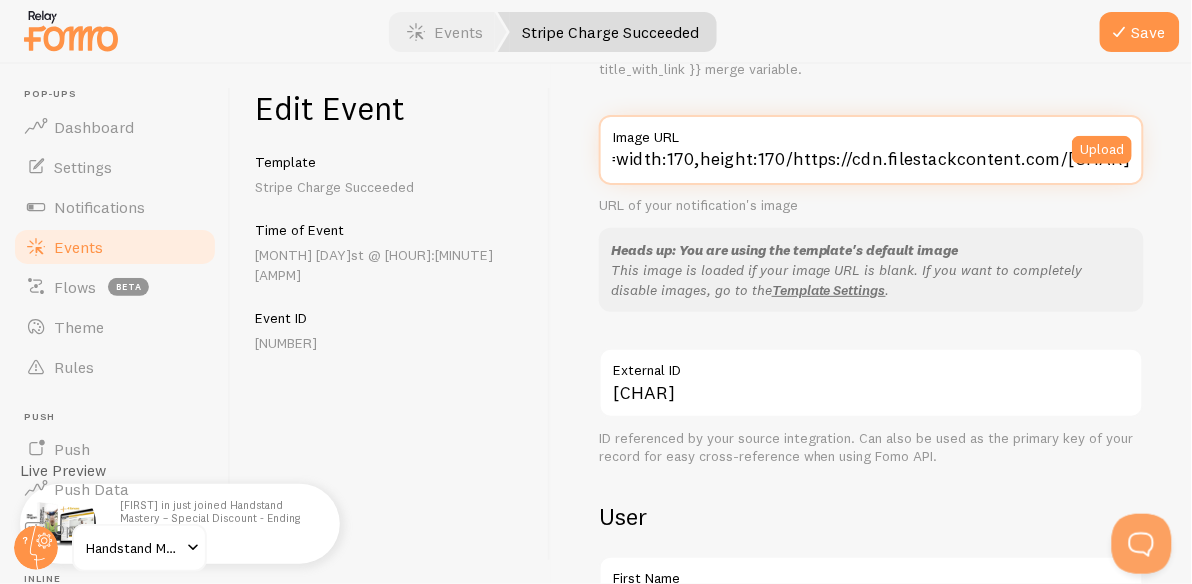 type on "https://process.filestackapi.com/[CHAR]/resize=width:170,height:170/https://cdn.filestackcontent.com/[CHAR]" 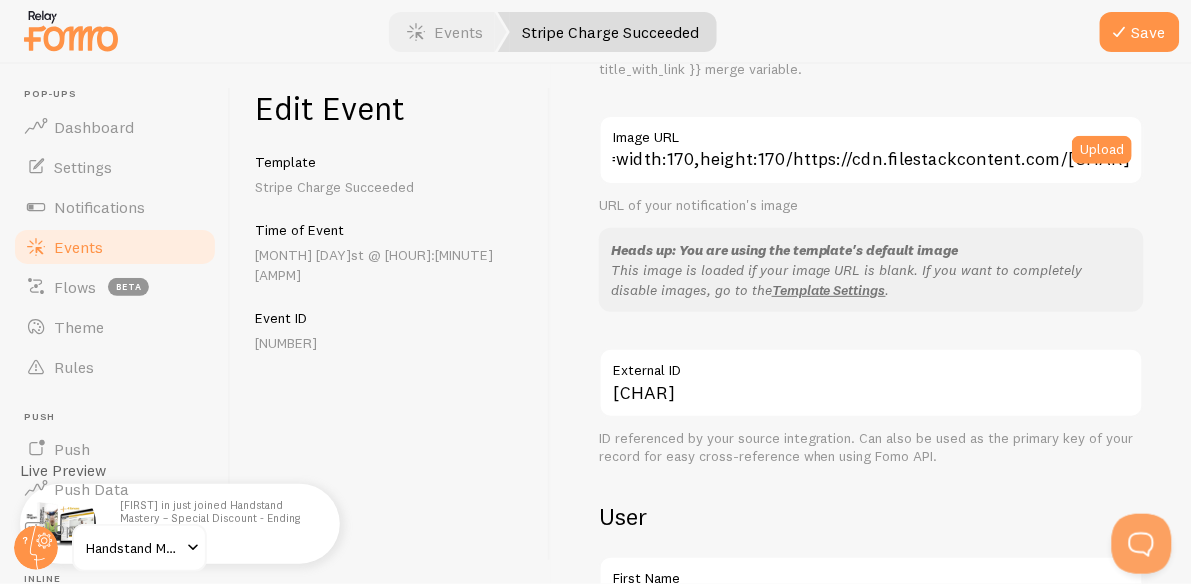 click at bounding box center (596, 32) 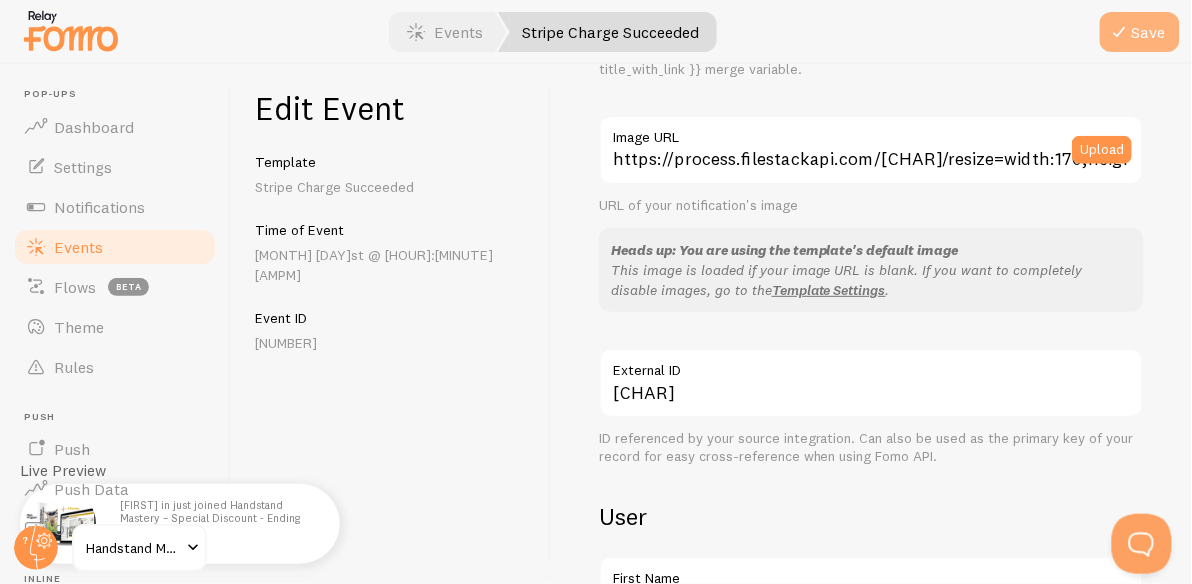 click on "Save" at bounding box center [1140, 32] 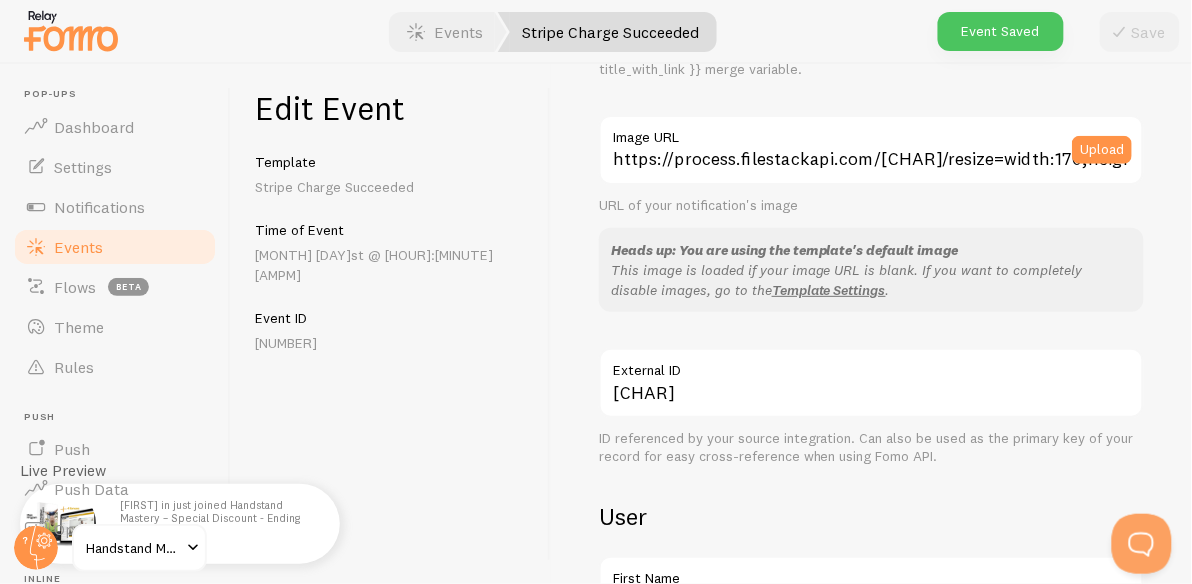 click on "Events" at bounding box center (115, 247) 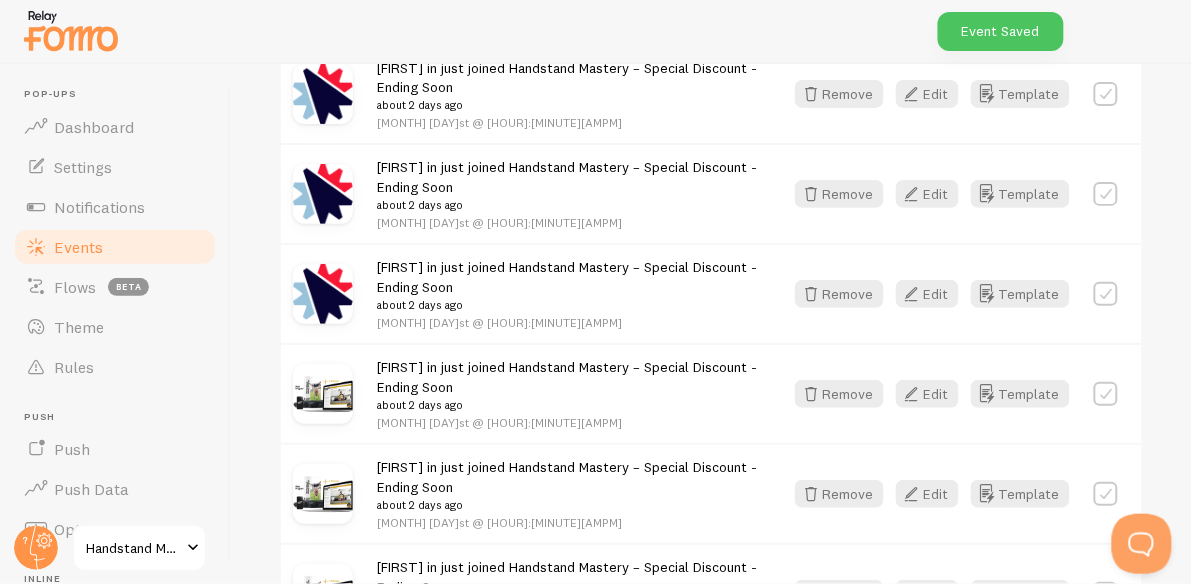 scroll, scrollTop: 1760, scrollLeft: 0, axis: vertical 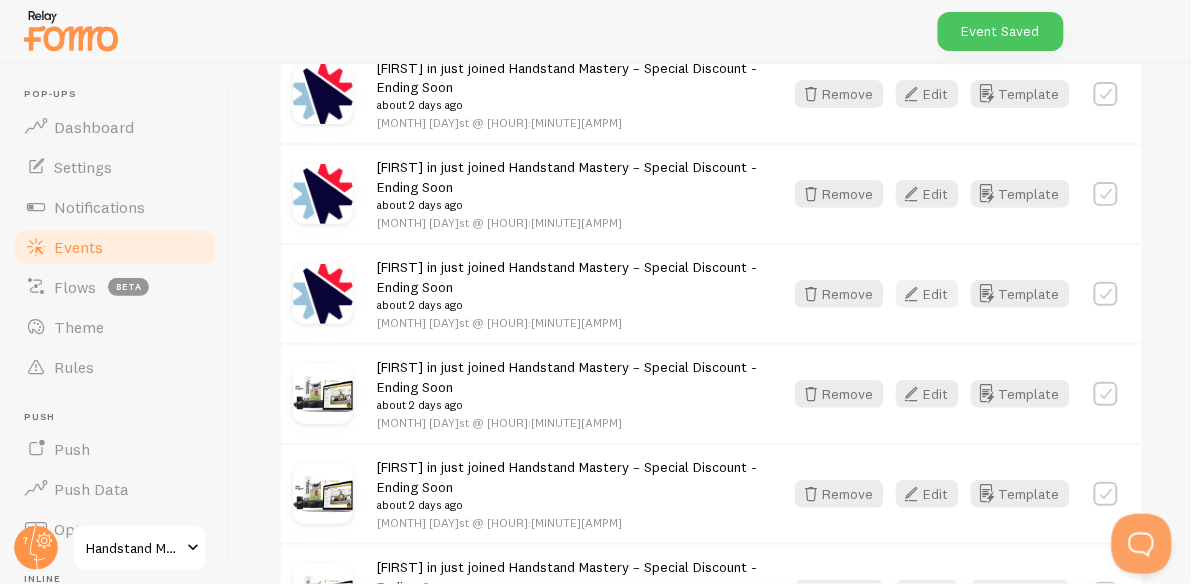 click at bounding box center (912, 294) 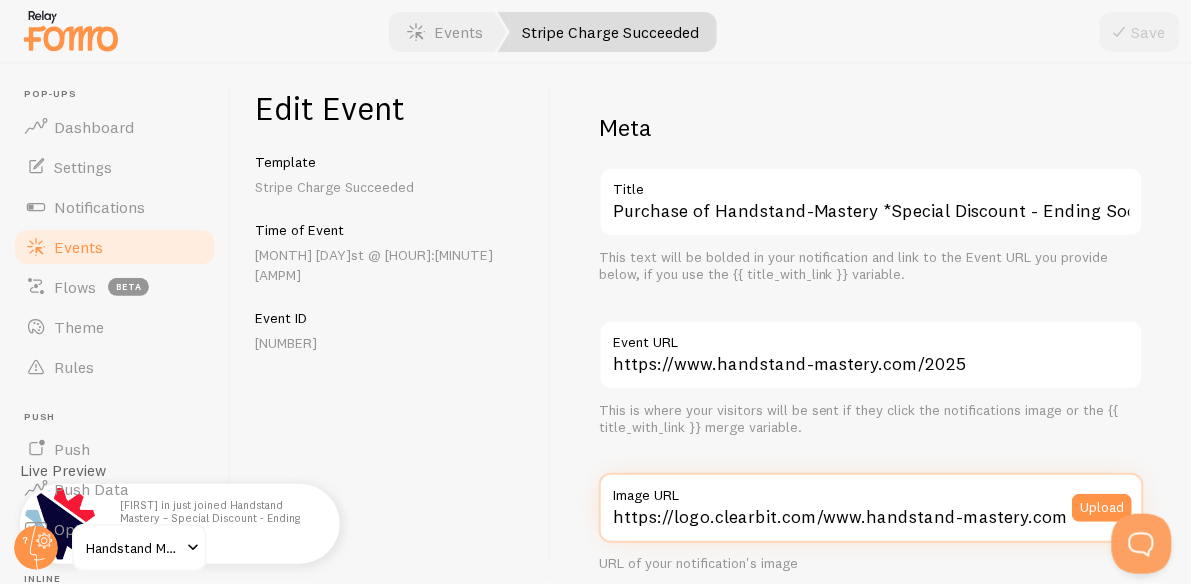 click on "https://logo.clearbit.com/www.handstand-mastery.com" at bounding box center (871, 508) 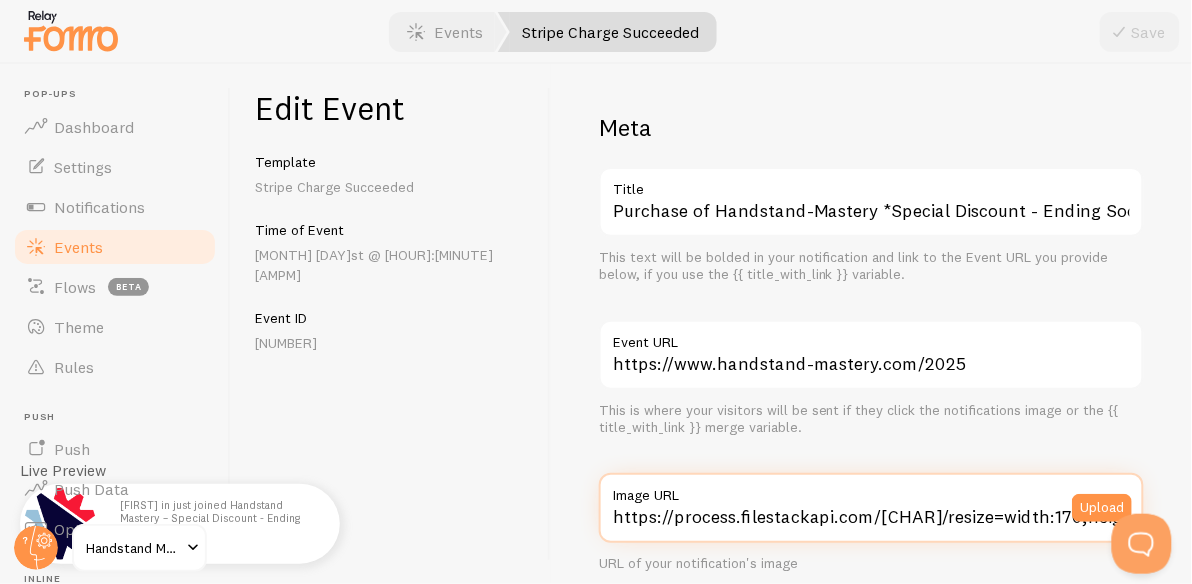 scroll, scrollTop: 0, scrollLeft: 642, axis: horizontal 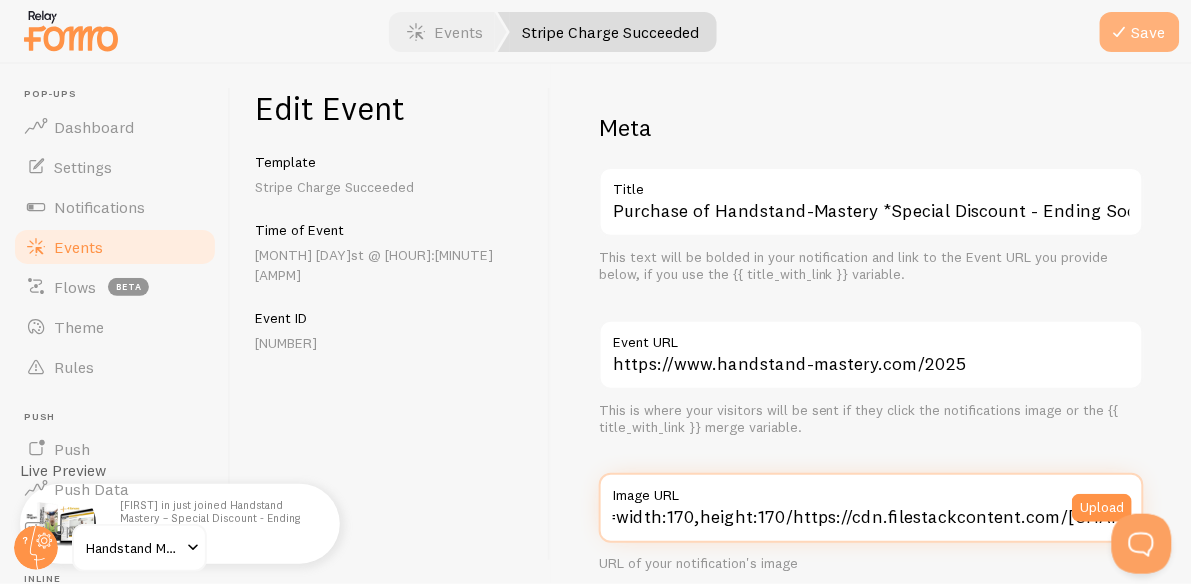 type on "https://process.filestackapi.com/[CHAR]/resize=width:170,height:170/https://cdn.filestackcontent.com/[CHAR]" 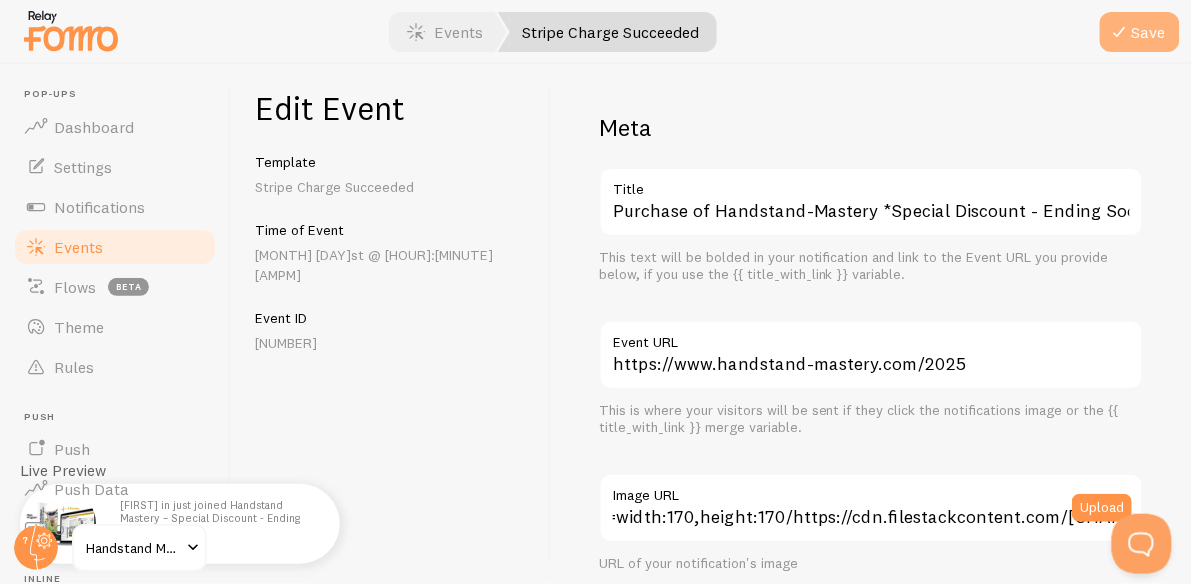 click at bounding box center [1120, 32] 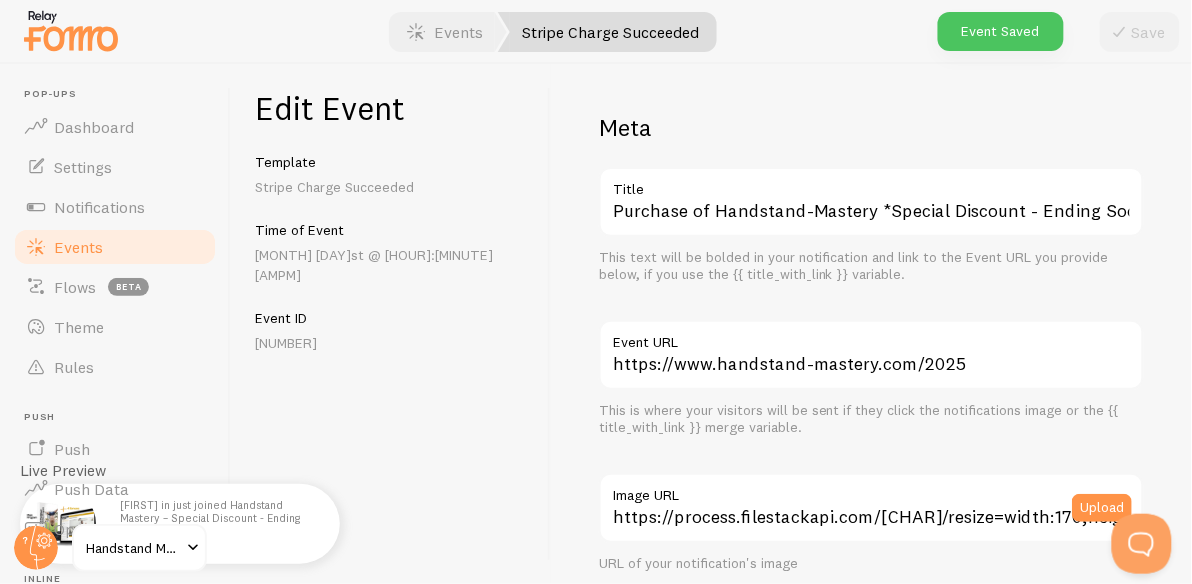 click on "Events" at bounding box center (115, 247) 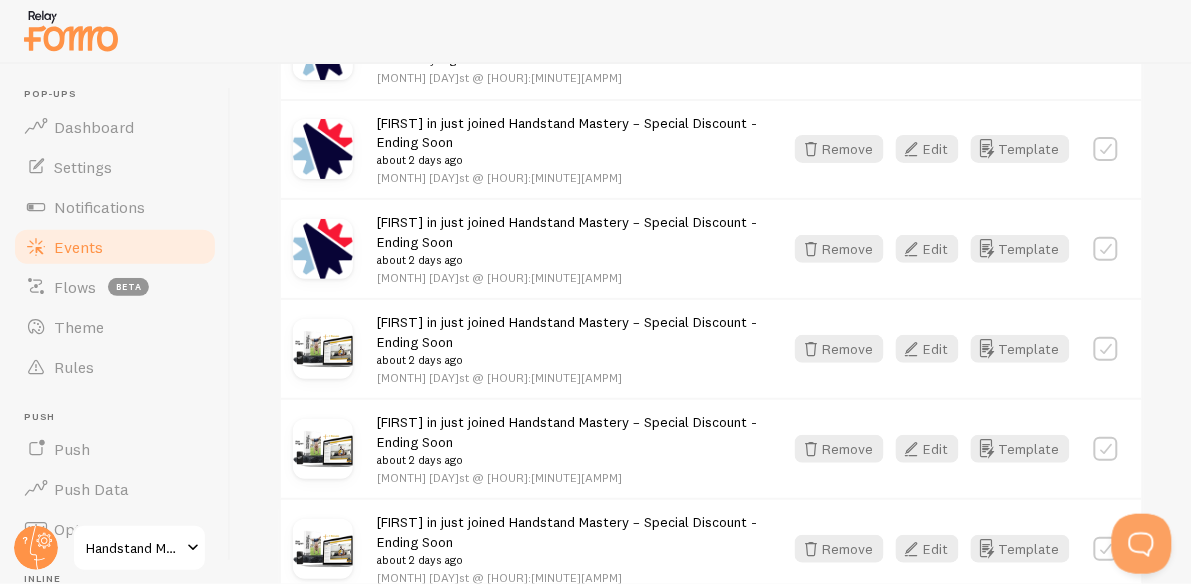 scroll, scrollTop: 1710, scrollLeft: 0, axis: vertical 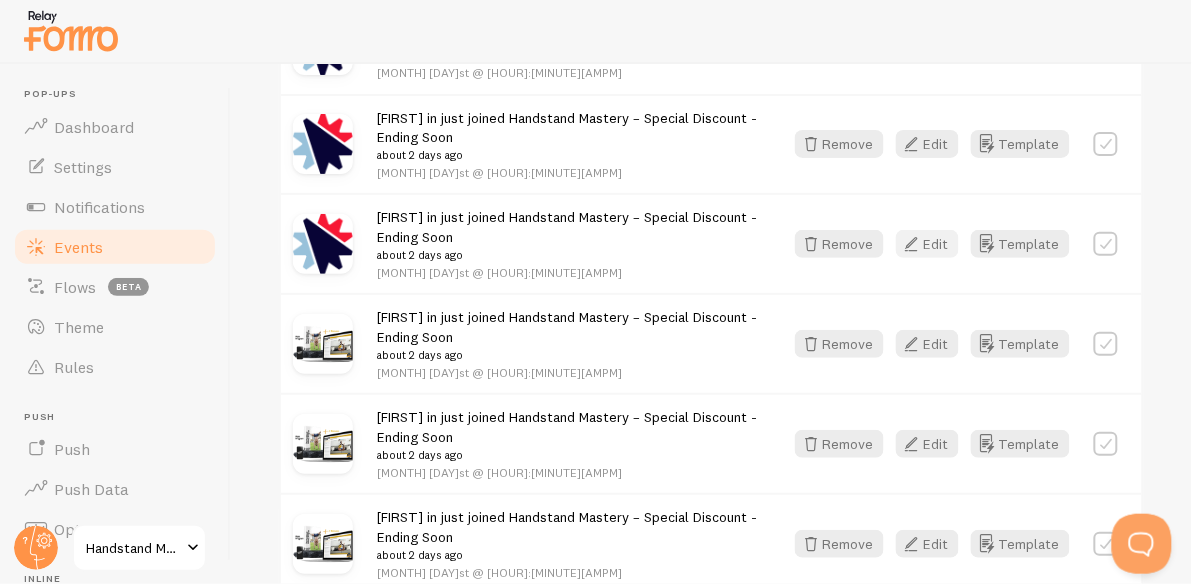 click on "Edit" at bounding box center (927, 244) 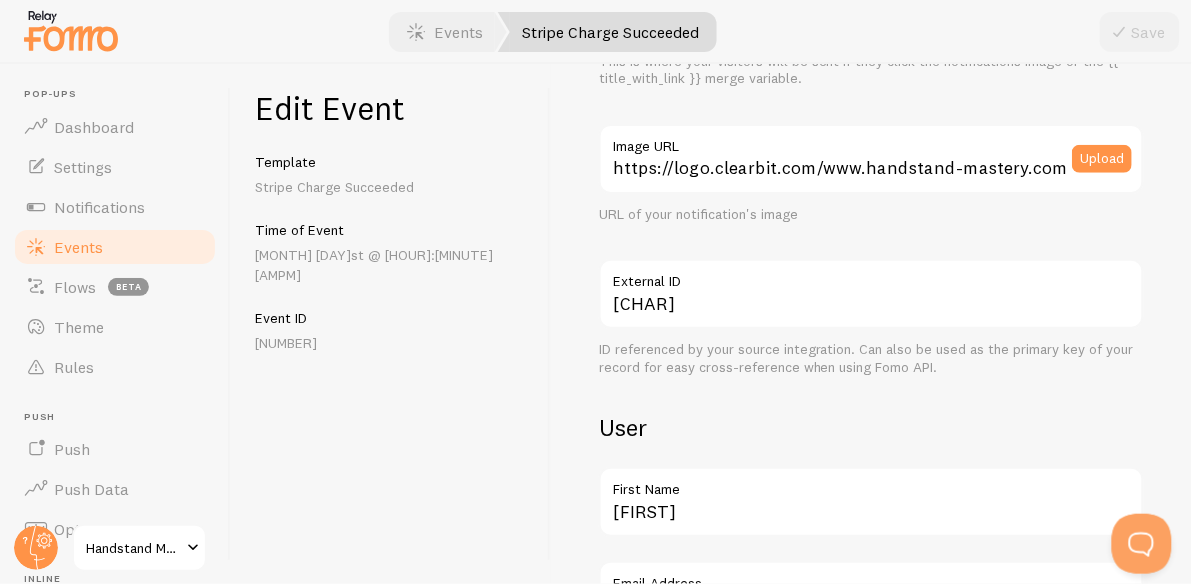 scroll, scrollTop: 339, scrollLeft: 0, axis: vertical 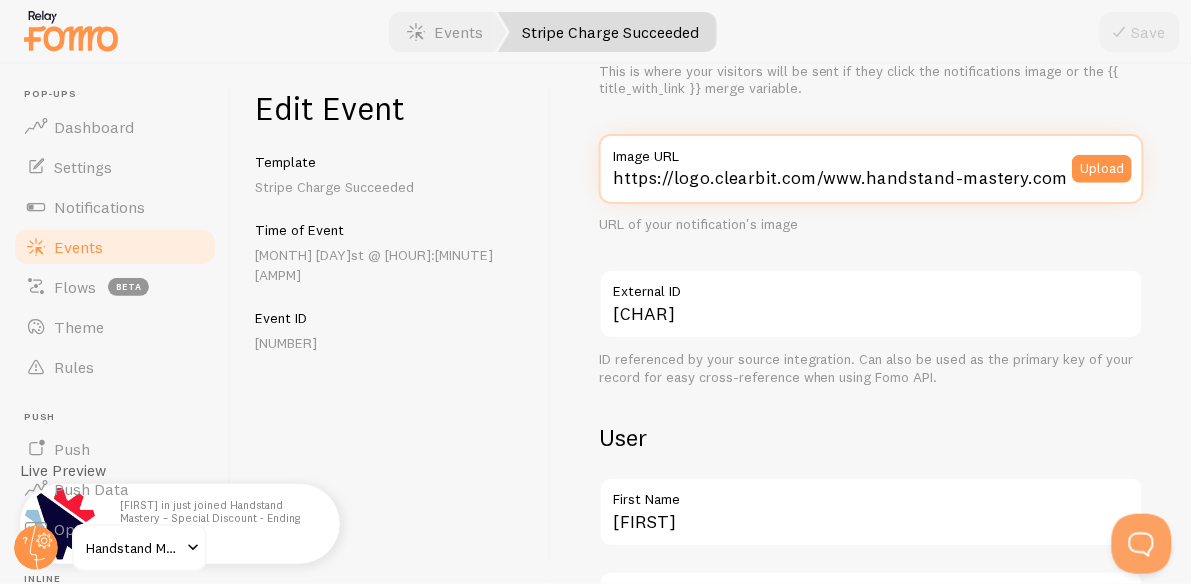 click on "https://logo.clearbit.com/www.handstand-mastery.com" at bounding box center [871, 169] 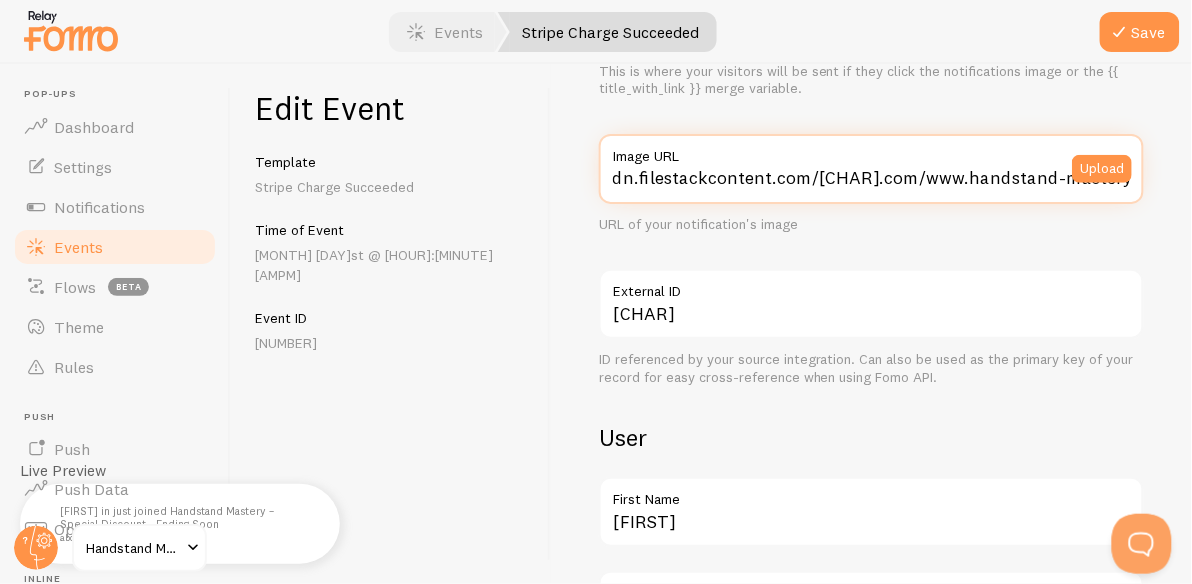 click on "https://logo.https://process.filestackapi.com/[CHAR]/resize=width:170,height:170/https://cdn.filestackcontent.com/[CHAR].com/www.handstand-mastery.com" at bounding box center [871, 169] 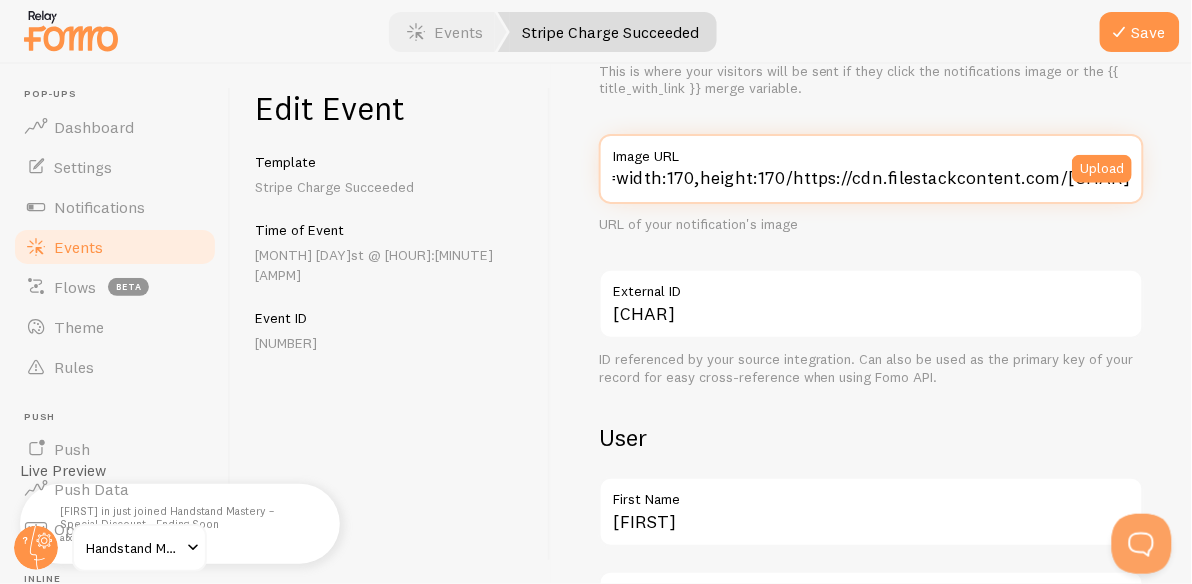scroll, scrollTop: 0, scrollLeft: 642, axis: horizontal 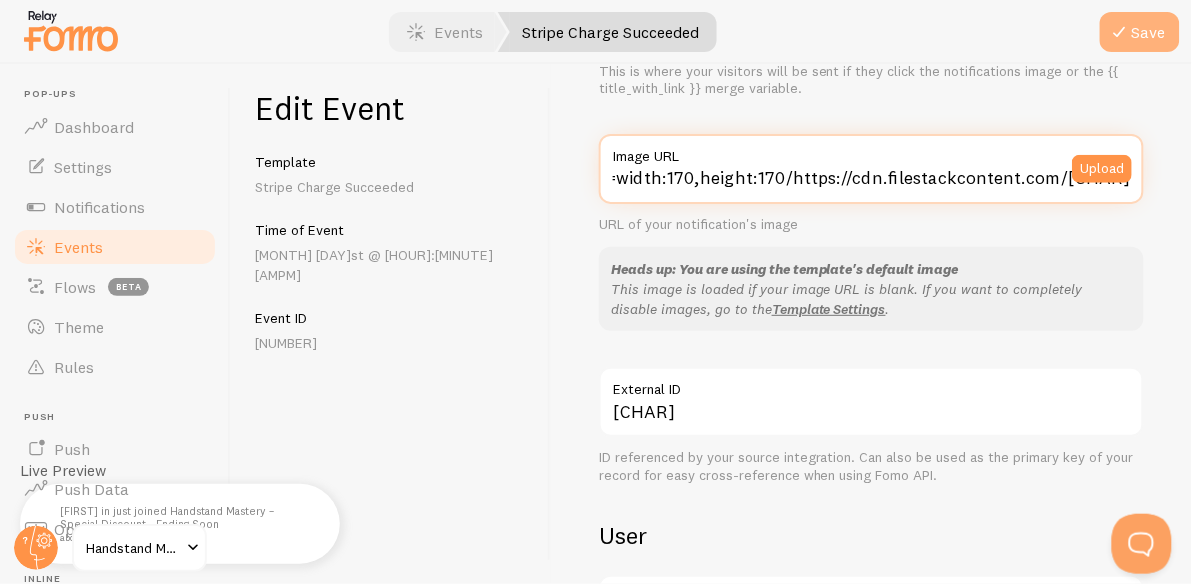type on "https://process.filestackapi.com/[CHAR]/resize=width:170,height:170/https://cdn.filestackcontent.com/[CHAR]" 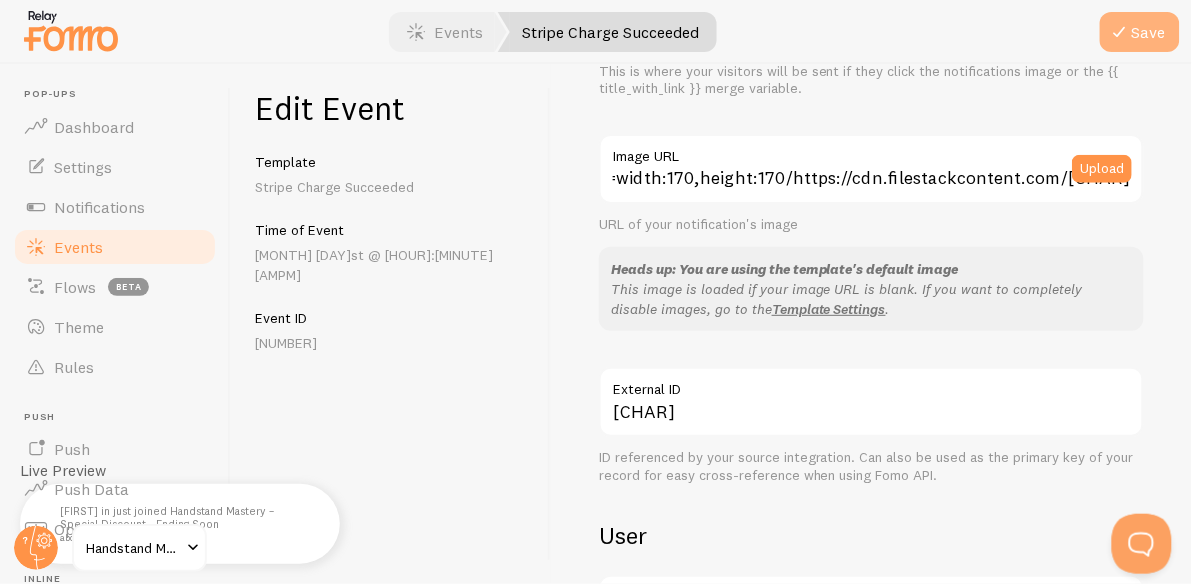 click on "Save" at bounding box center (1140, 32) 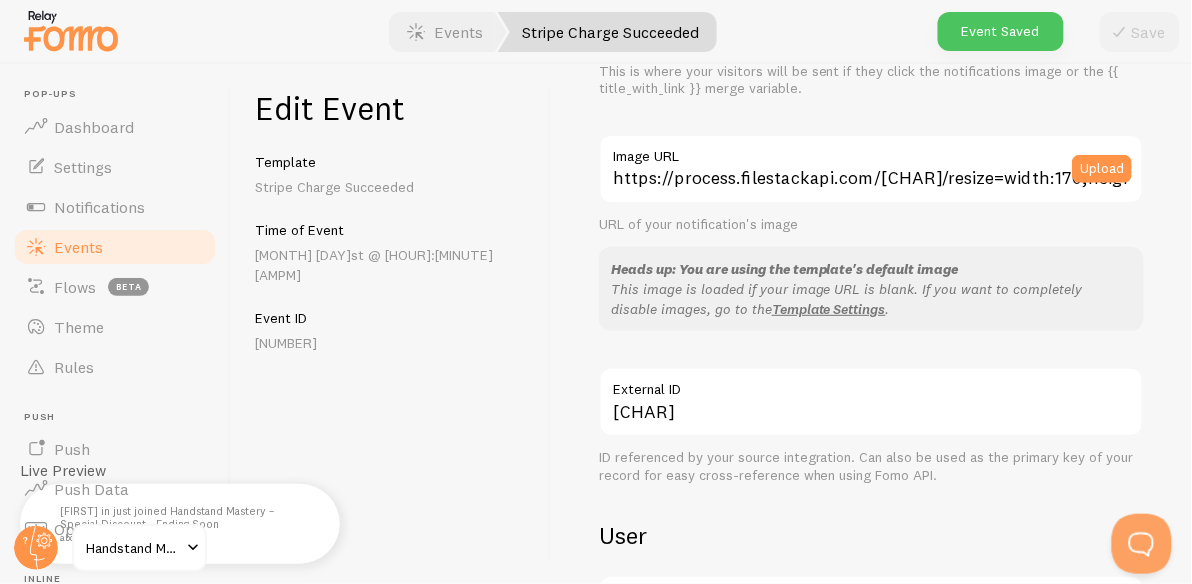 click on "Events" at bounding box center (115, 247) 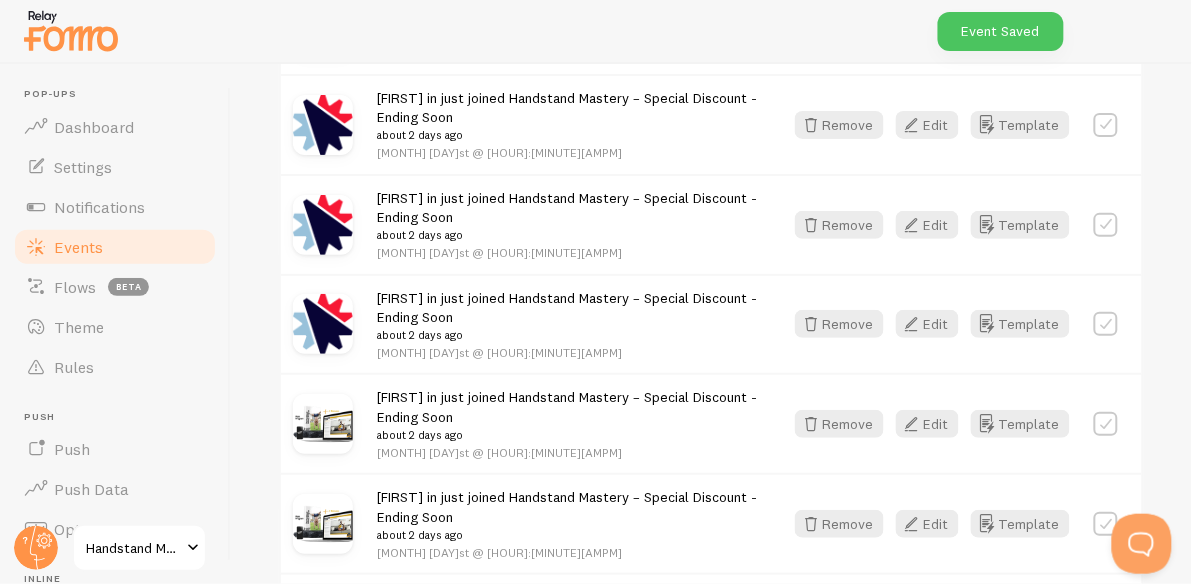 scroll, scrollTop: 1706, scrollLeft: 0, axis: vertical 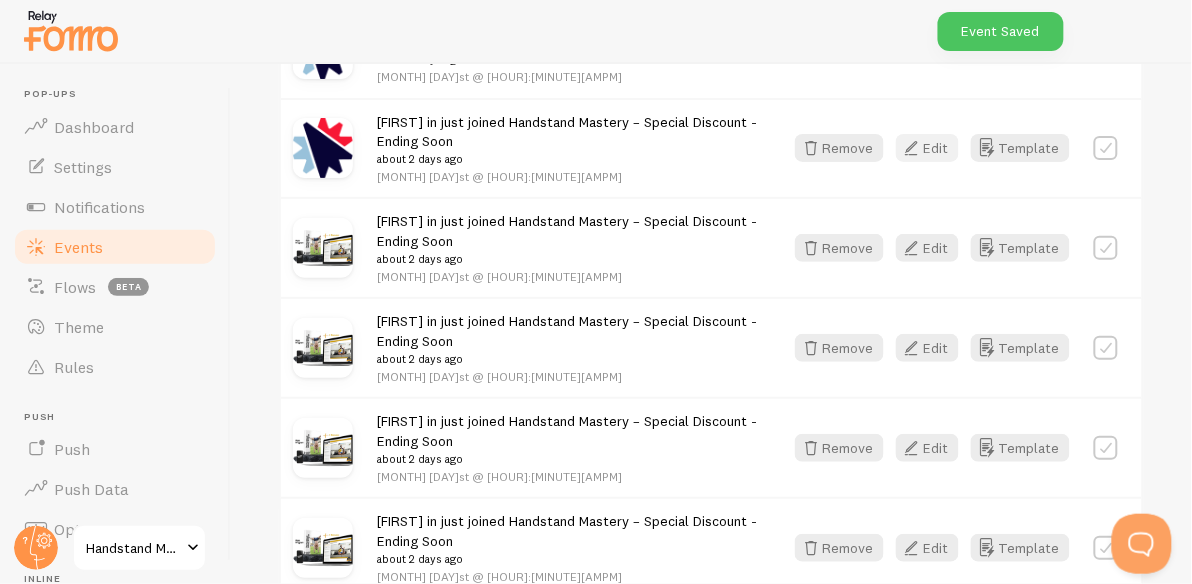 click at bounding box center [912, 148] 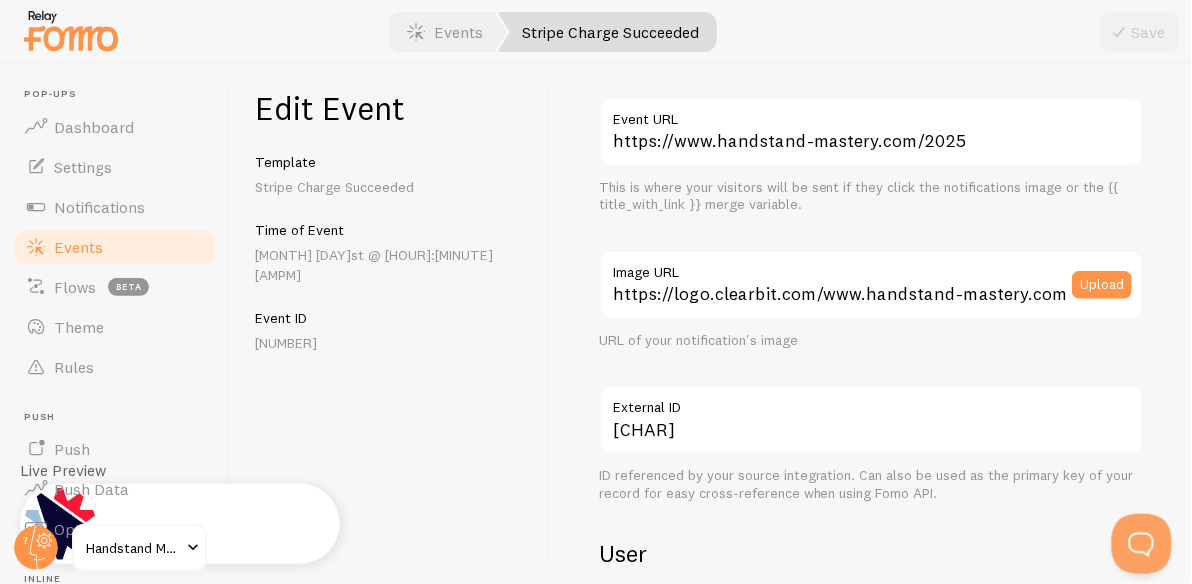 scroll, scrollTop: 216, scrollLeft: 0, axis: vertical 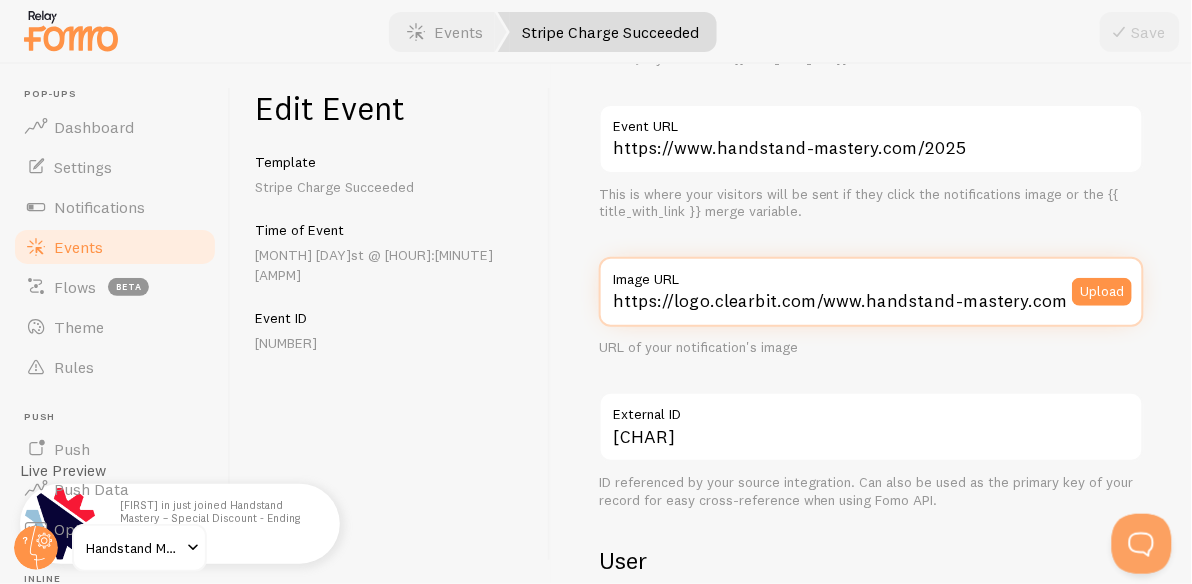 click on "https://logo.clearbit.com/www.handstand-mastery.com" at bounding box center [871, 292] 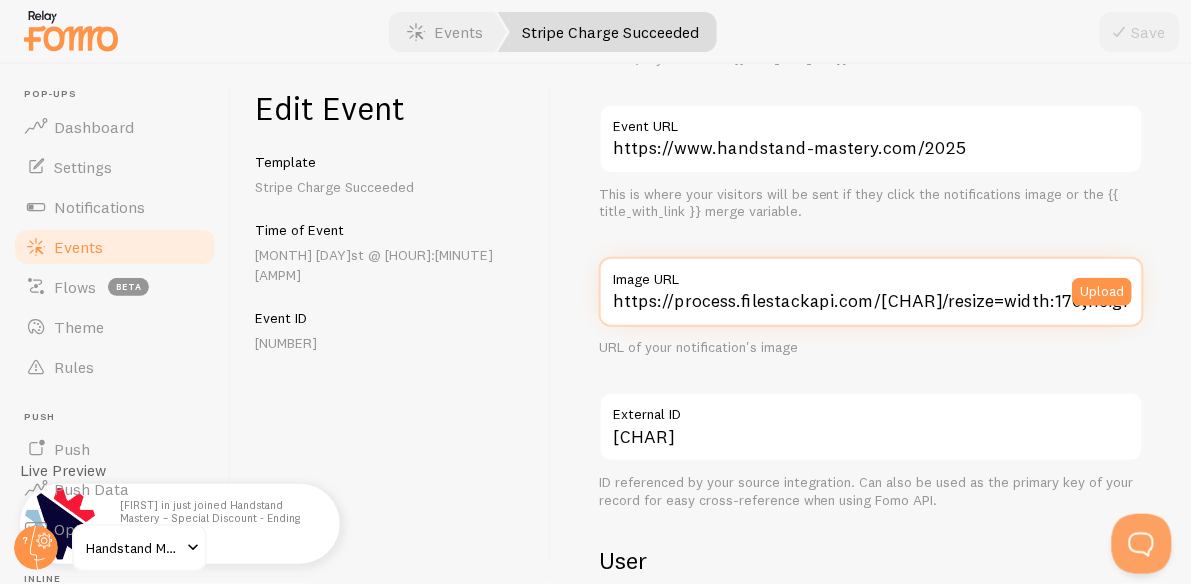 scroll 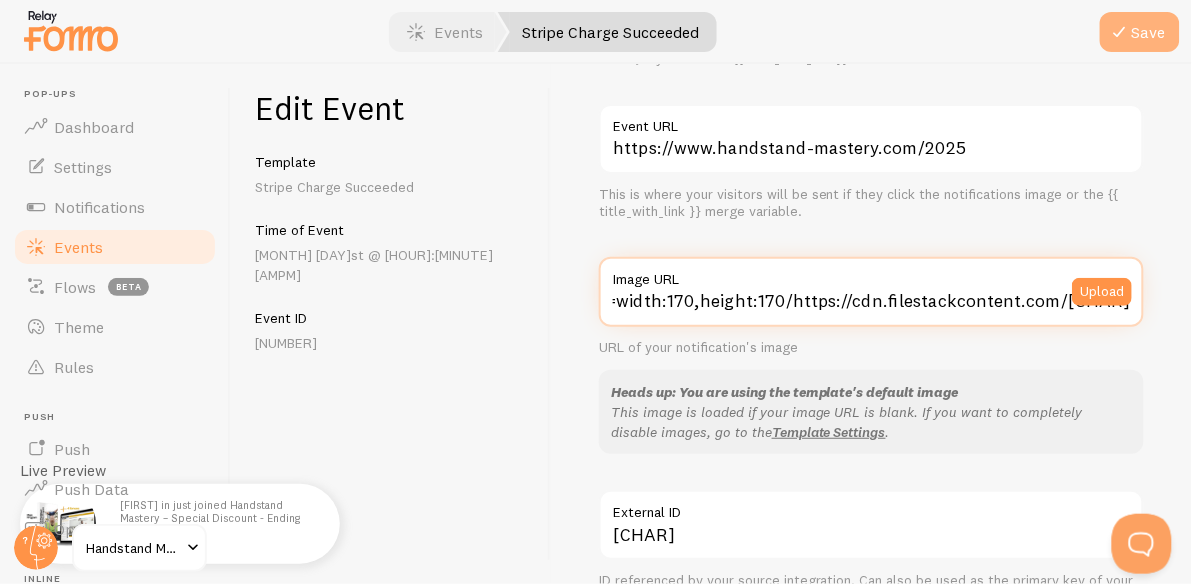 type on "https://process.filestackapi.com/[CHAR]/resize=width:170,height:170/https://cdn.filestackcontent.com/[CHAR]" 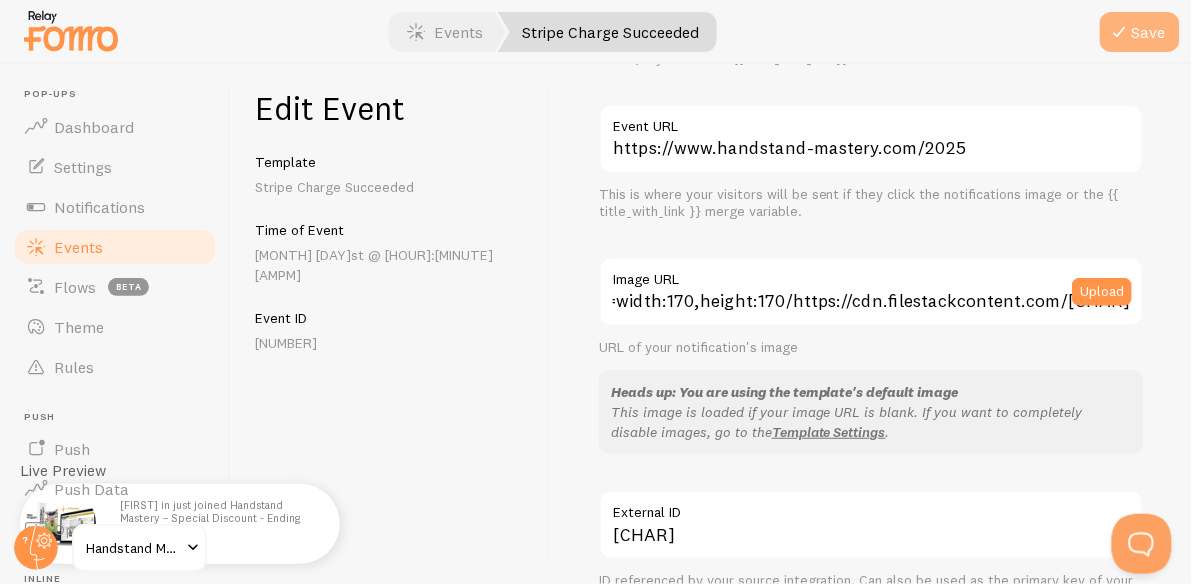 click on "Save" at bounding box center (1140, 32) 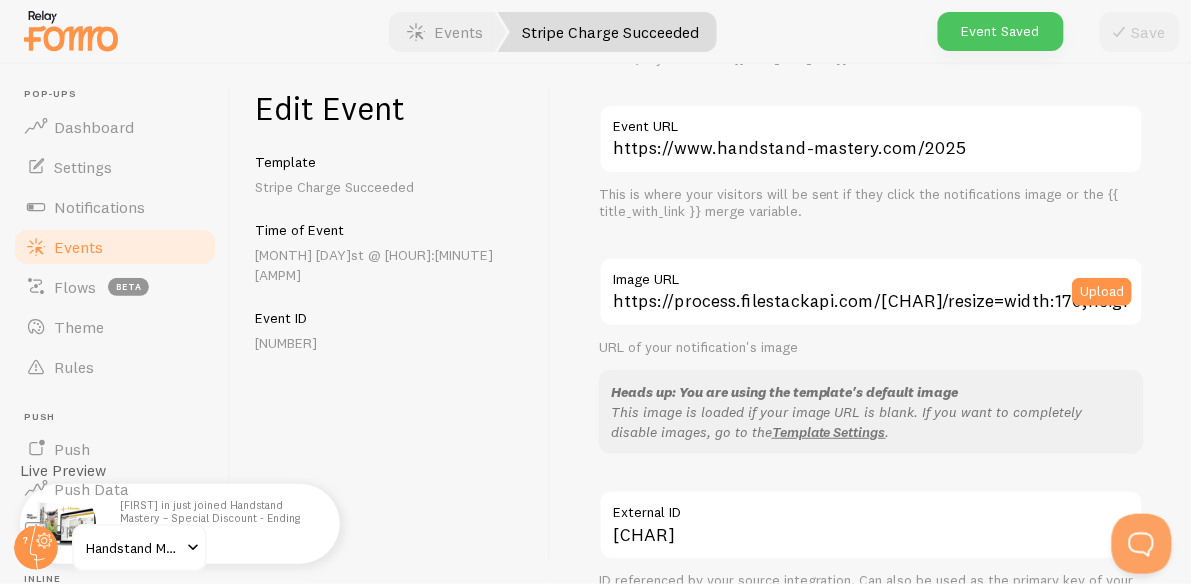 click on "Events" at bounding box center (115, 247) 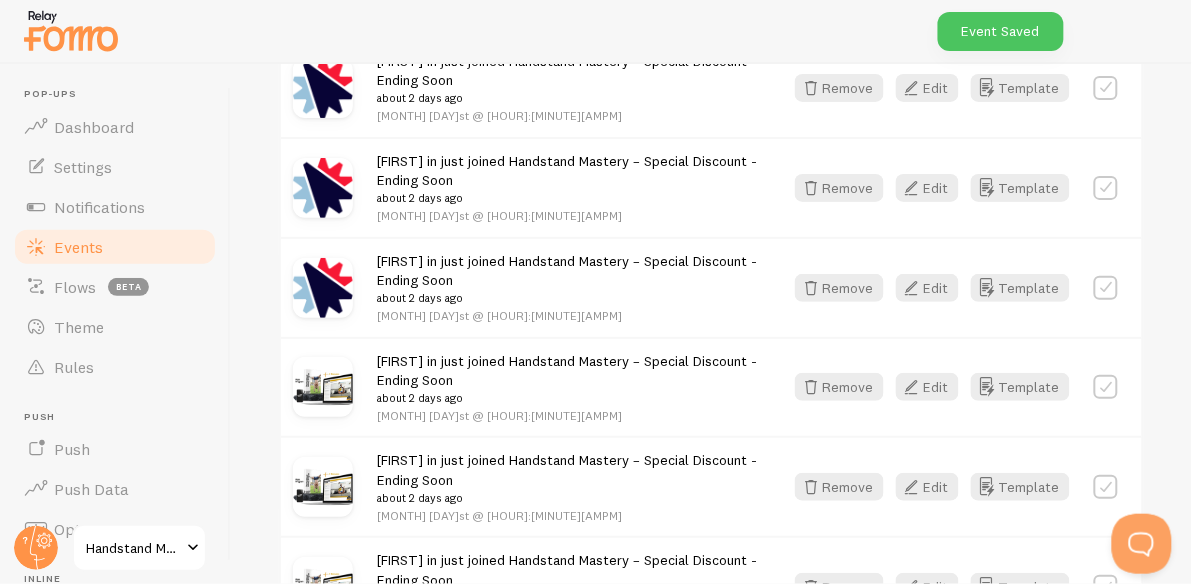 scroll, scrollTop: 1475, scrollLeft: 0, axis: vertical 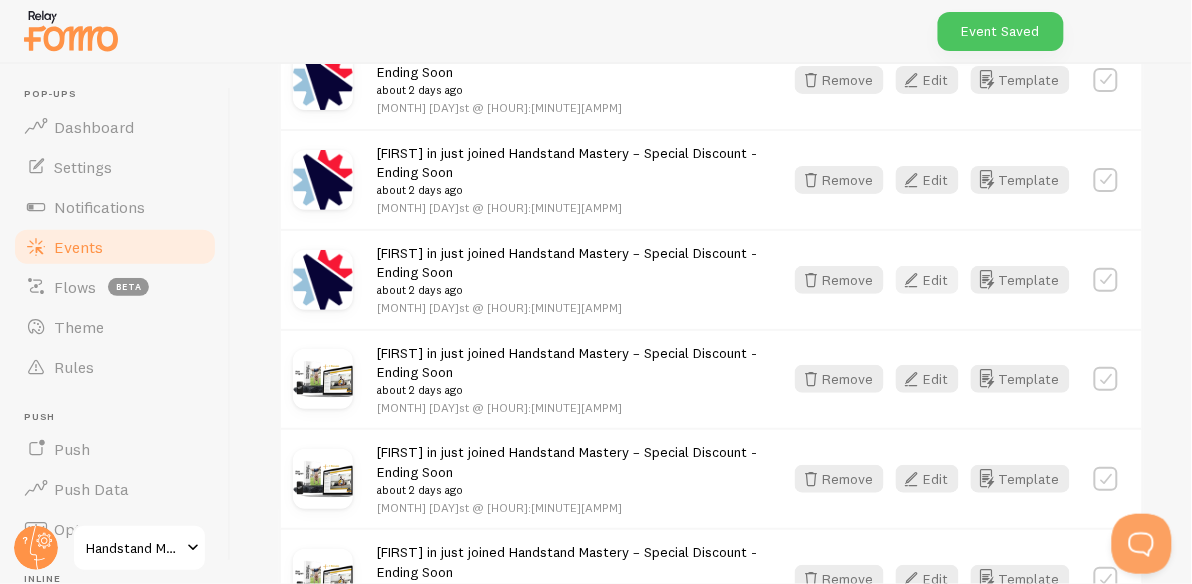 click on "Edit" at bounding box center (927, 280) 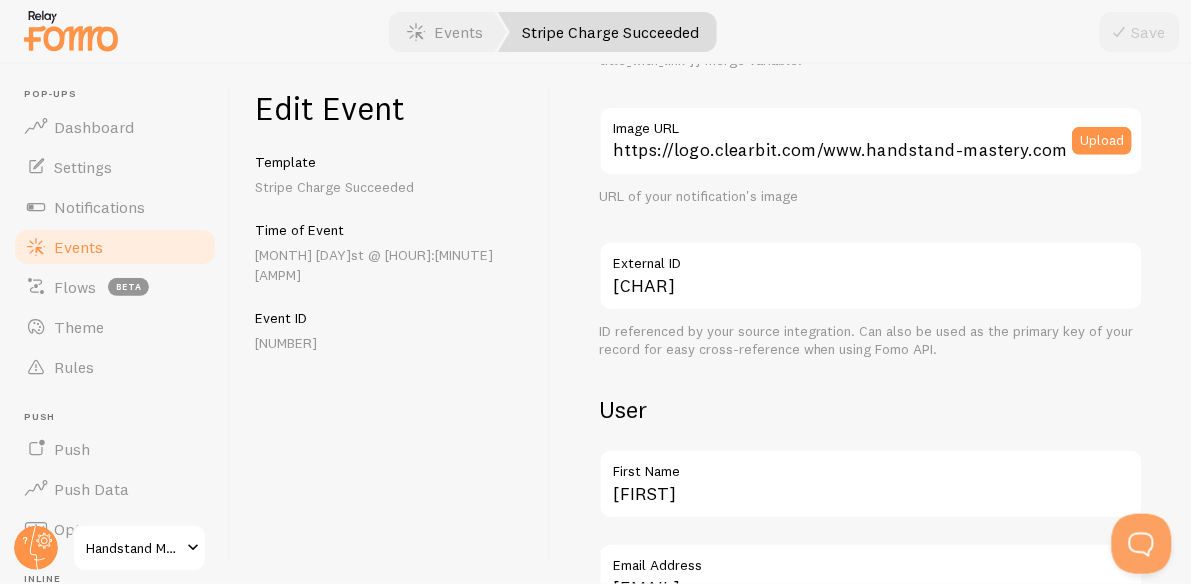 scroll, scrollTop: 290, scrollLeft: 0, axis: vertical 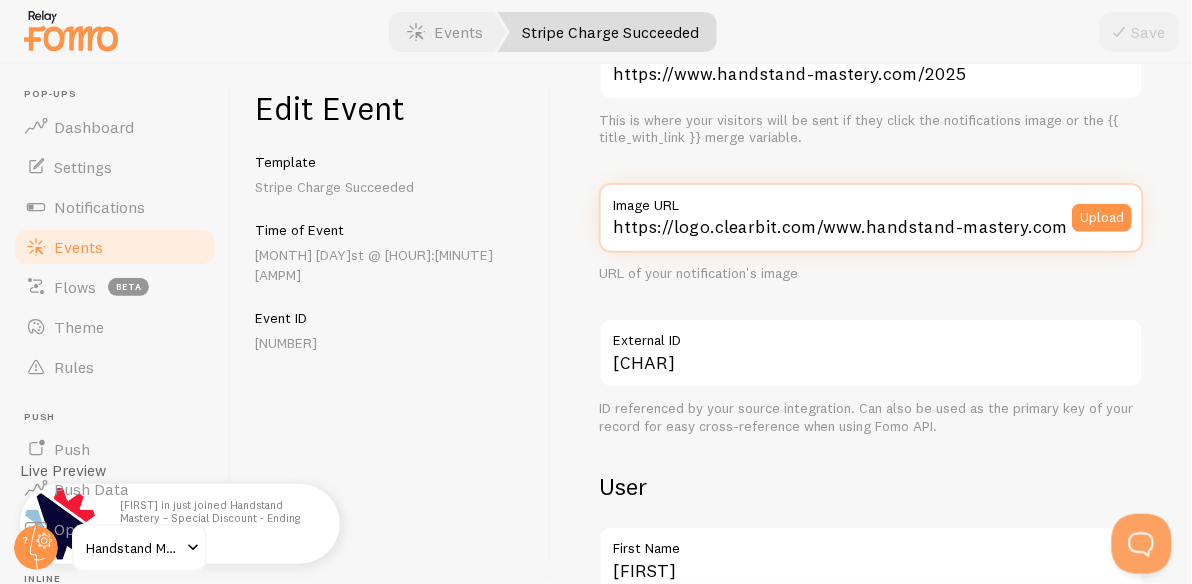 click on "https://logo.clearbit.com/www.handstand-mastery.com" at bounding box center [871, 218] 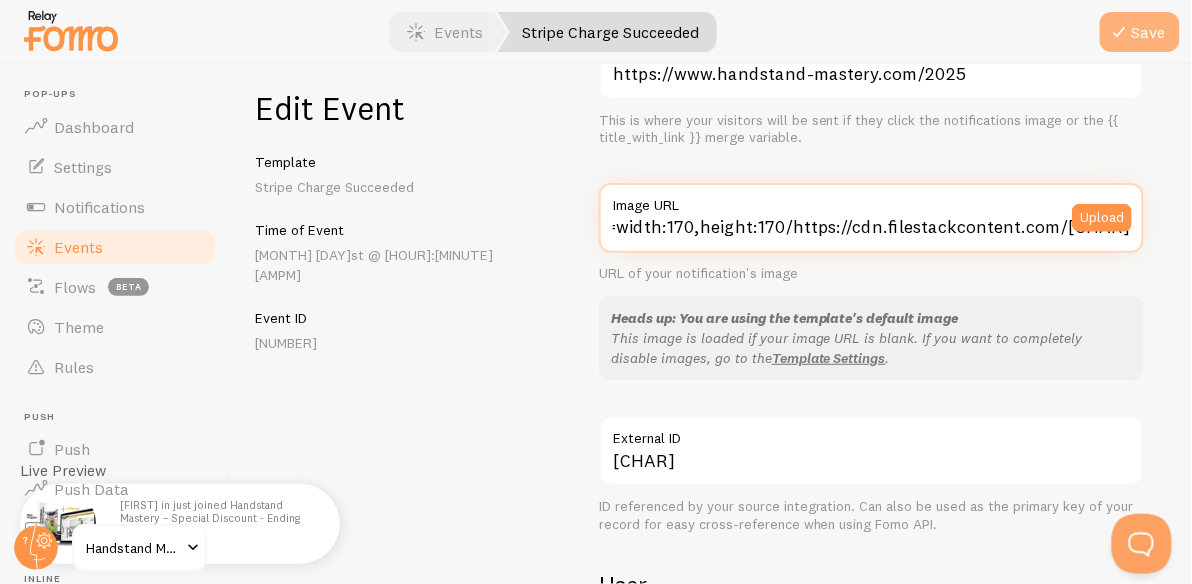type on "https://process.filestackapi.com/[CHAR]/resize=width:170,height:170/https://cdn.filestackcontent.com/[CHAR]" 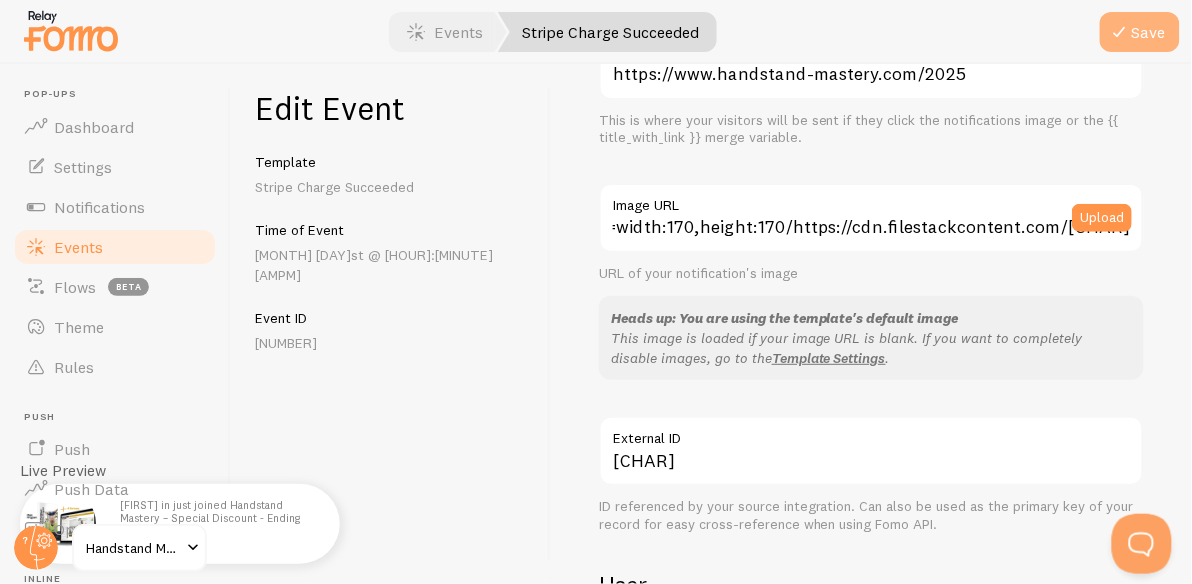 click at bounding box center [1120, 32] 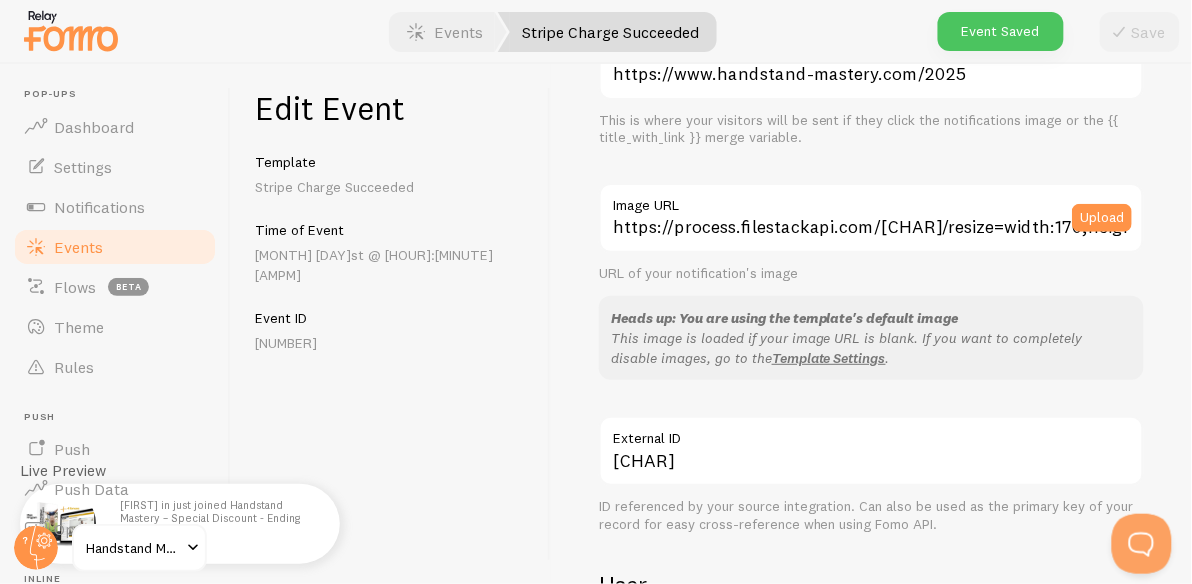 click on "Events" at bounding box center (115, 247) 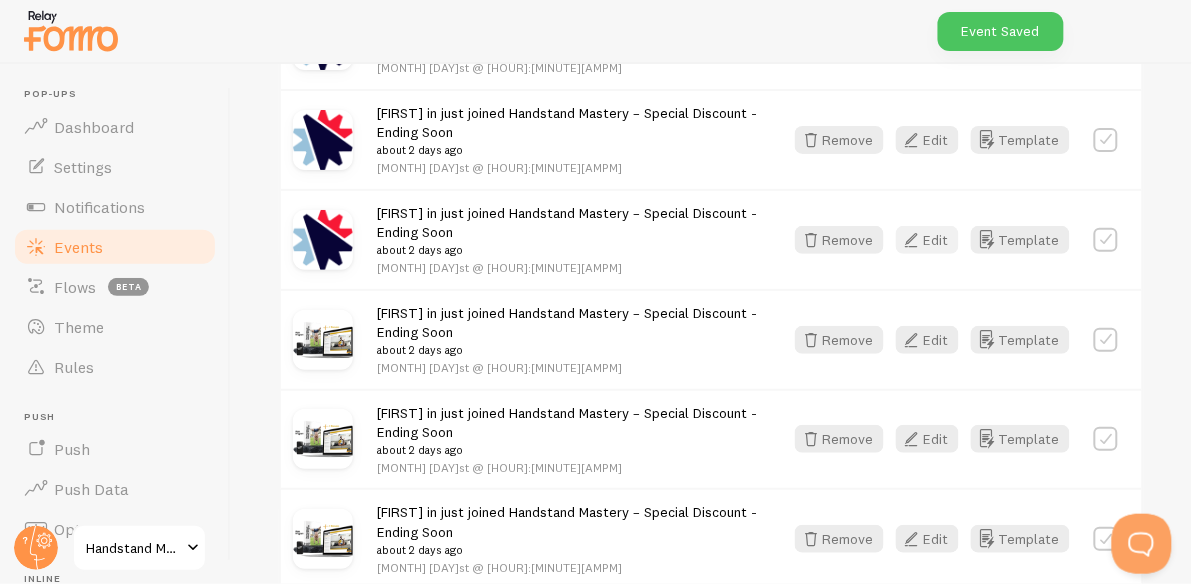 click at bounding box center [912, 240] 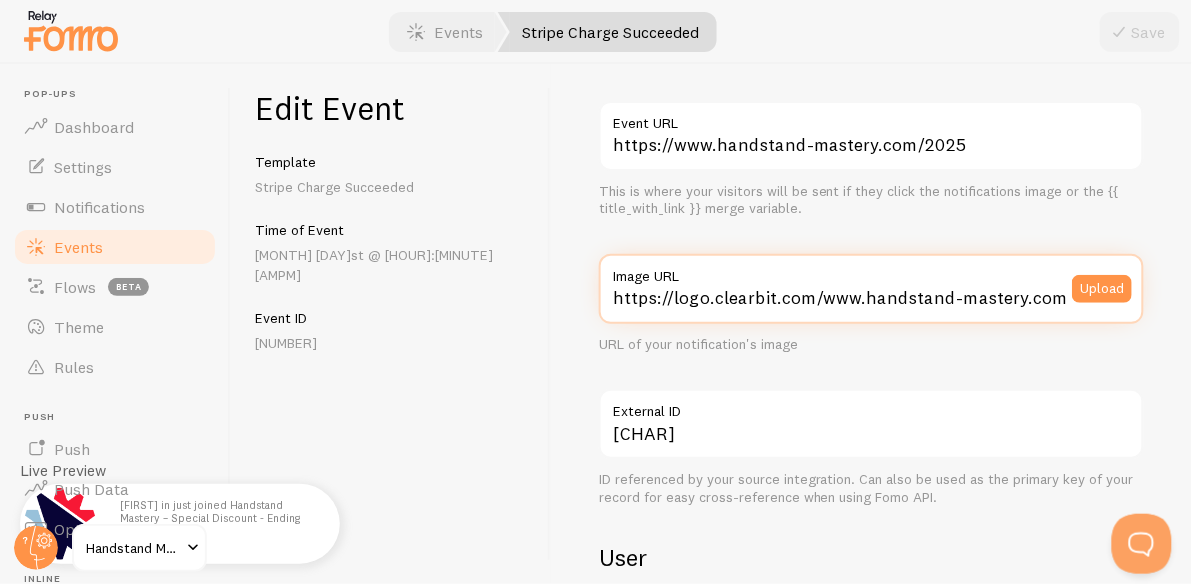 click on "https://logo.clearbit.com/www.handstand-mastery.com" at bounding box center (871, 289) 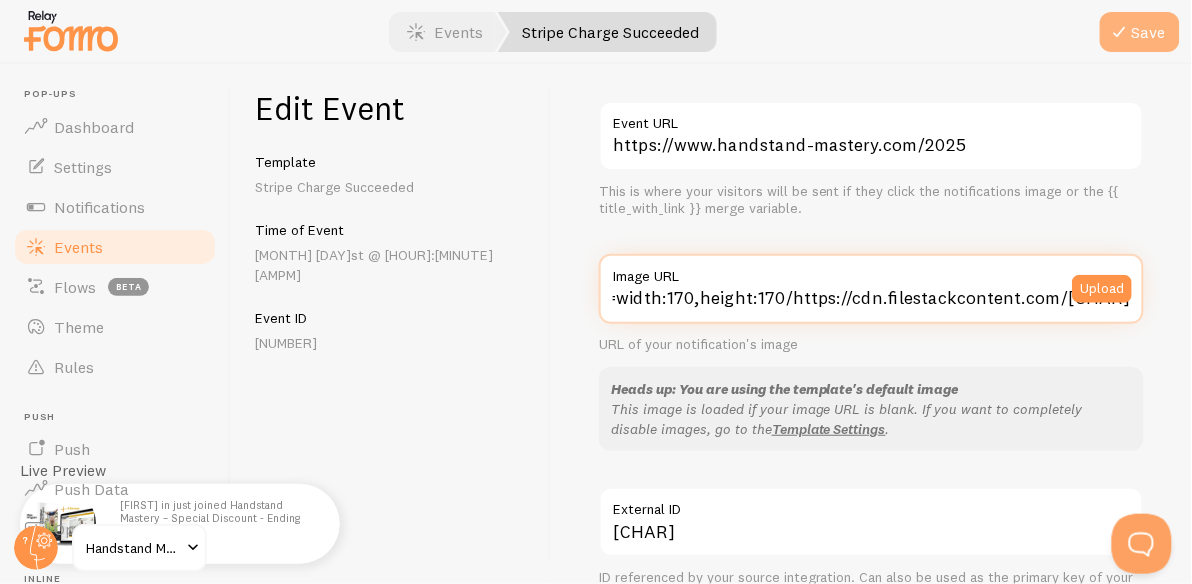 type on "https://process.filestackapi.com/[CHAR]/resize=width:170,height:170/https://cdn.filestackcontent.com/[CHAR]" 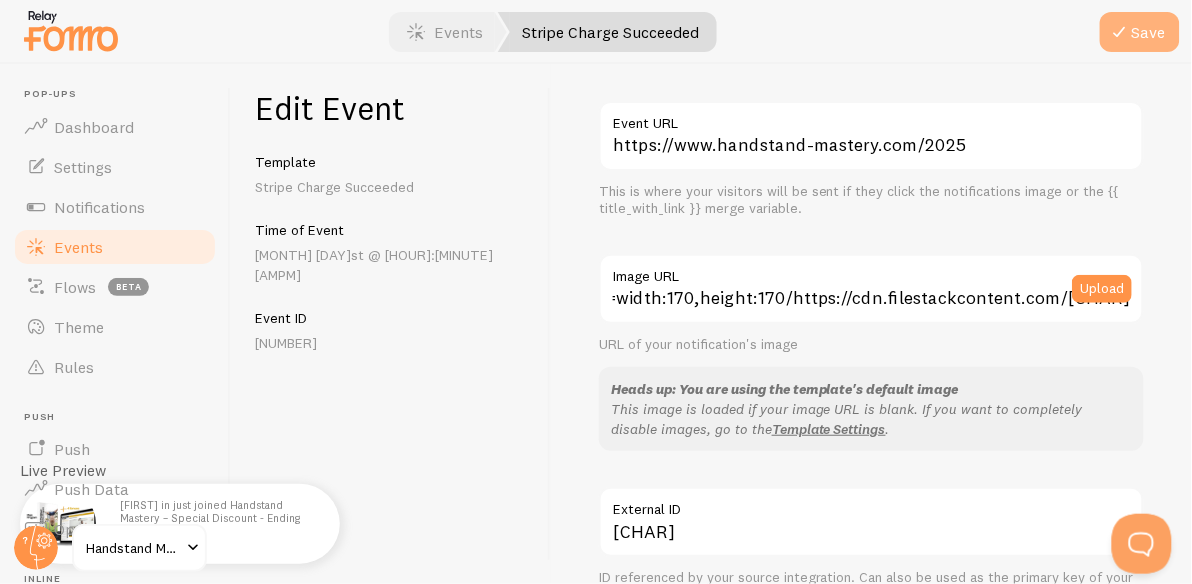 click at bounding box center [1120, 32] 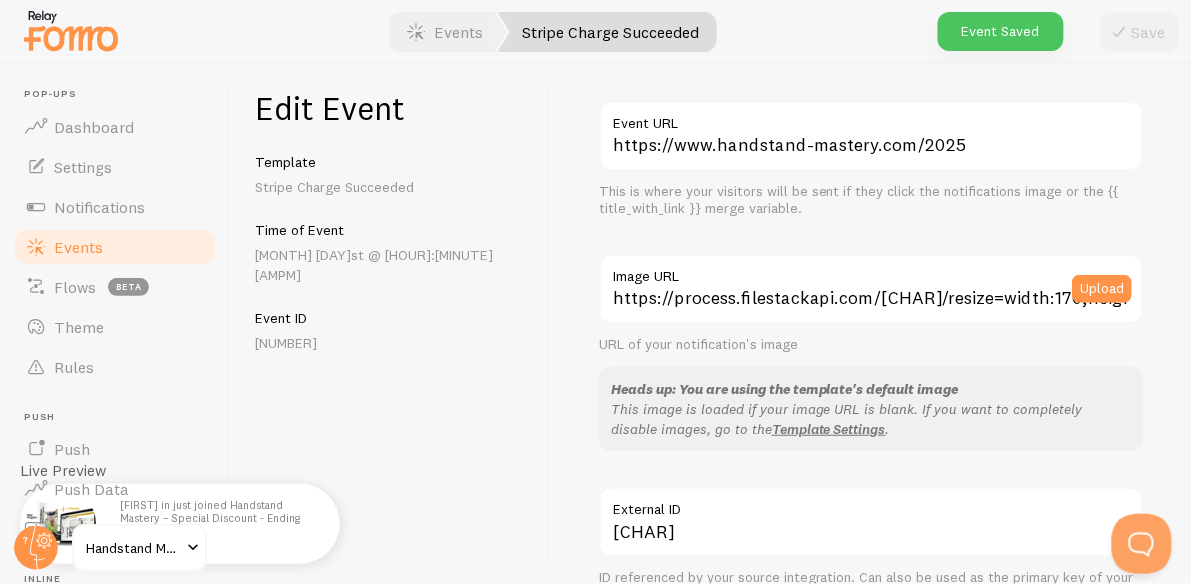 click on "Events" at bounding box center [115, 247] 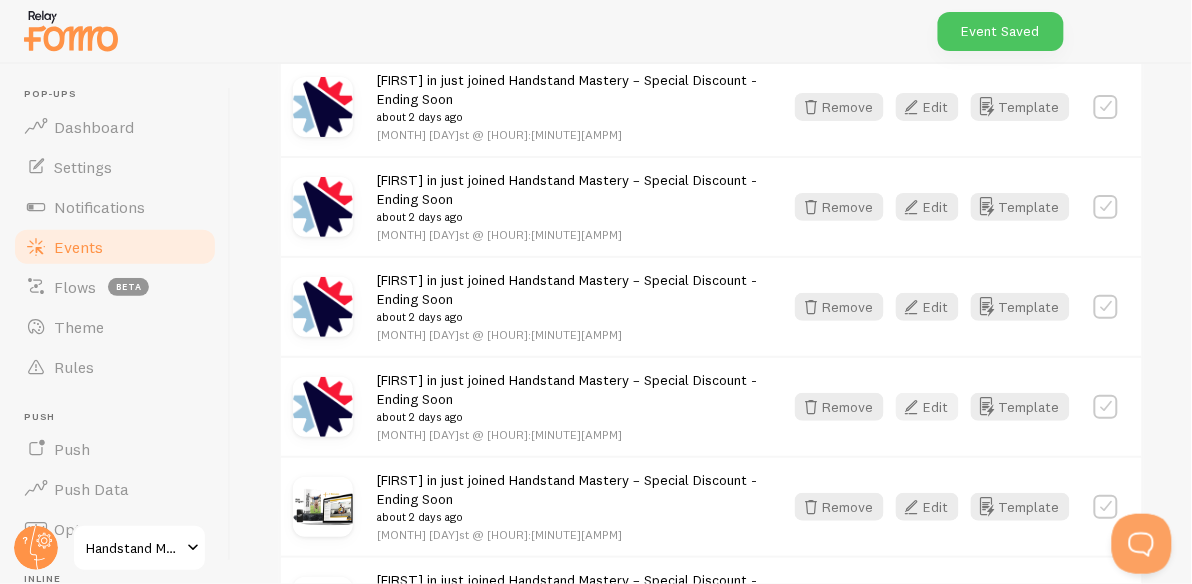 click at bounding box center (912, 407) 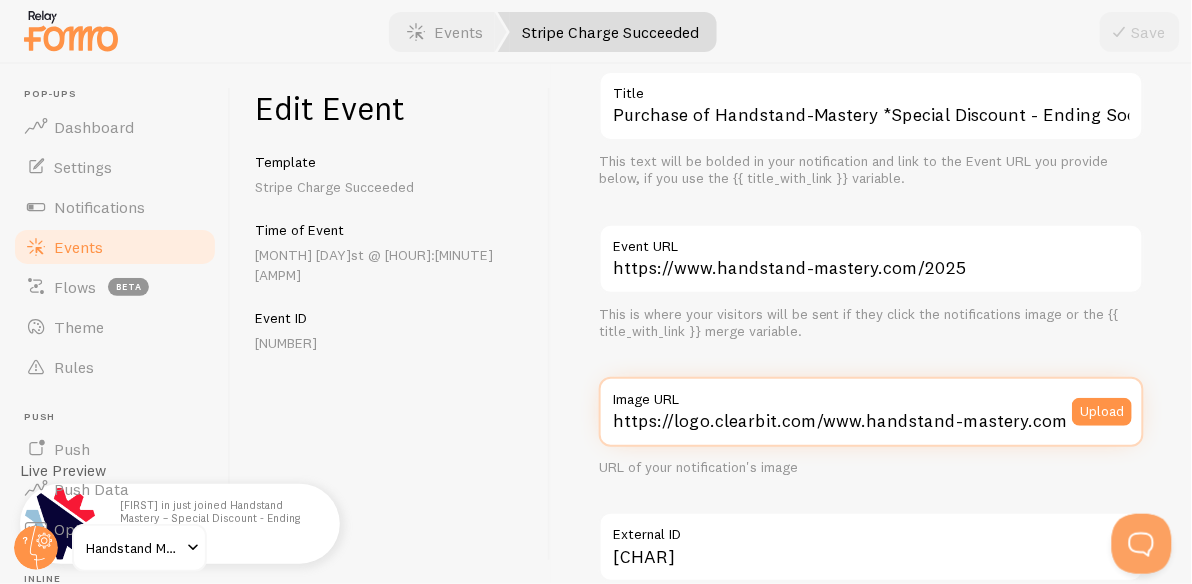 click on "https://logo.clearbit.com/www.handstand-mastery.com" at bounding box center [871, 412] 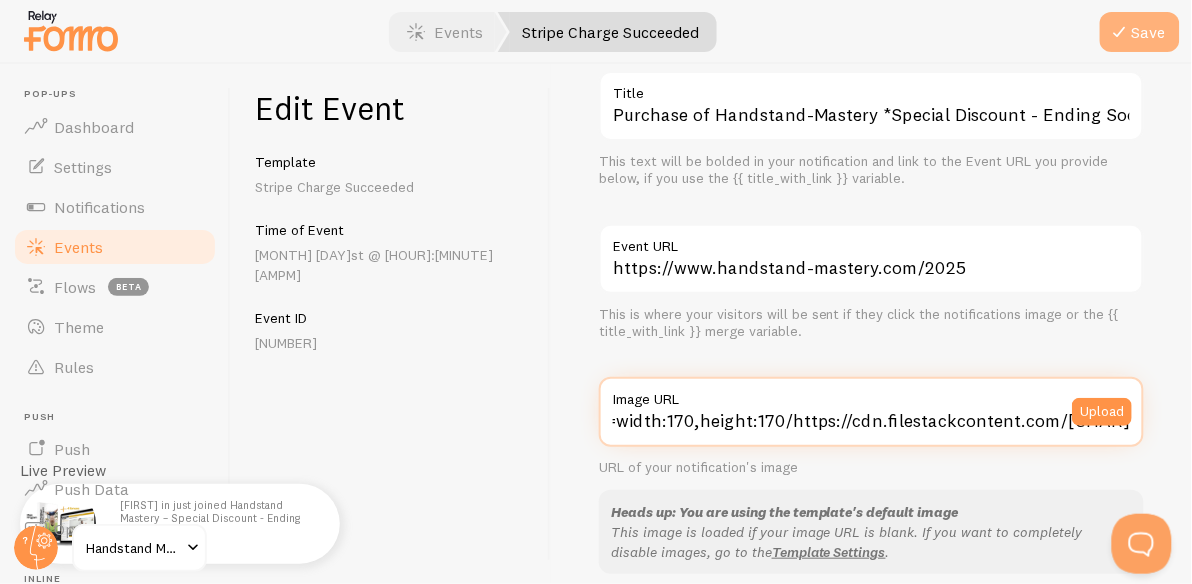 type on "https://process.filestackapi.com/[CHAR]/resize=width:170,height:170/https://cdn.filestackcontent.com/[CHAR]" 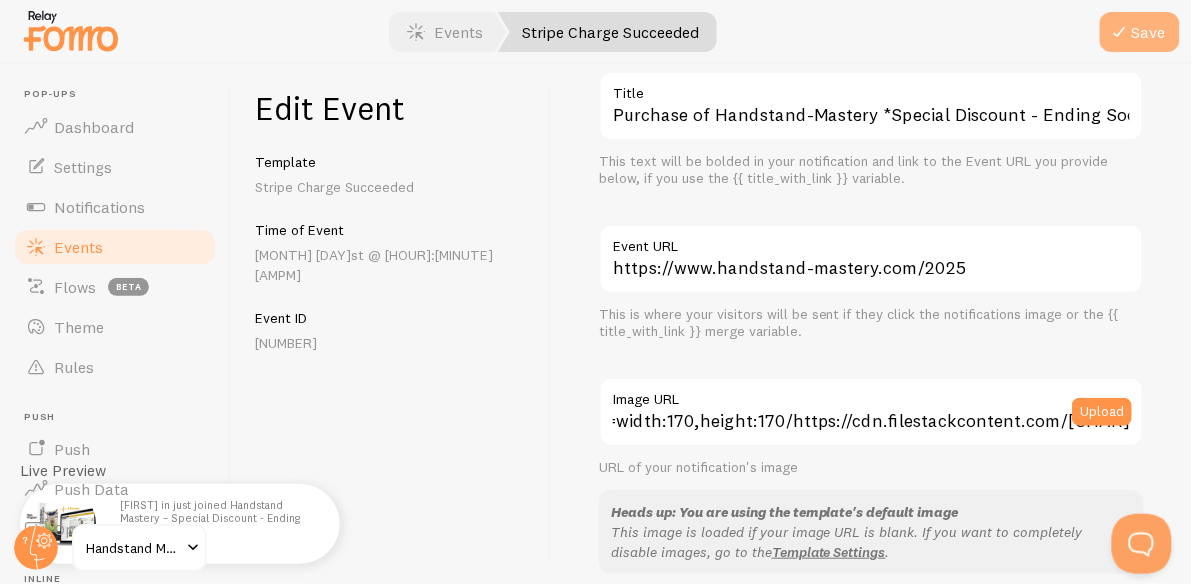 click at bounding box center [1120, 32] 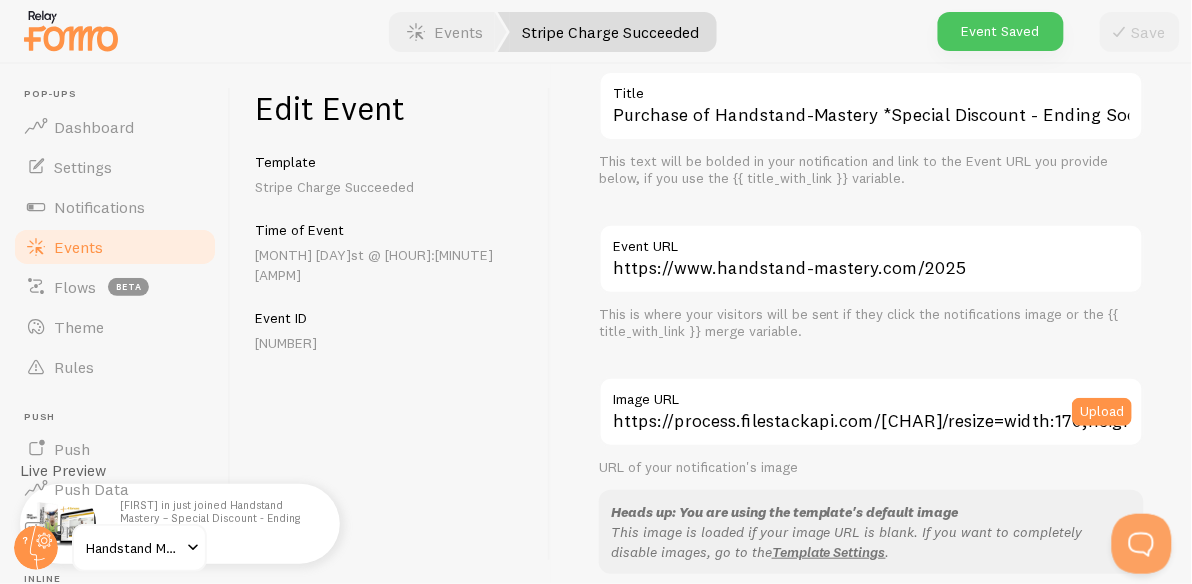 click on "Events" at bounding box center [115, 247] 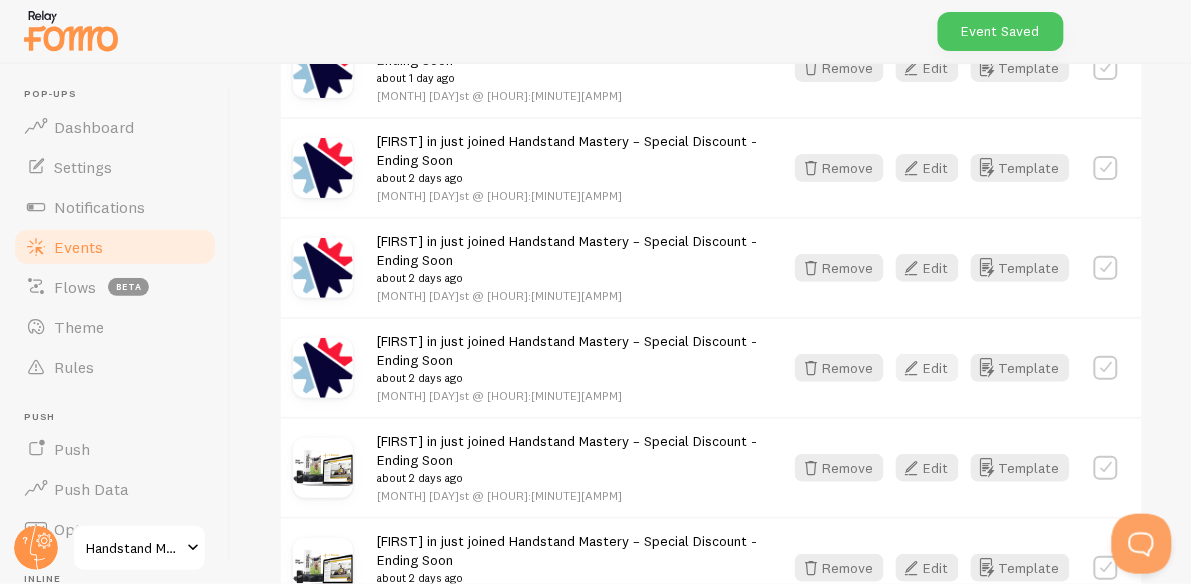 click on "Edit" at bounding box center (927, 368) 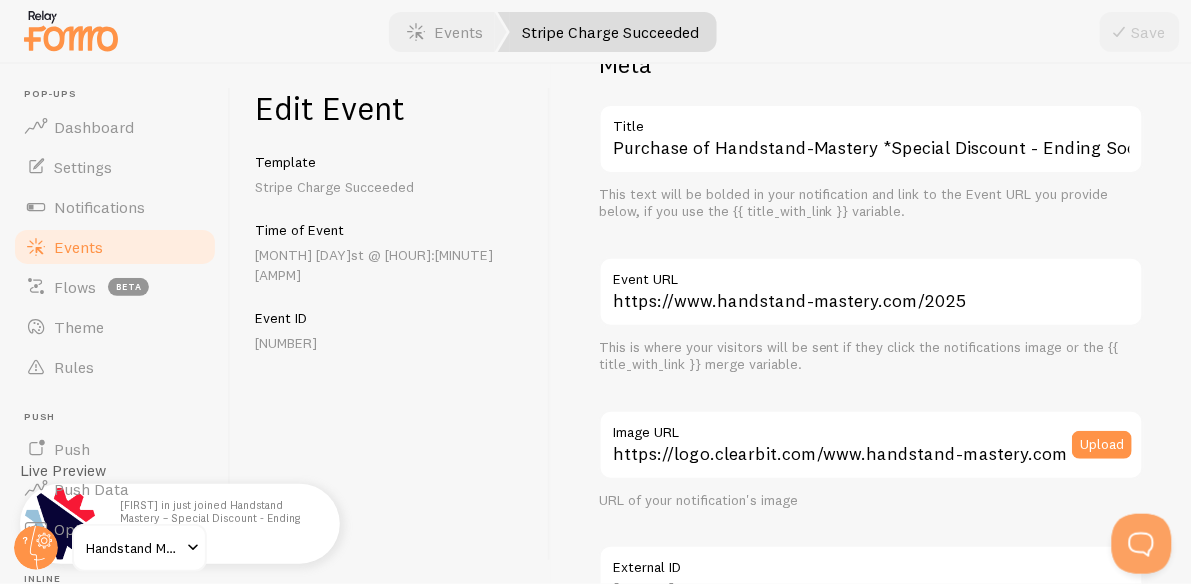 click on "Image URL" at bounding box center [871, 427] 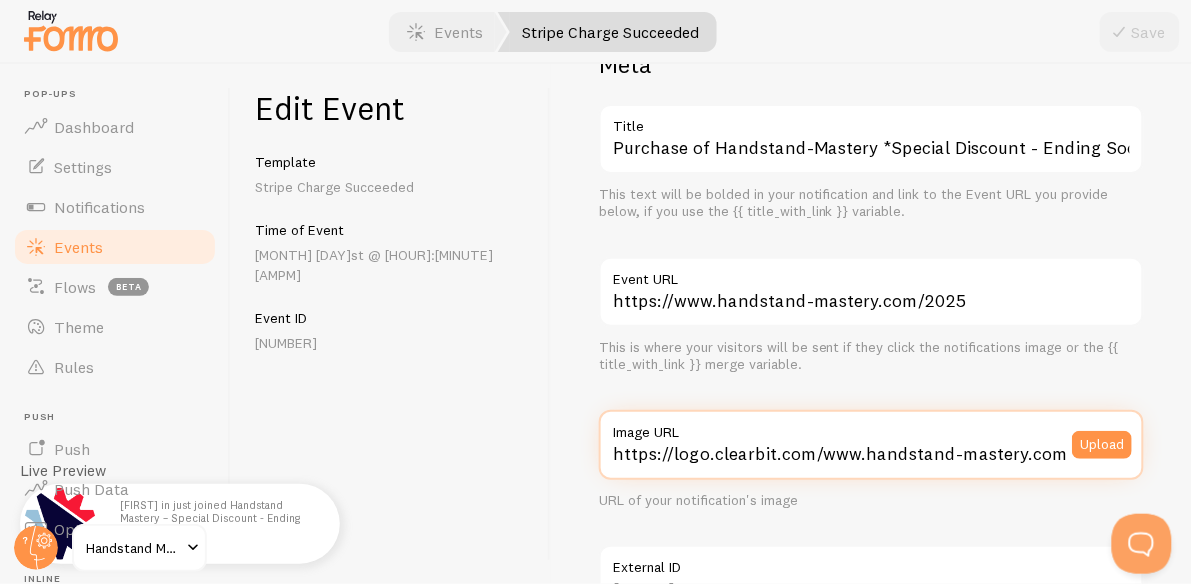 click on "https://logo.clearbit.com/www.handstand-mastery.com" at bounding box center [871, 445] 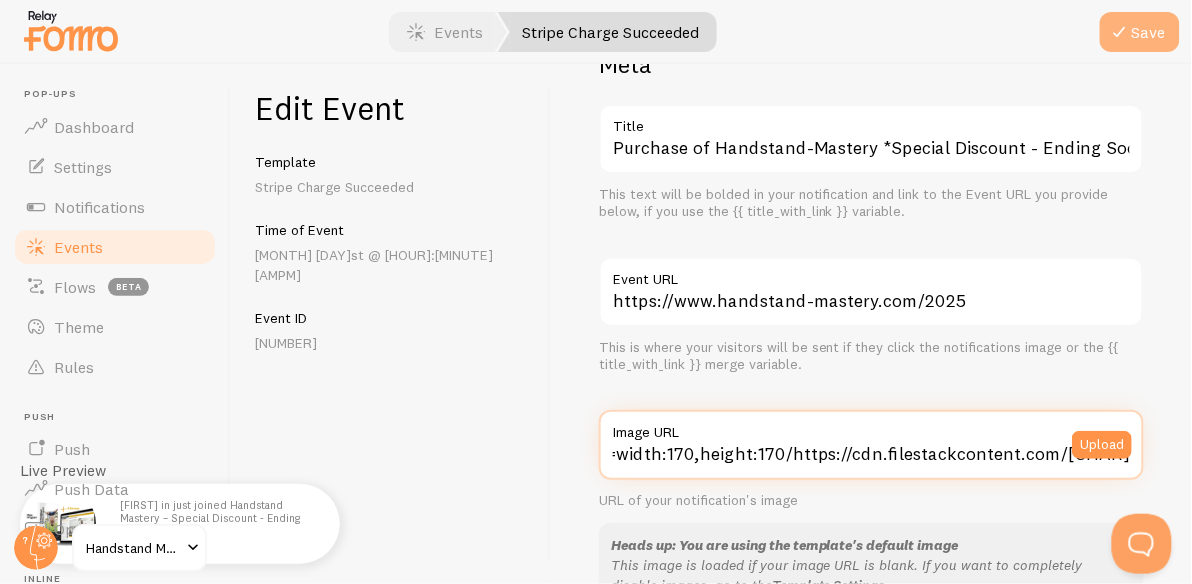 type on "https://process.filestackapi.com/[CHAR]/resize=width:170,height:170/https://cdn.filestackcontent.com/[CHAR]" 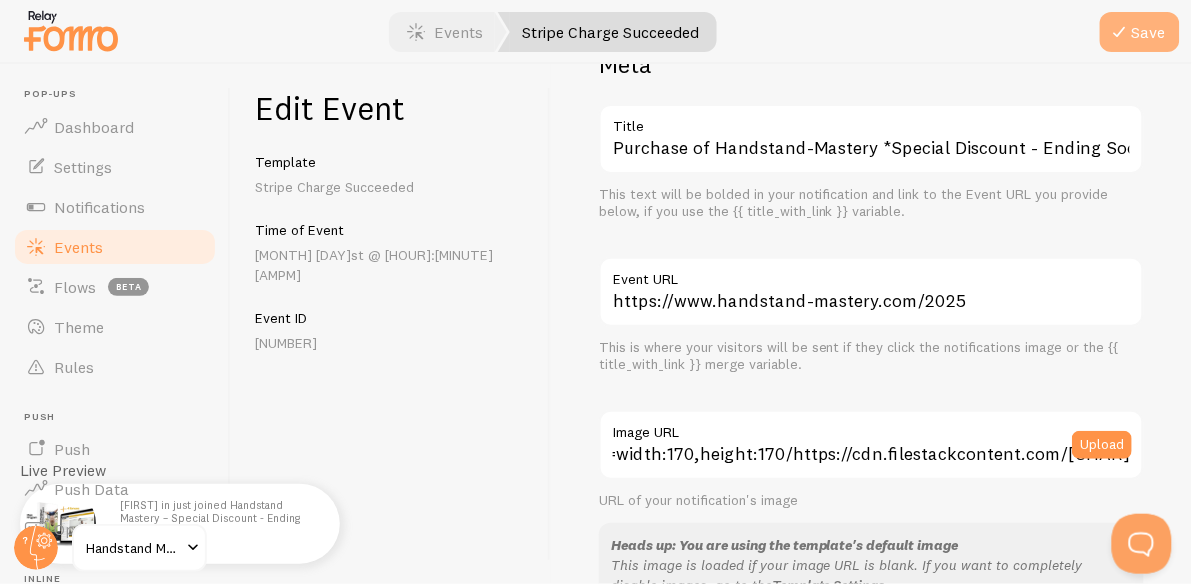 click at bounding box center (1120, 32) 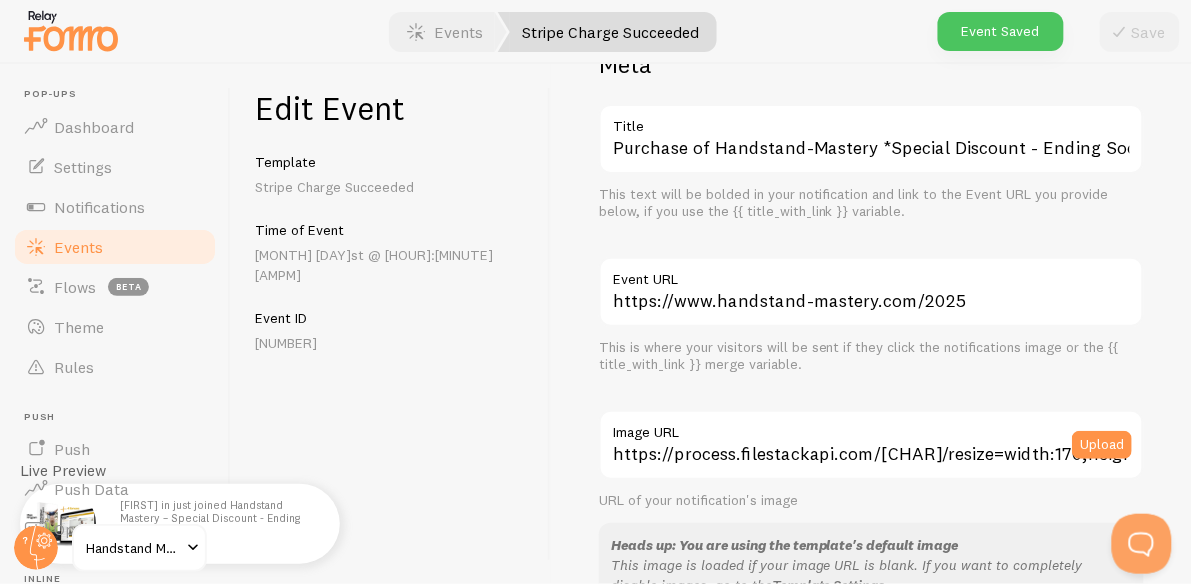 click on "Events" at bounding box center (115, 247) 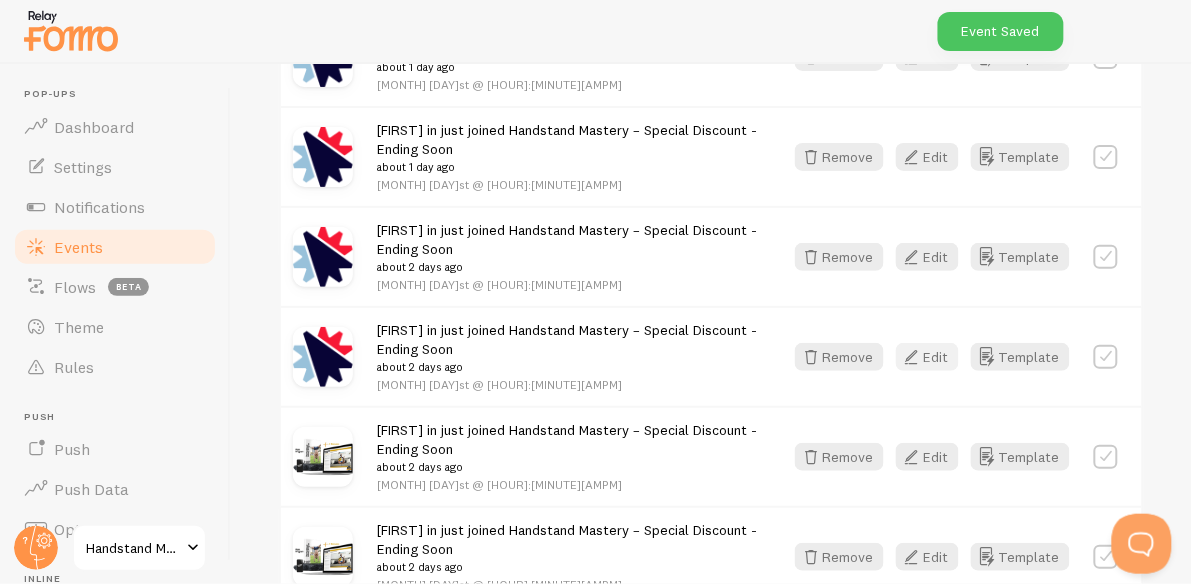 click at bounding box center (912, 357) 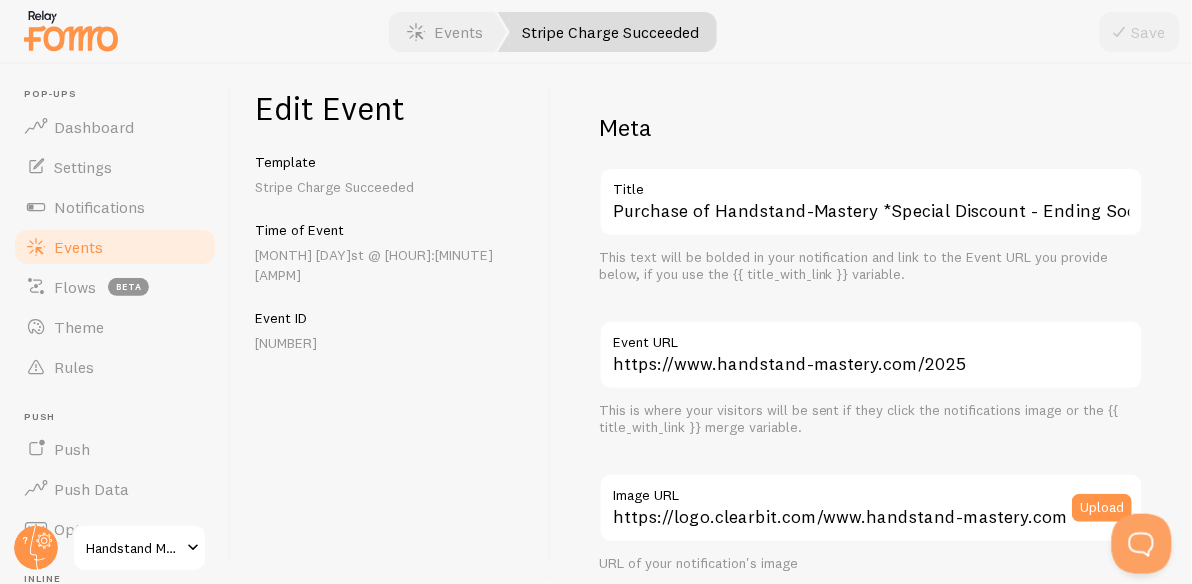 click on "Image URL" at bounding box center (871, 490) 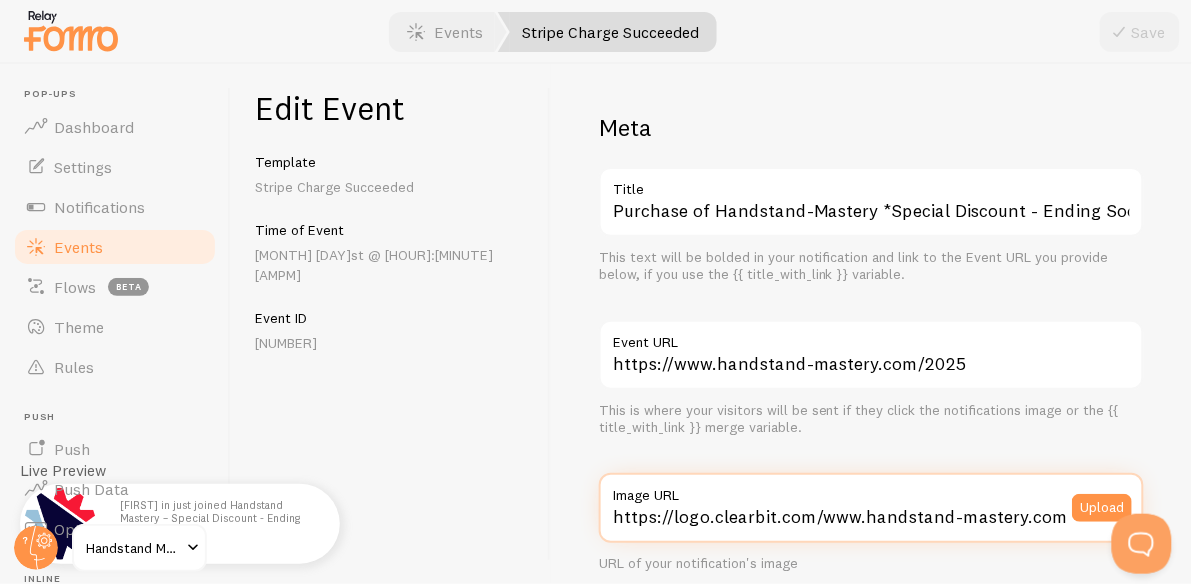 click on "https://logo.clearbit.com/www.handstand-mastery.com" at bounding box center (871, 508) 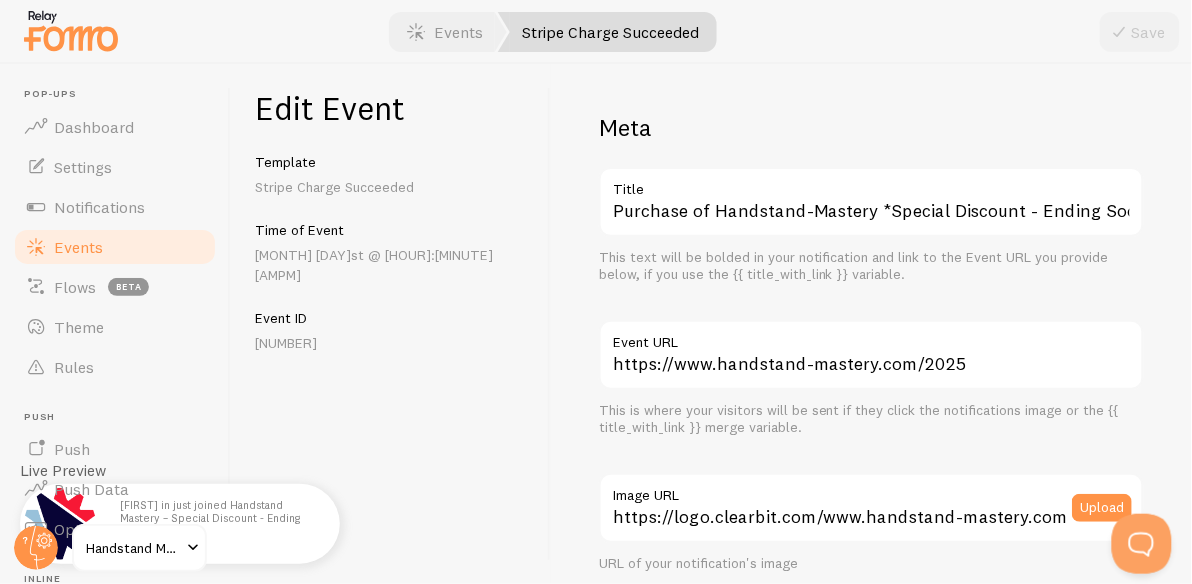 click on "Image URL" at bounding box center (871, 490) 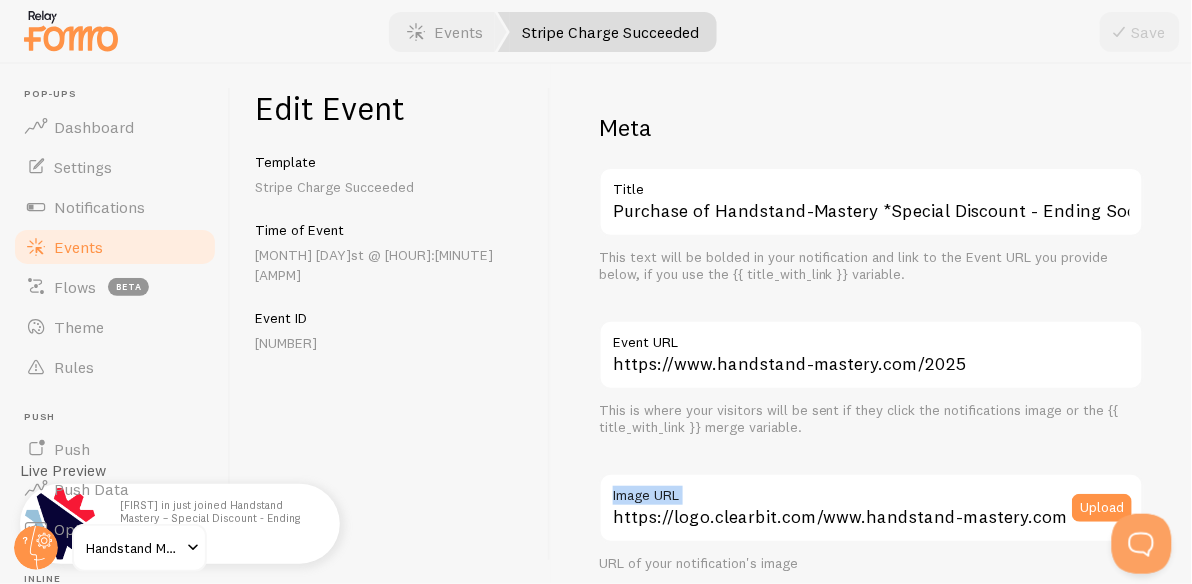 click on "Image URL" at bounding box center [871, 490] 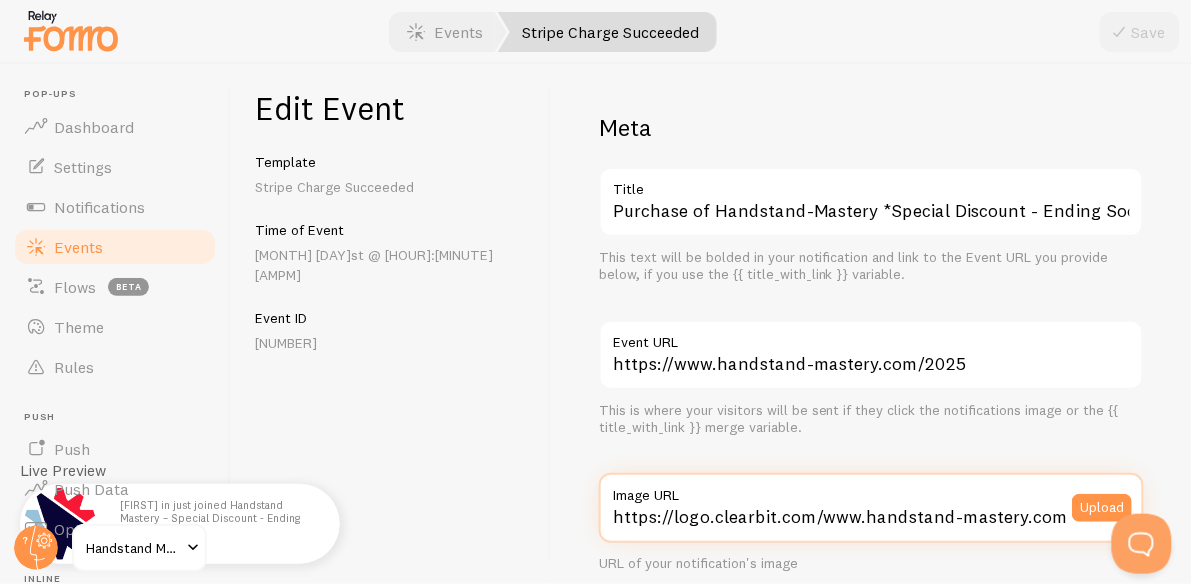 click on "https://logo.clearbit.com/www.handstand-mastery.com" at bounding box center (871, 508) 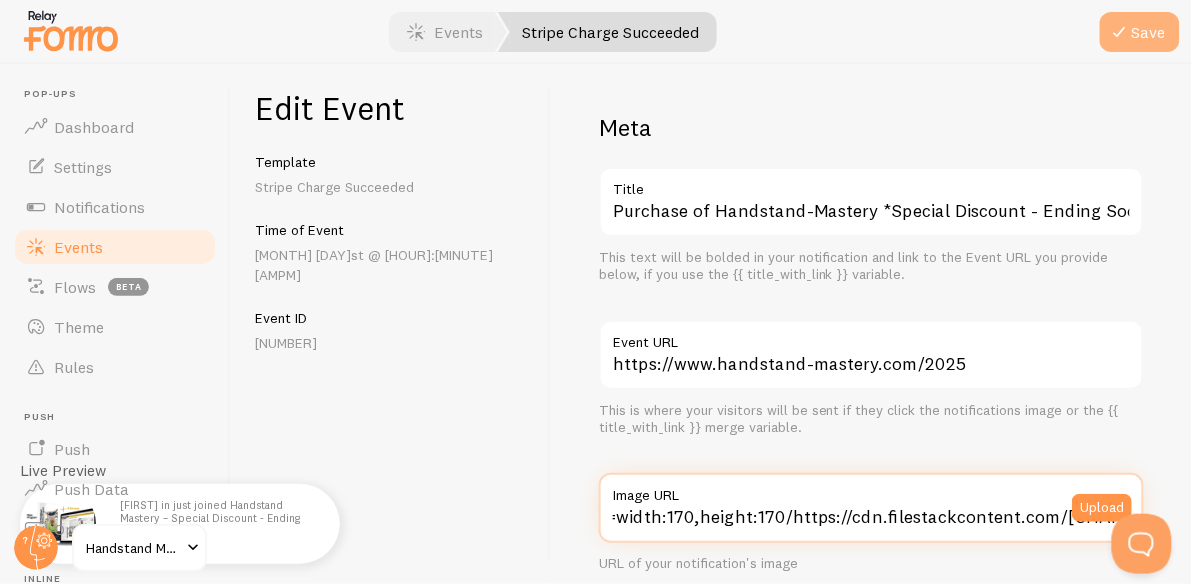 type on "https://process.filestackapi.com/[CHAR]/resize=width:170,height:170/https://cdn.filestackcontent.com/[CHAR]" 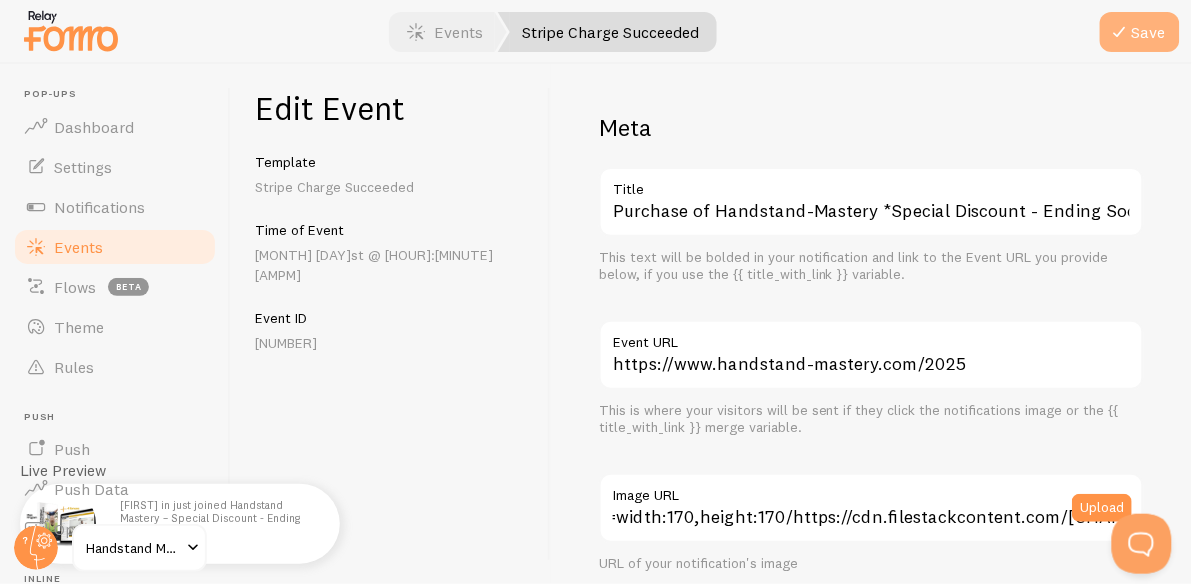 click at bounding box center [1120, 32] 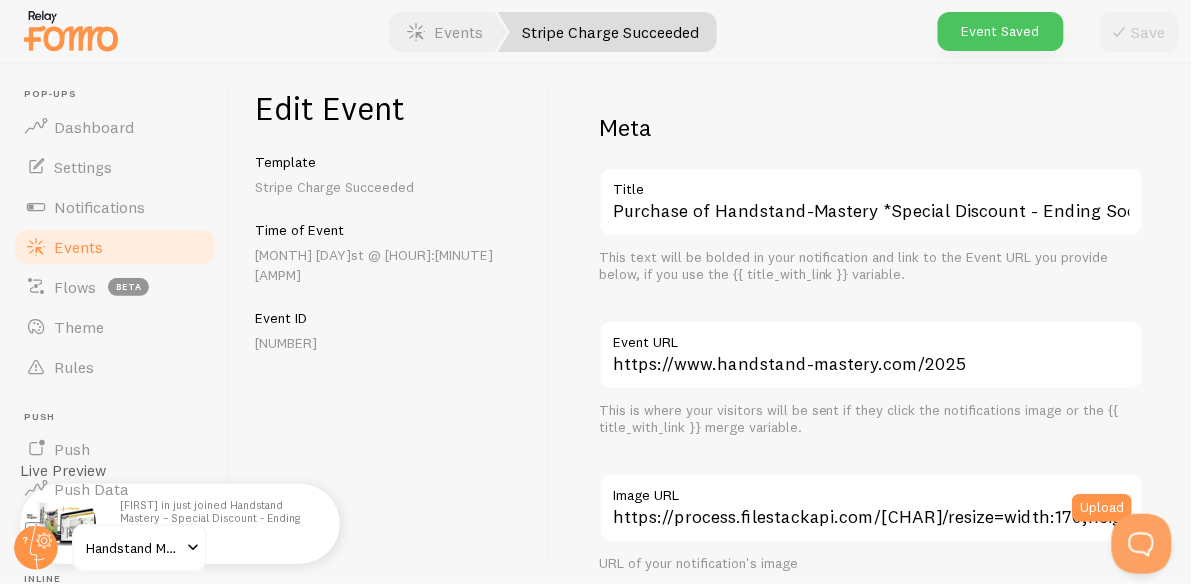 click on "Events" at bounding box center [115, 247] 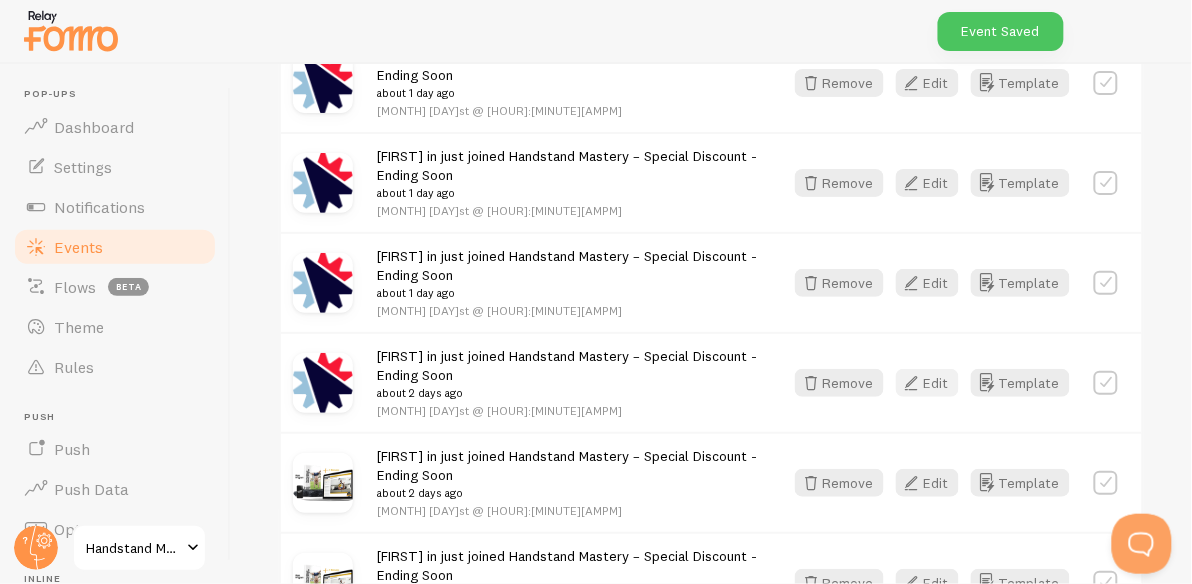 click at bounding box center (912, 383) 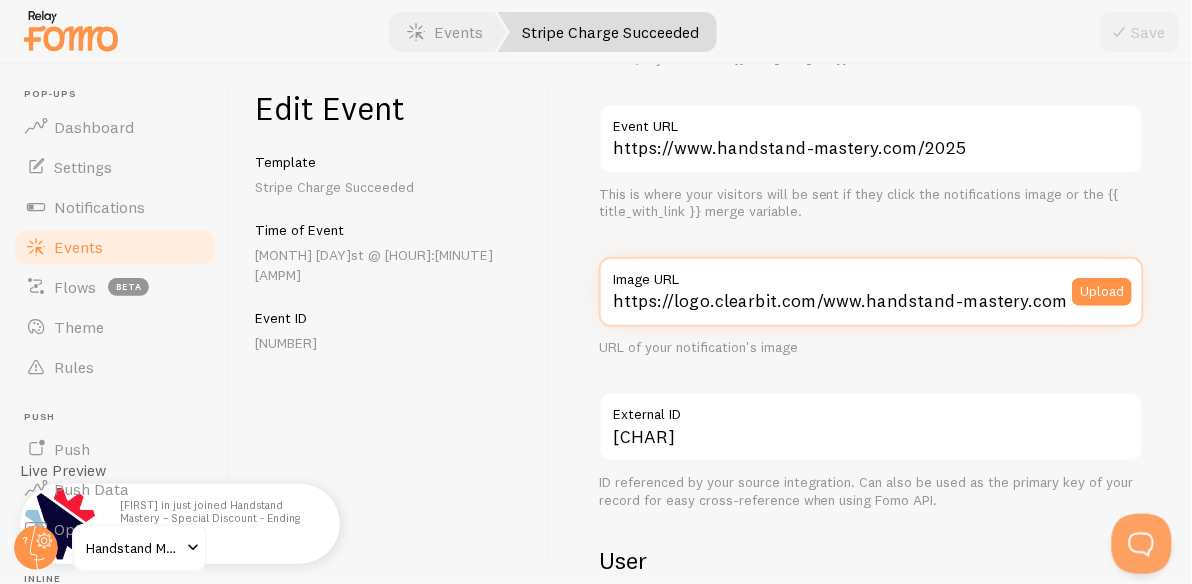 click on "https://logo.clearbit.com/www.handstand-mastery.com" at bounding box center [871, 292] 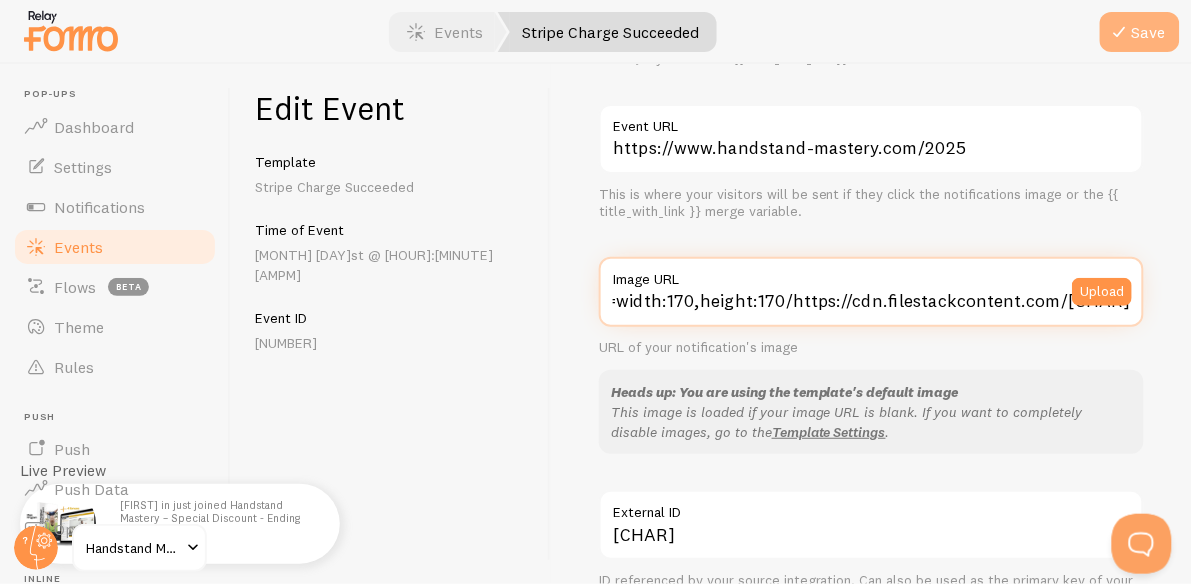 type on "https://process.filestackapi.com/[CHAR]/resize=width:170,height:170/https://cdn.filestackcontent.com/[CHAR]" 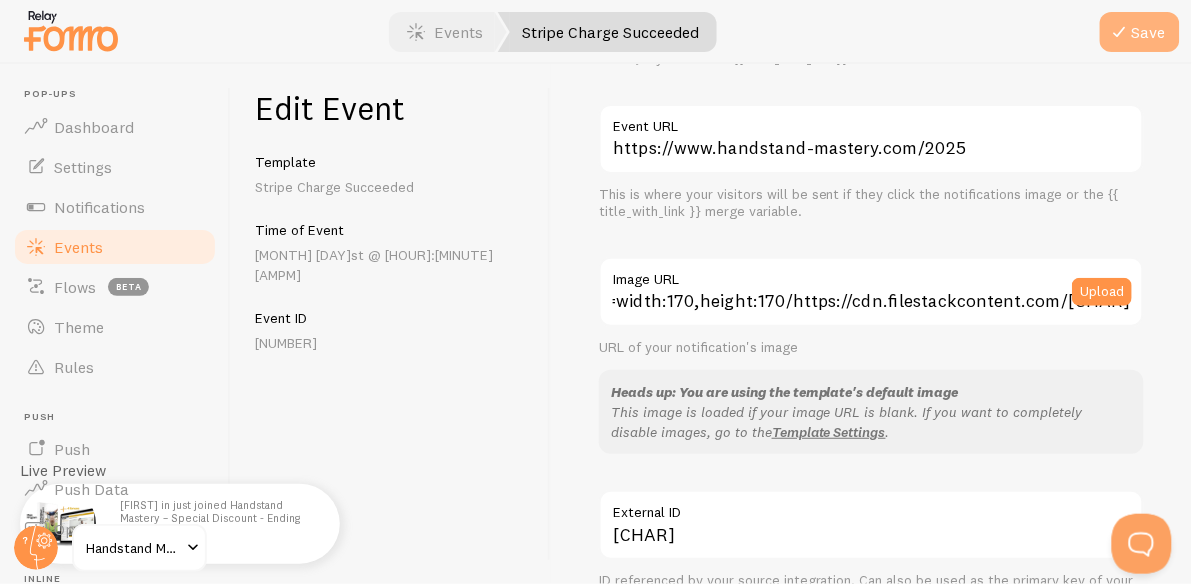 click on "Save" at bounding box center [1140, 32] 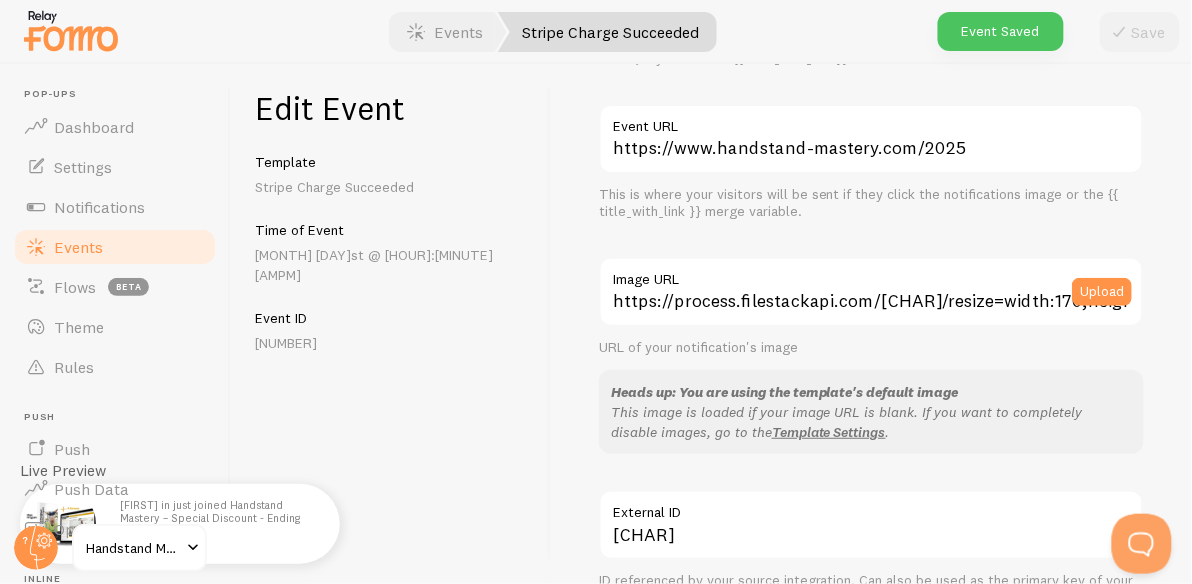click on "Events" at bounding box center (115, 247) 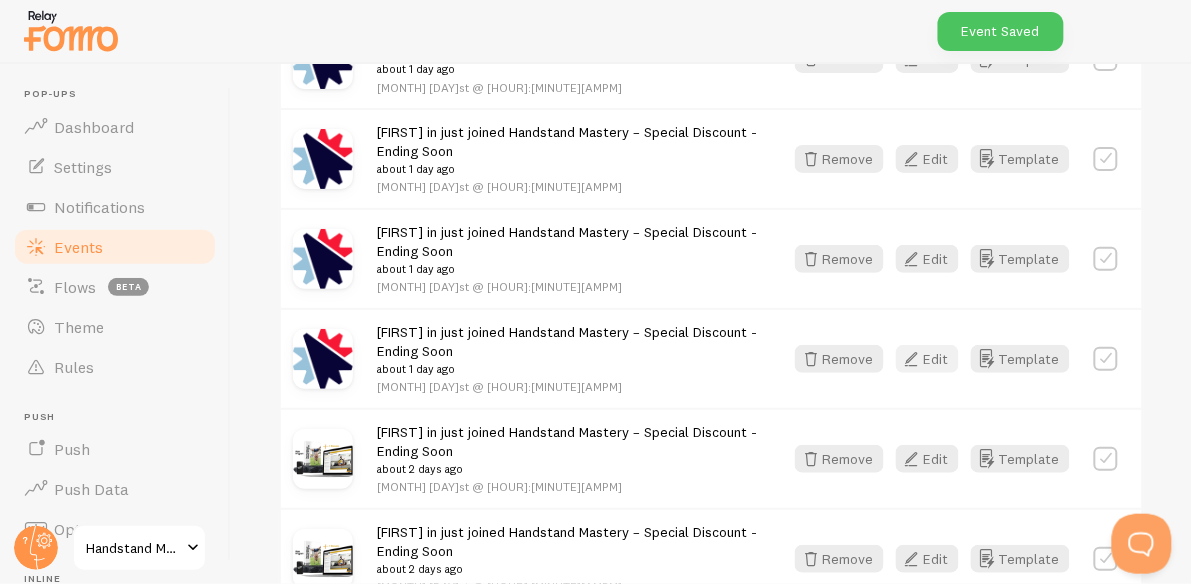 click on "Edit" at bounding box center [927, 359] 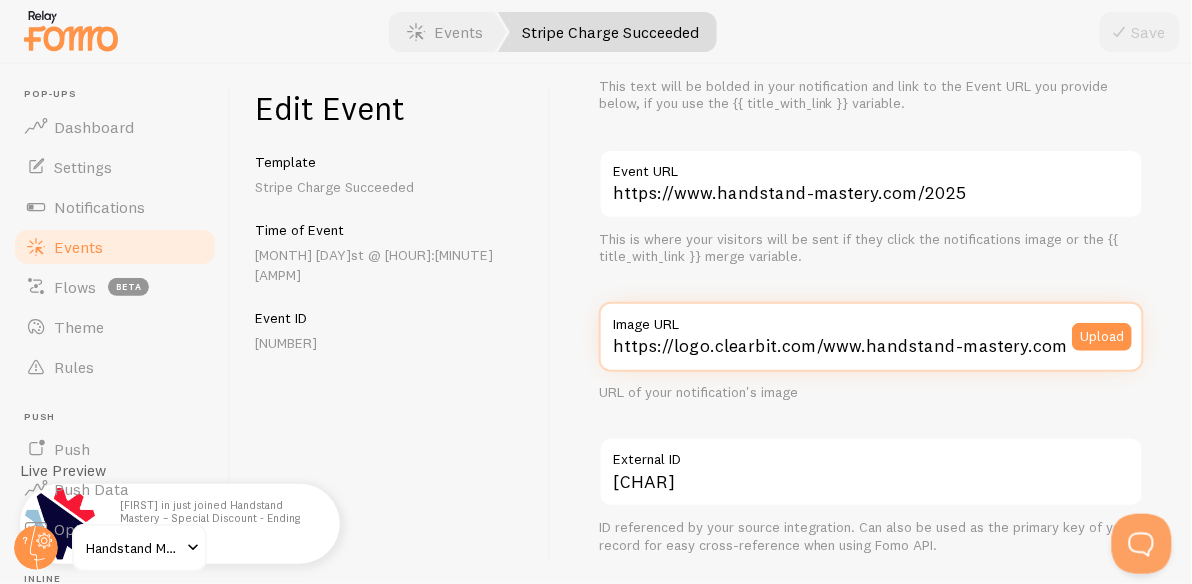 click on "https://logo.clearbit.com/www.handstand-mastery.com" at bounding box center [871, 337] 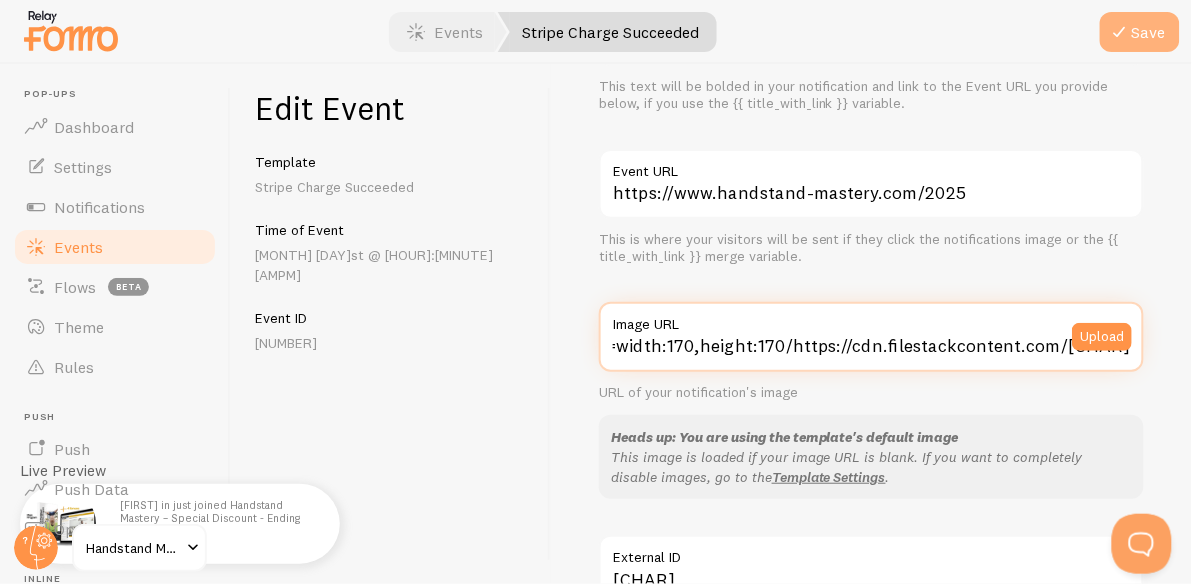type on "https://process.filestackapi.com/[CHAR]/resize=width:170,height:170/https://cdn.filestackcontent.com/[CHAR]" 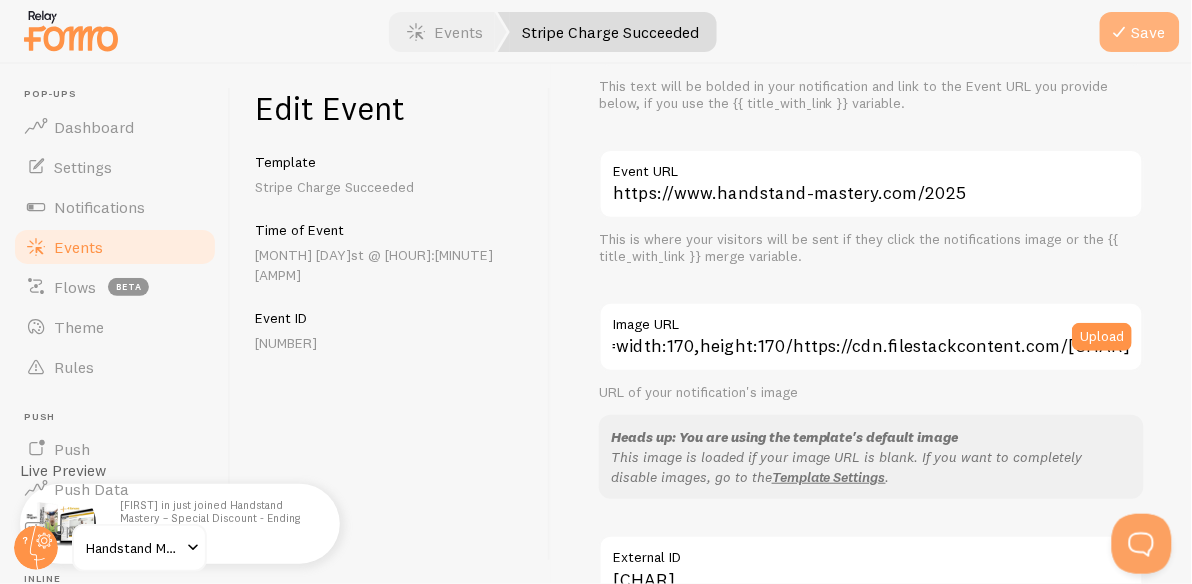 click on "Save" at bounding box center [1140, 32] 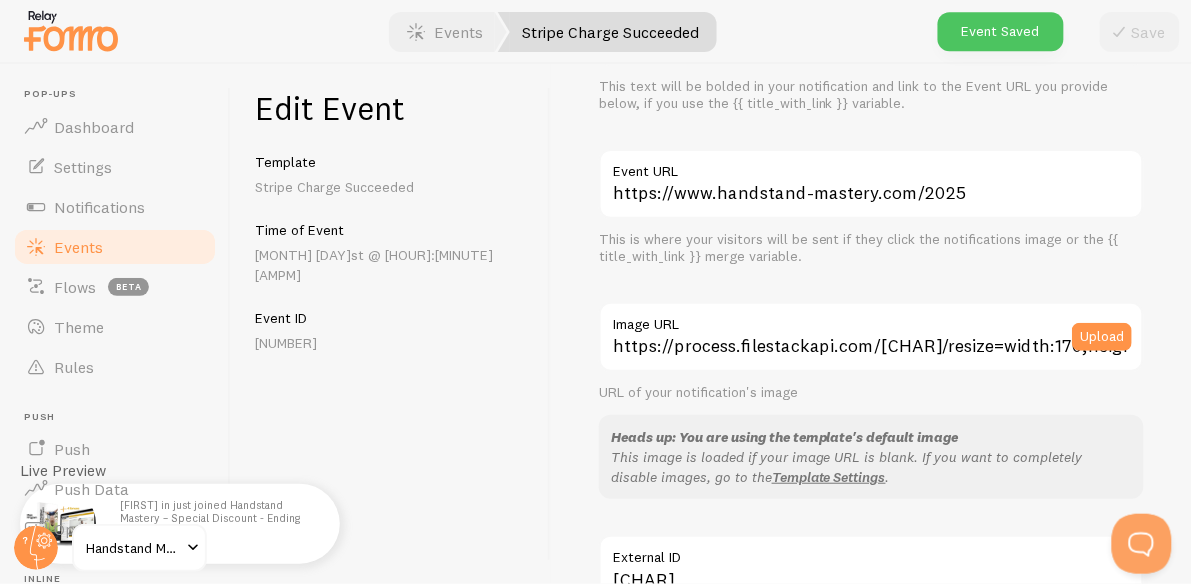 click on "Events" at bounding box center [115, 247] 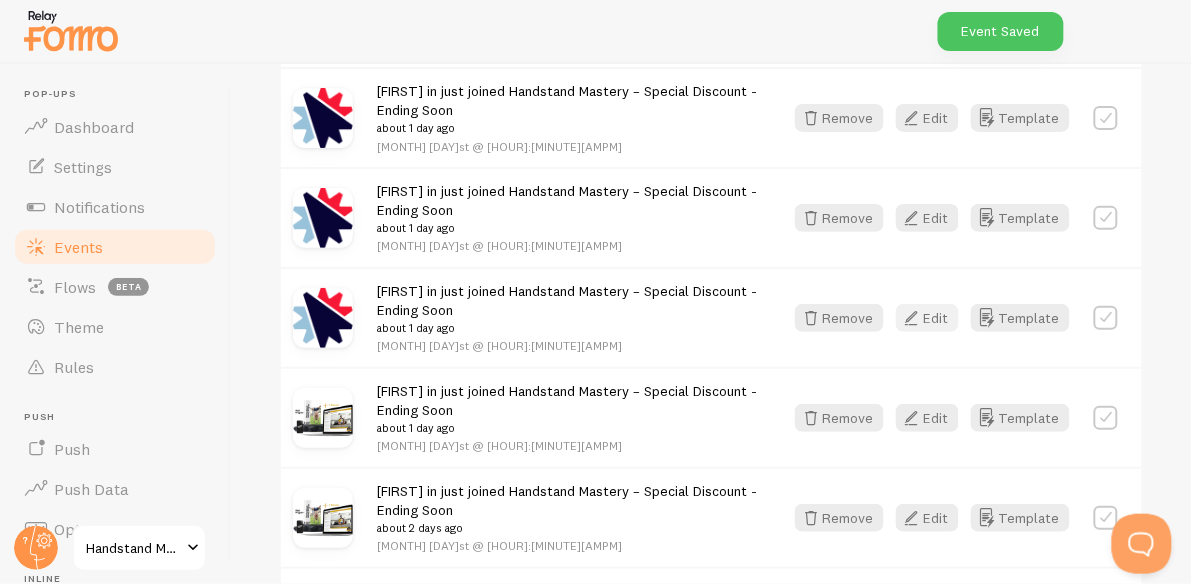 click on "Edit" at bounding box center (927, 318) 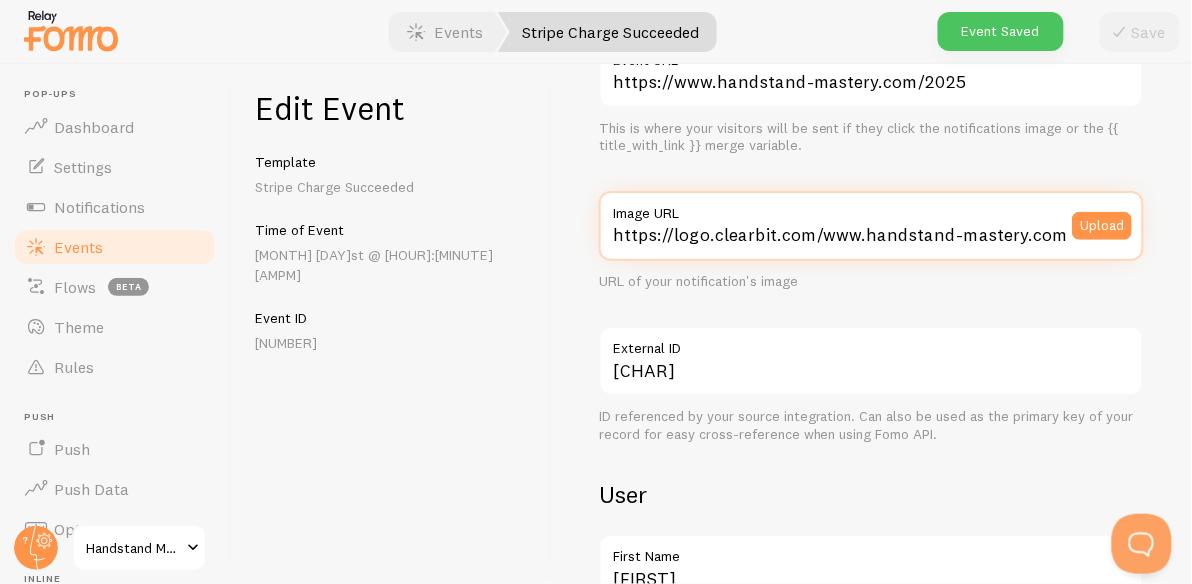 click on "https://logo.clearbit.com/www.handstand-mastery.com" at bounding box center (871, 226) 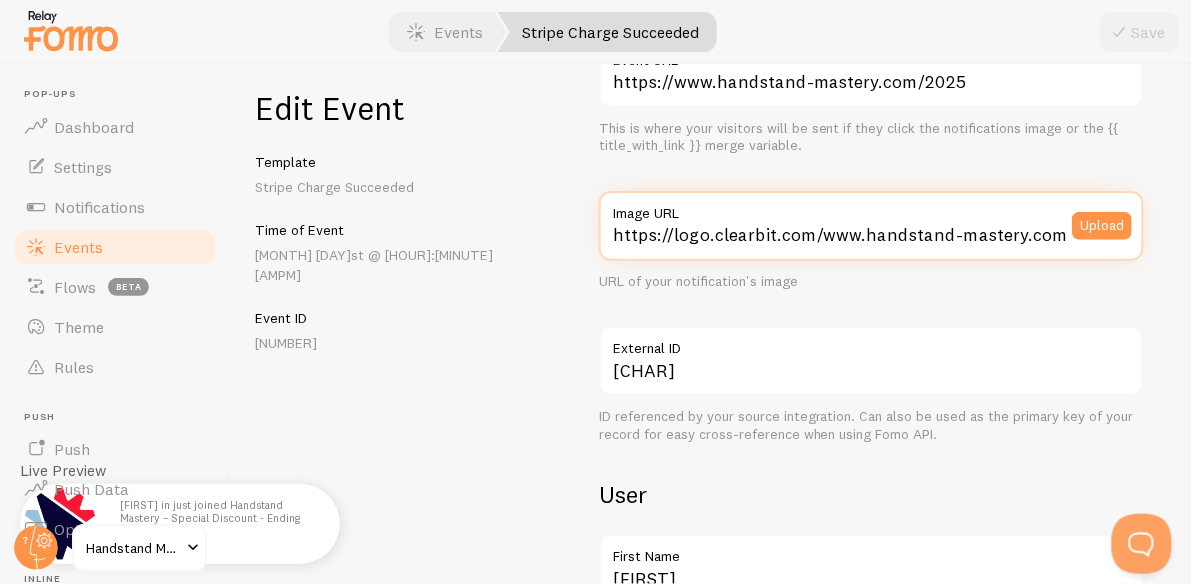 click on "https://logo.clearbit.com/www.handstand-mastery.com" at bounding box center (871, 226) 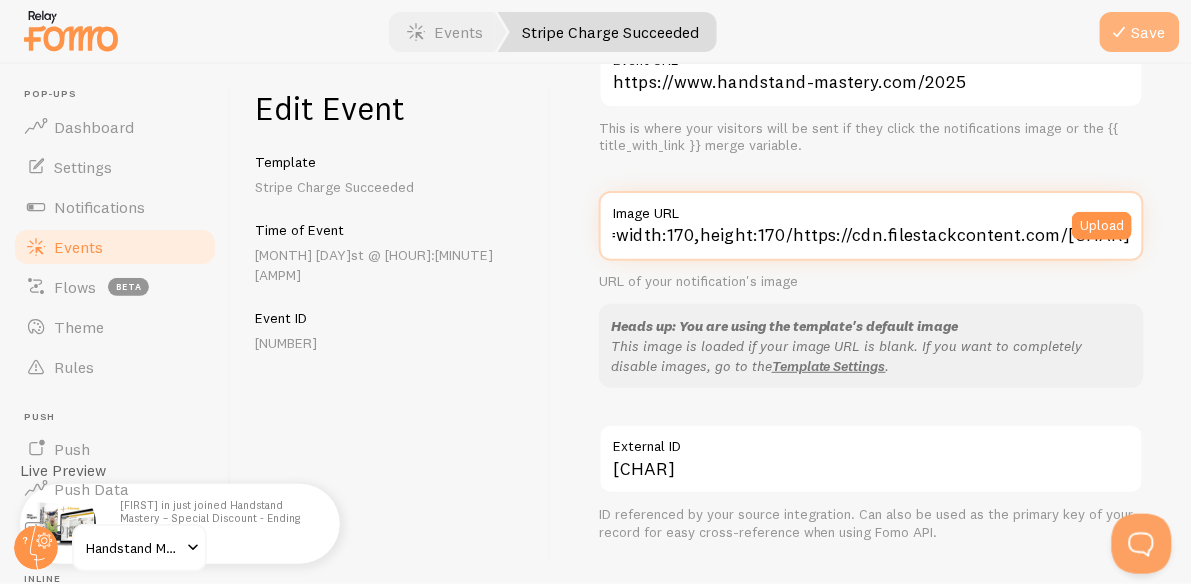 type on "https://process.filestackapi.com/[CHAR]/resize=width:170,height:170/https://cdn.filestackcontent.com/[CHAR]" 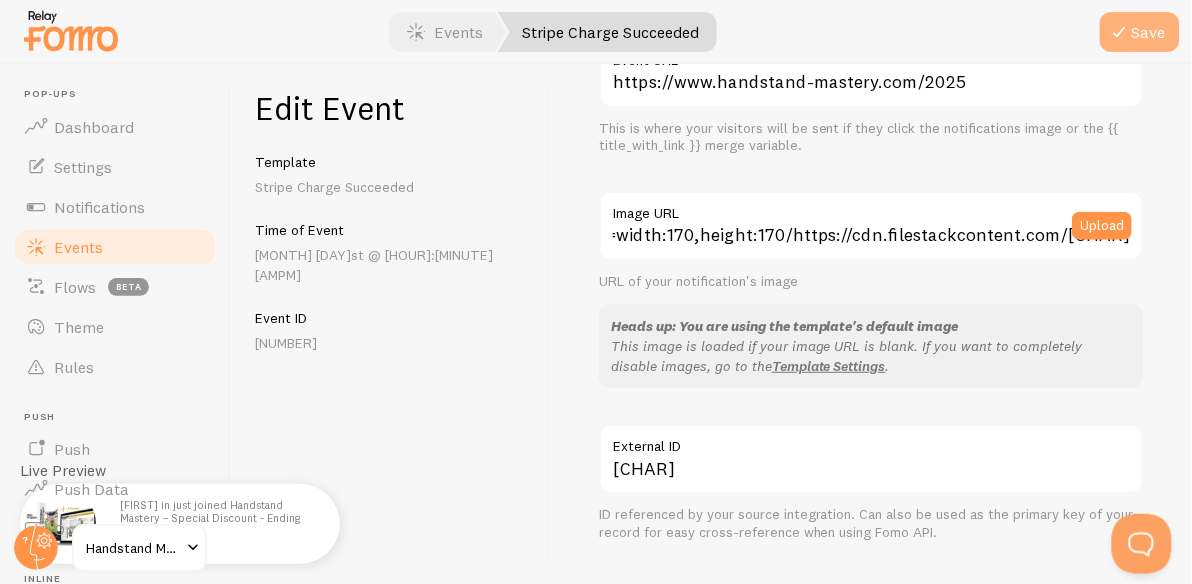 click on "Save" at bounding box center (1140, 32) 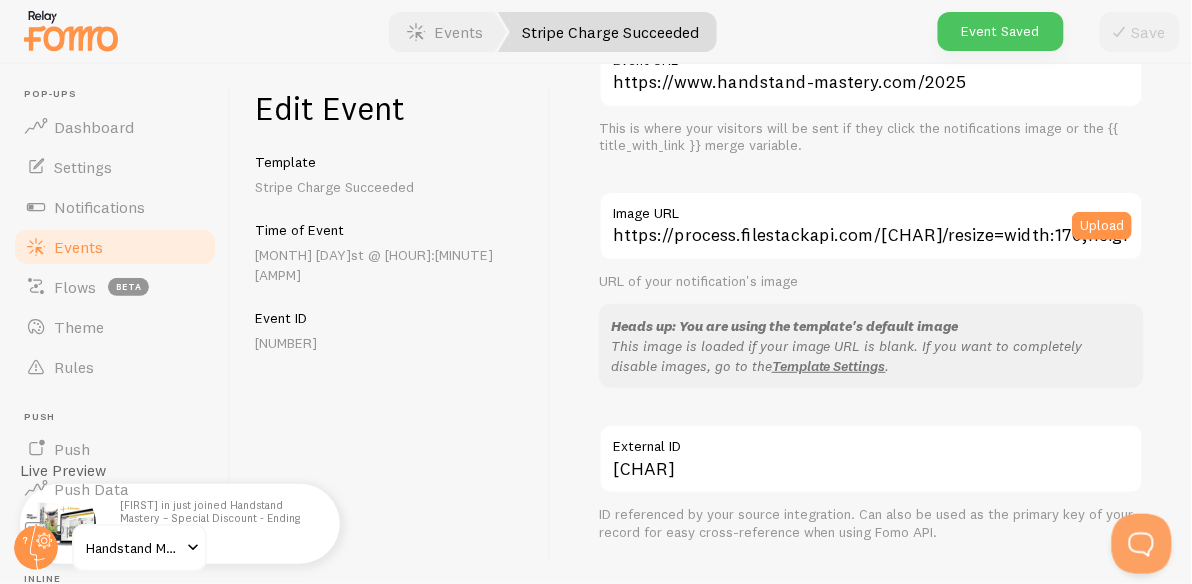 click on "Events" at bounding box center [78, 247] 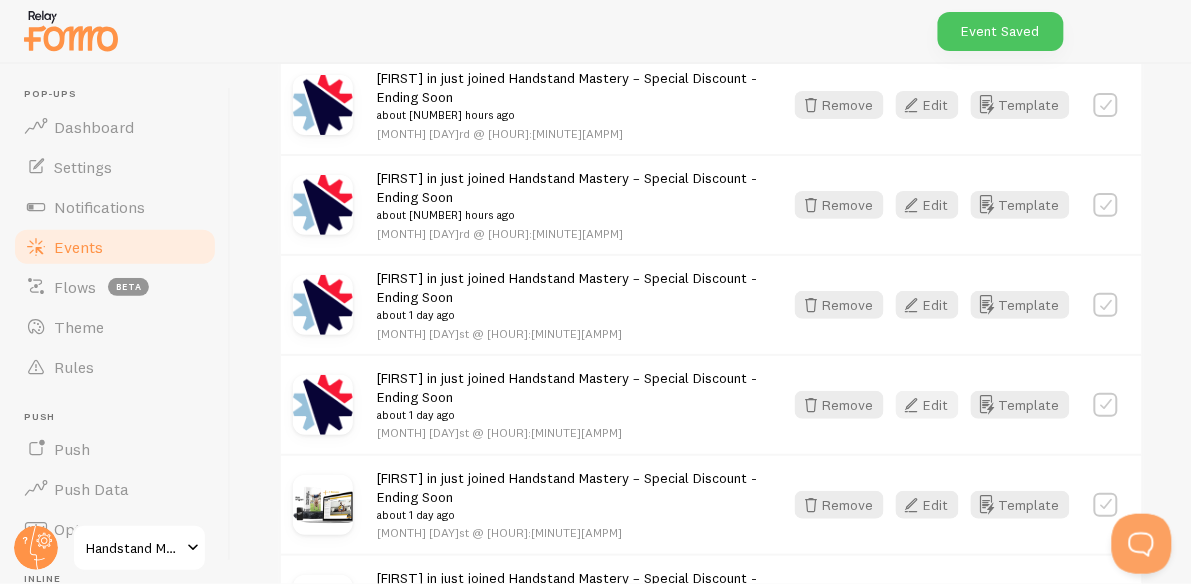 click at bounding box center [912, 405] 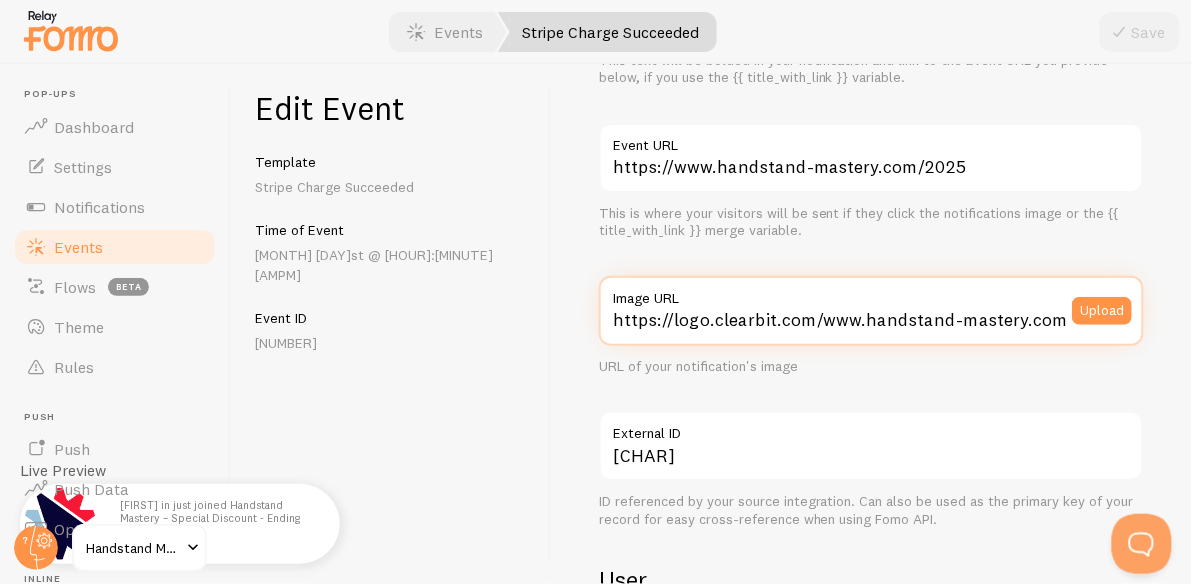click on "https://logo.clearbit.com/www.handstand-mastery.com" at bounding box center [871, 311] 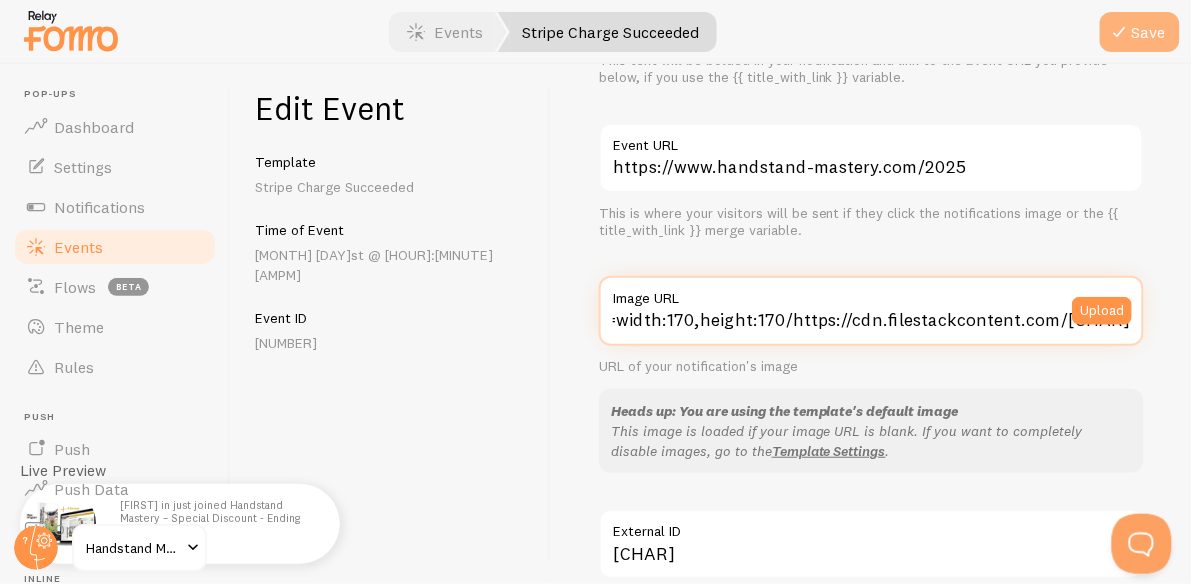 type on "https://process.filestackapi.com/[CHAR]/resize=width:170,height:170/https://cdn.filestackcontent.com/[CHAR]" 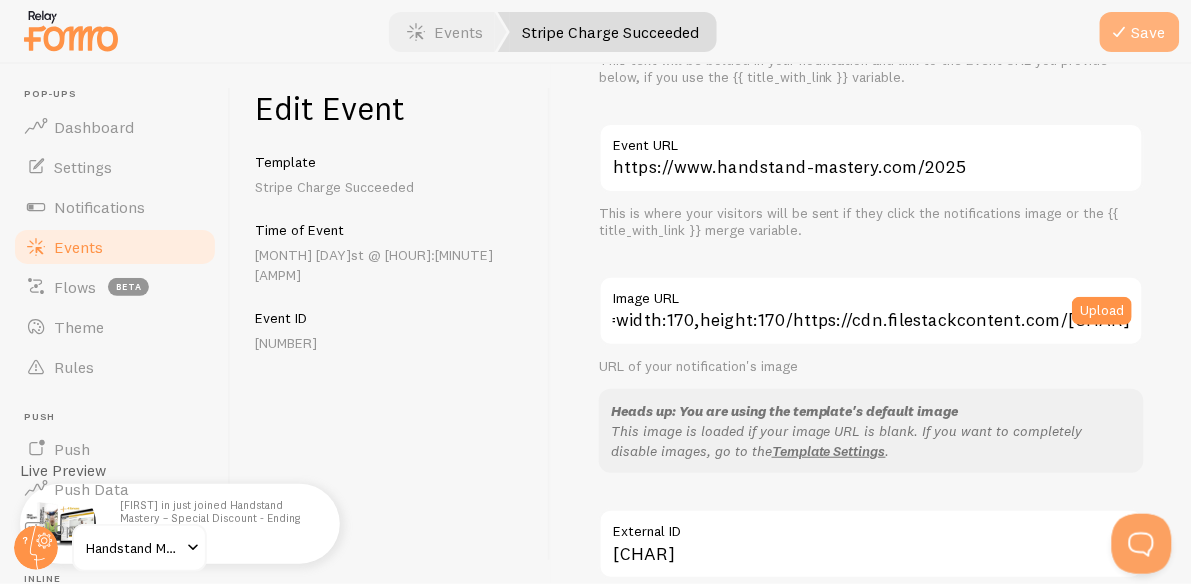 click at bounding box center [1120, 32] 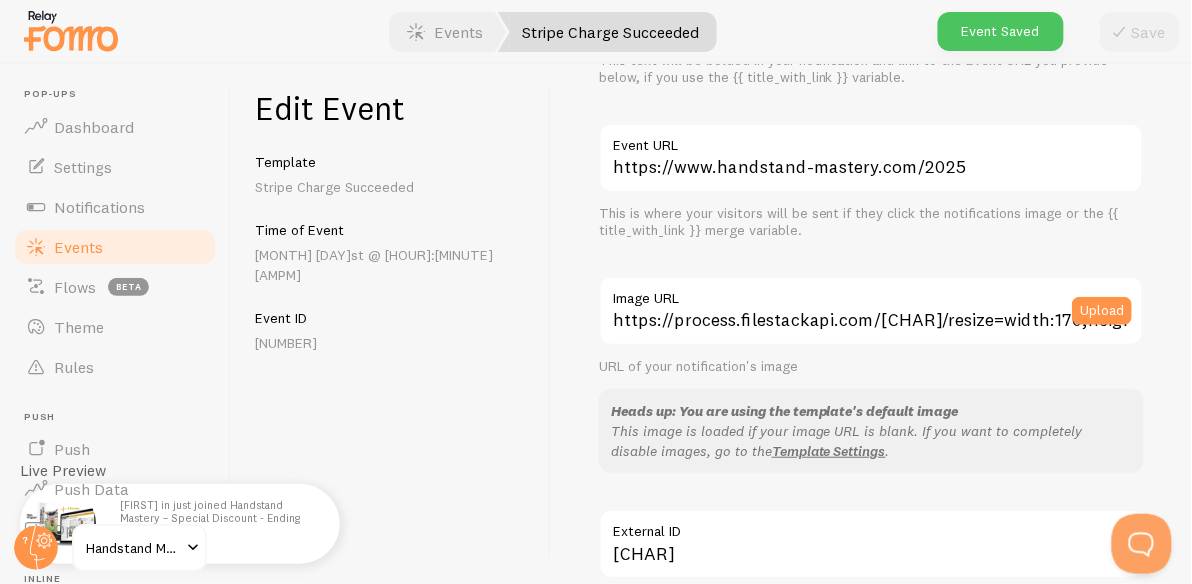 click on "Events" at bounding box center [115, 247] 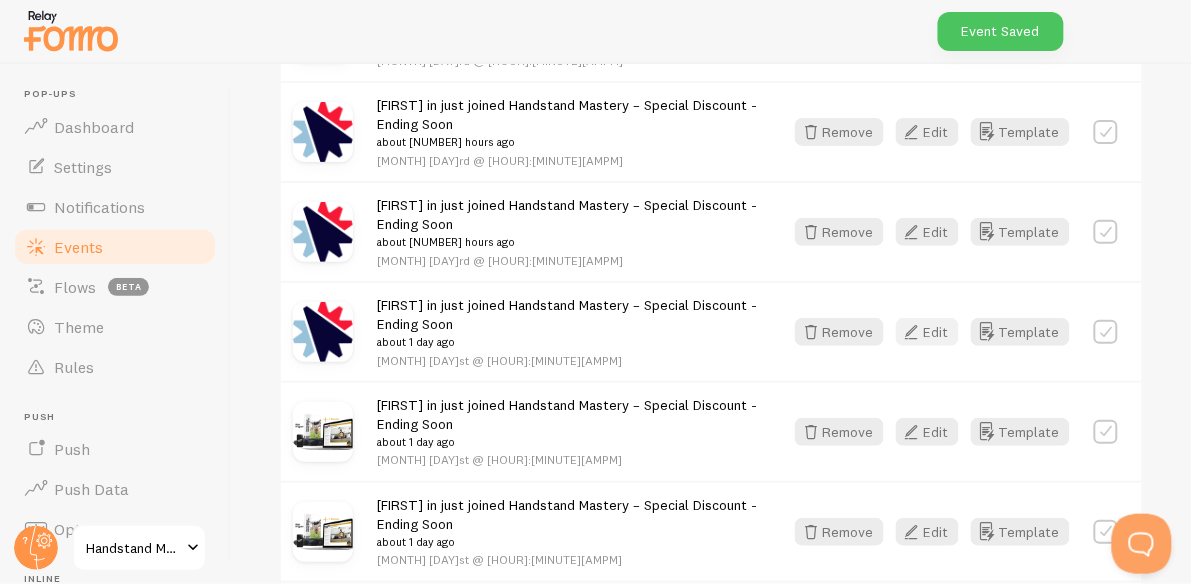 click on "Edit" at bounding box center (927, 332) 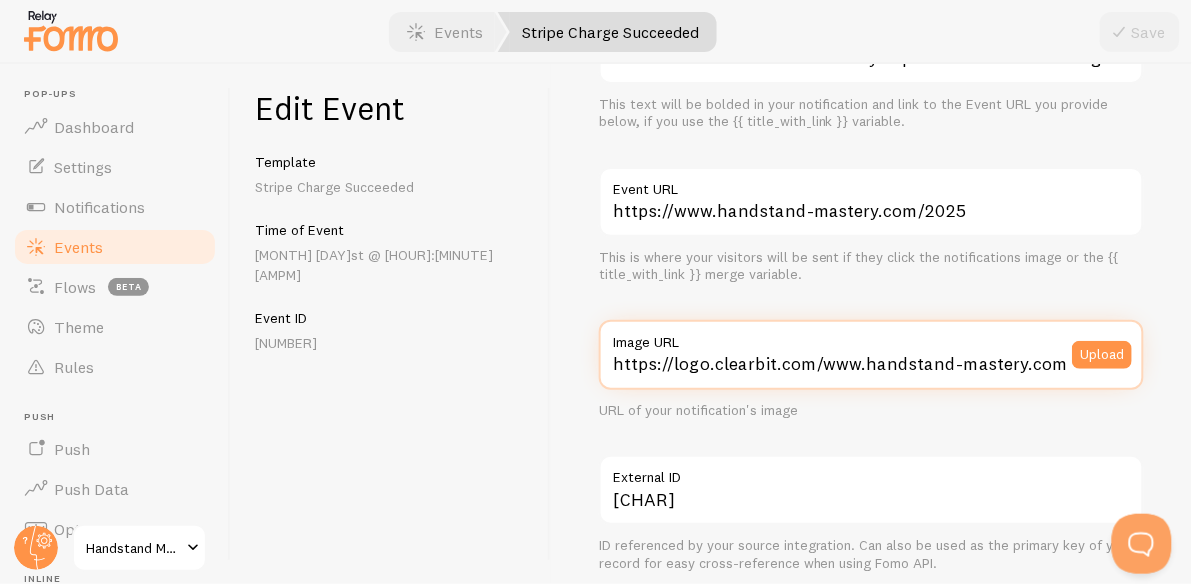 click on "https://logo.clearbit.com/www.handstand-mastery.com" at bounding box center (871, 355) 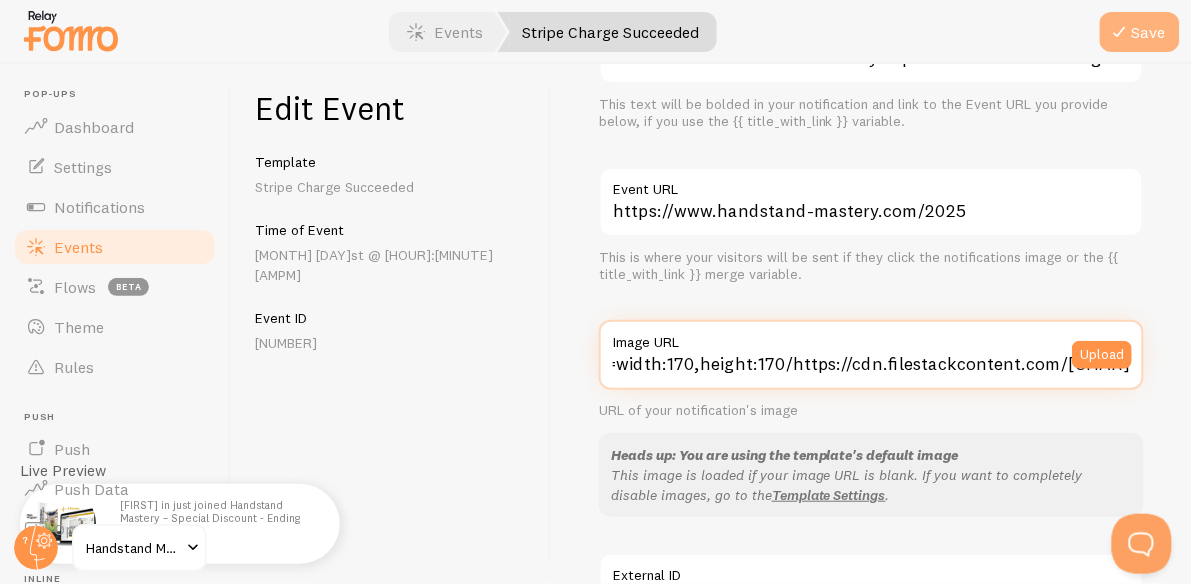 type on "https://process.filestackapi.com/[CHAR]/resize=width:170,height:170/https://cdn.filestackcontent.com/[CHAR]" 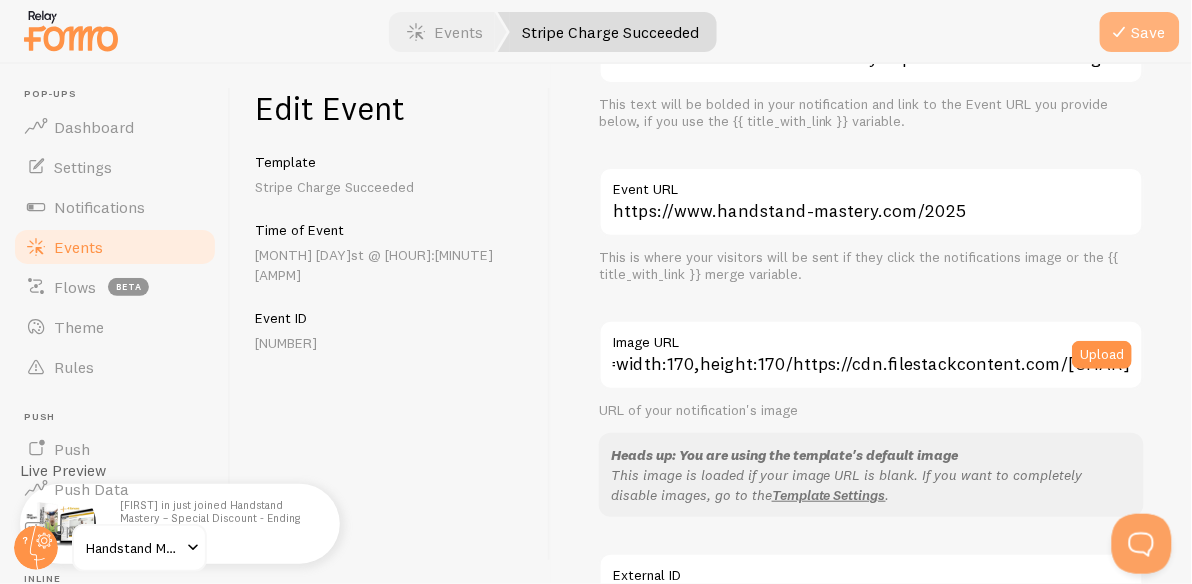 click at bounding box center (1120, 32) 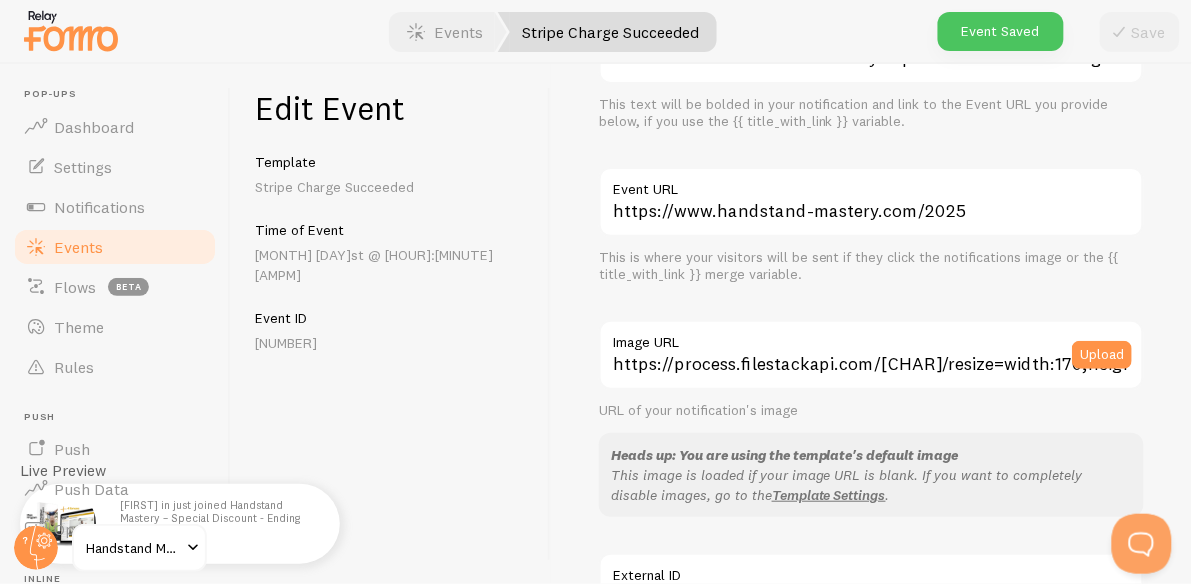 click on "Events" at bounding box center (115, 247) 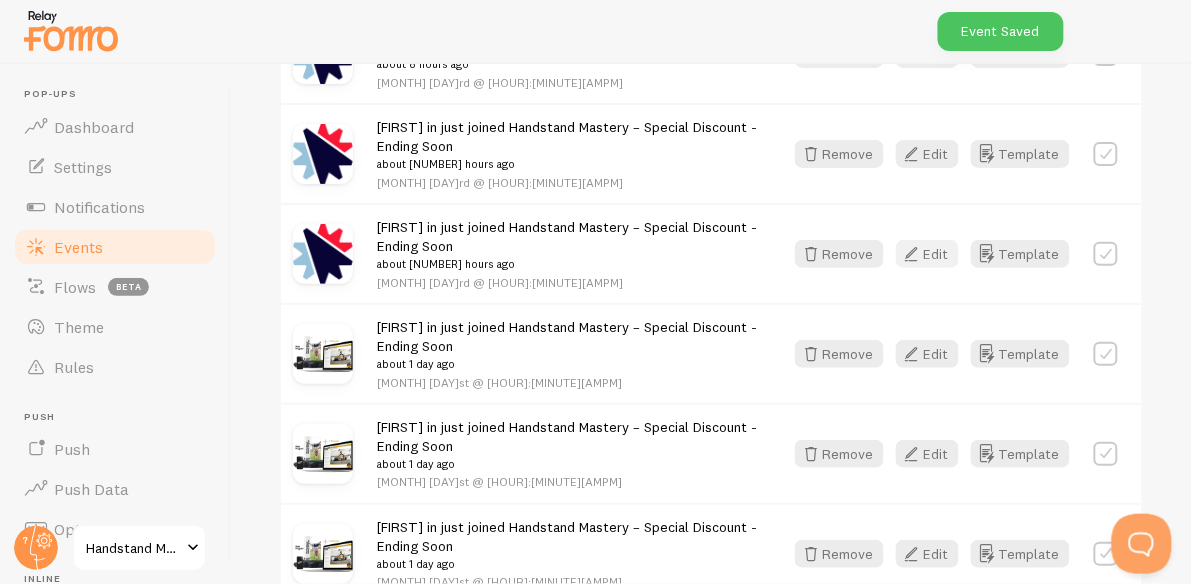 click on "Edit" at bounding box center (927, 254) 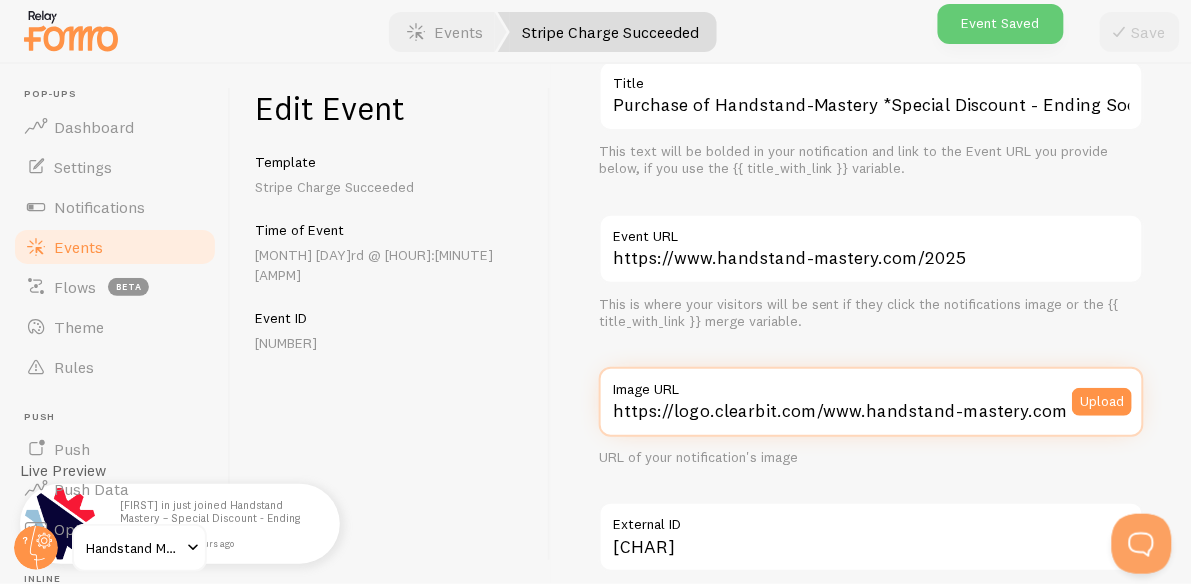 click on "https://logo.clearbit.com/www.handstand-mastery.com" at bounding box center [871, 402] 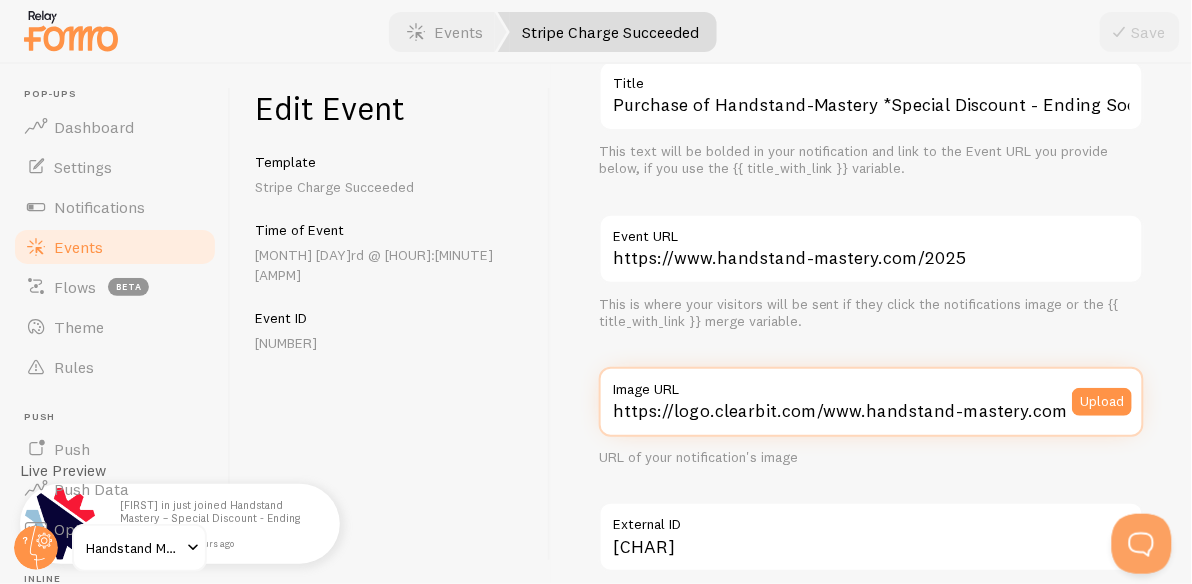 click on "https://logo.clearbit.com/www.handstand-mastery.com" at bounding box center (871, 402) 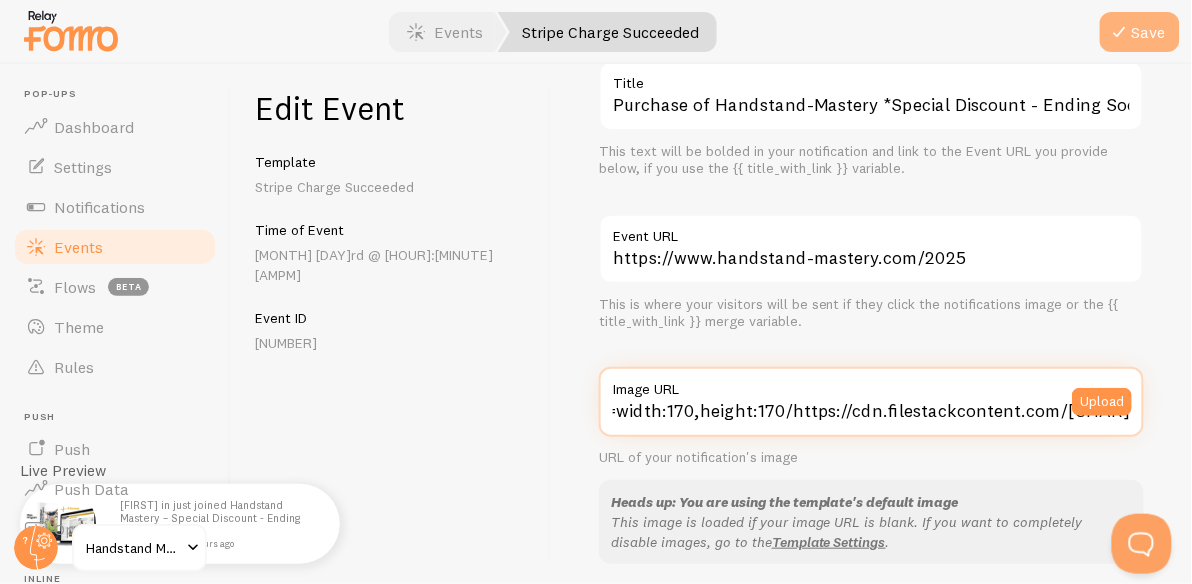 type on "https://process.filestackapi.com/[CHAR]/resize=width:170,height:170/https://cdn.filestackcontent.com/[CHAR]" 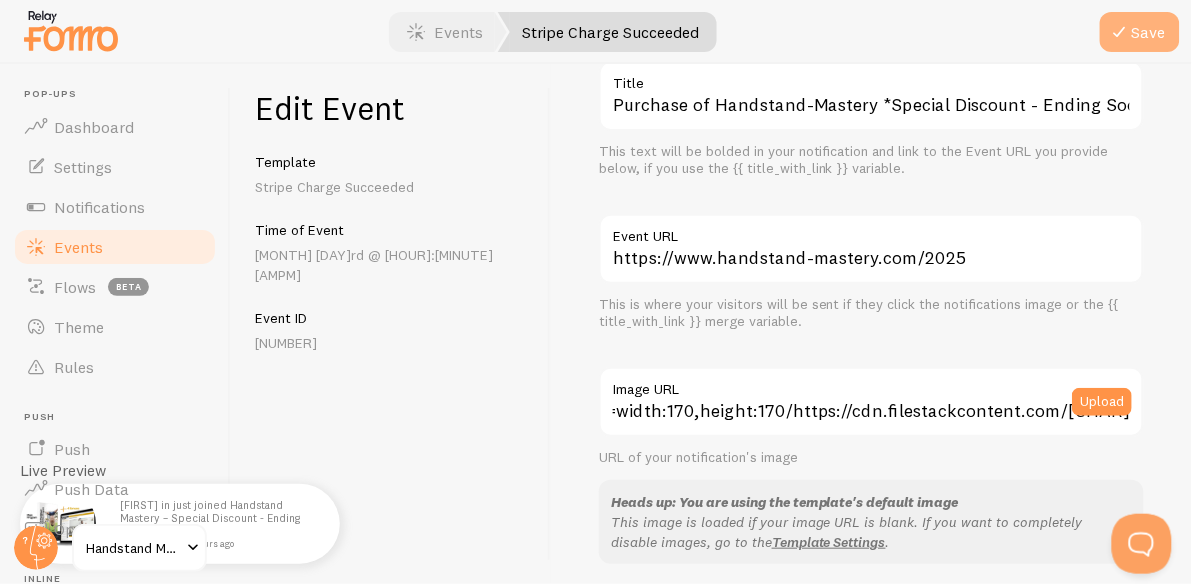 click at bounding box center [1120, 32] 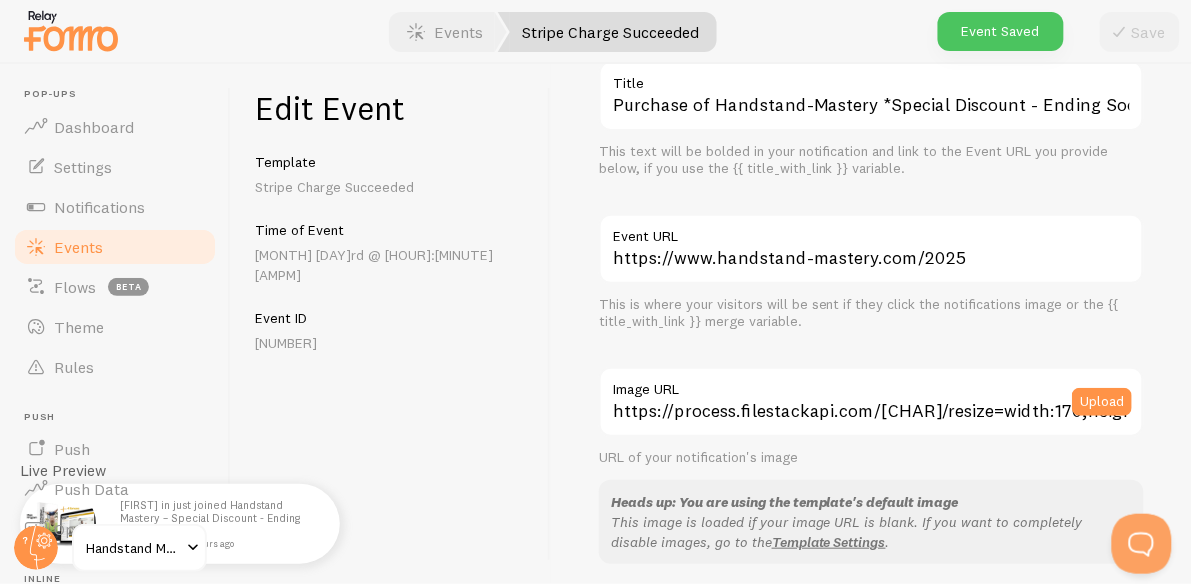 click on "Events" at bounding box center (115, 247) 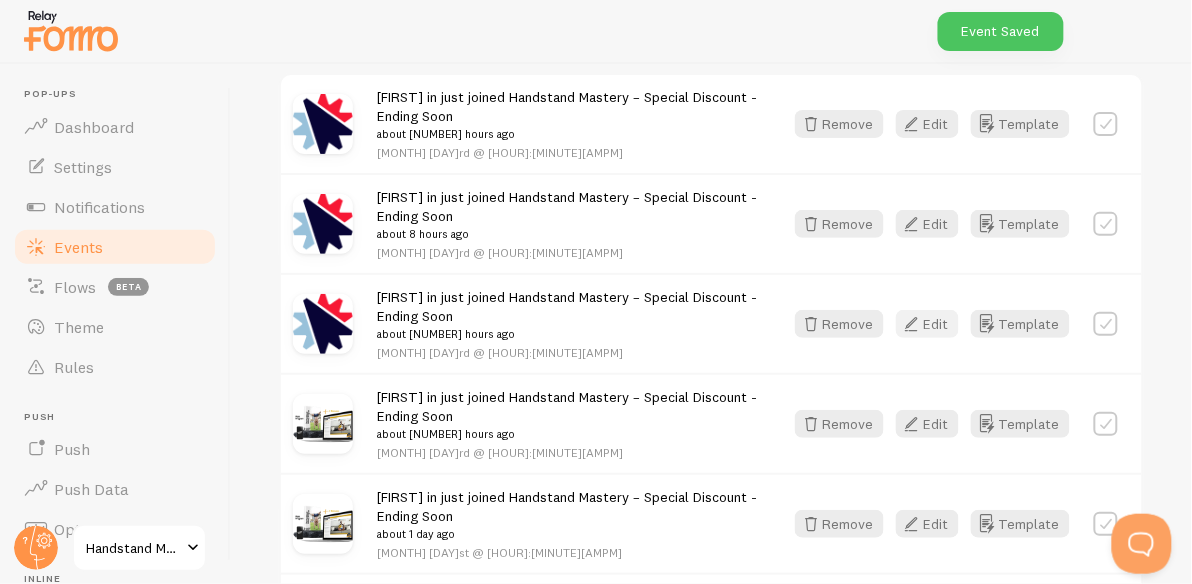 click at bounding box center [912, 324] 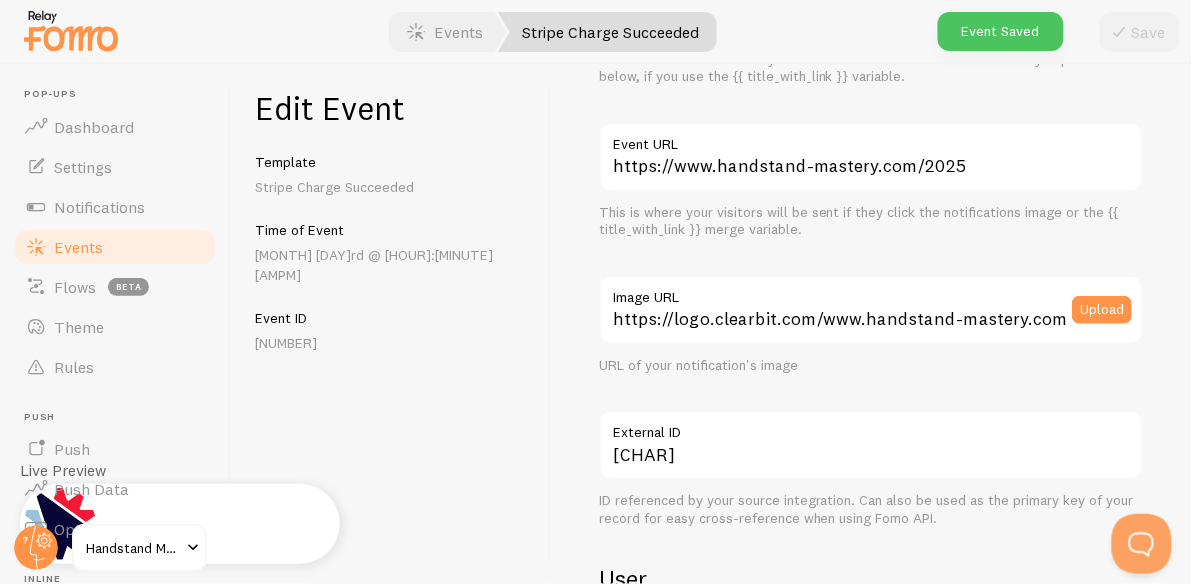 click on "Image URL" at bounding box center [871, 292] 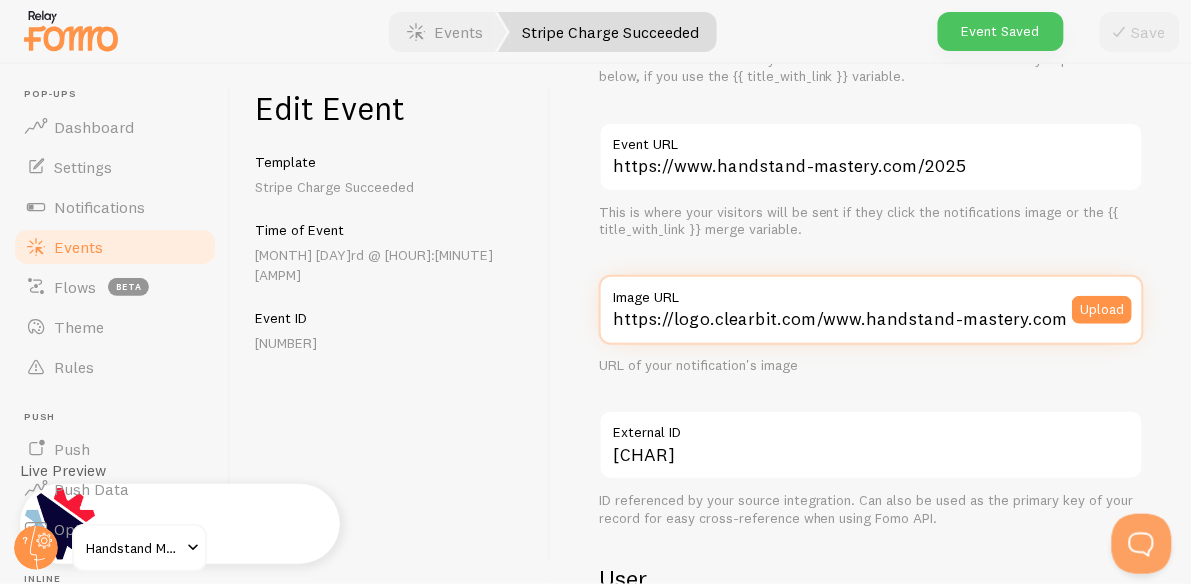 click on "https://logo.clearbit.com/www.handstand-mastery.com" at bounding box center (871, 310) 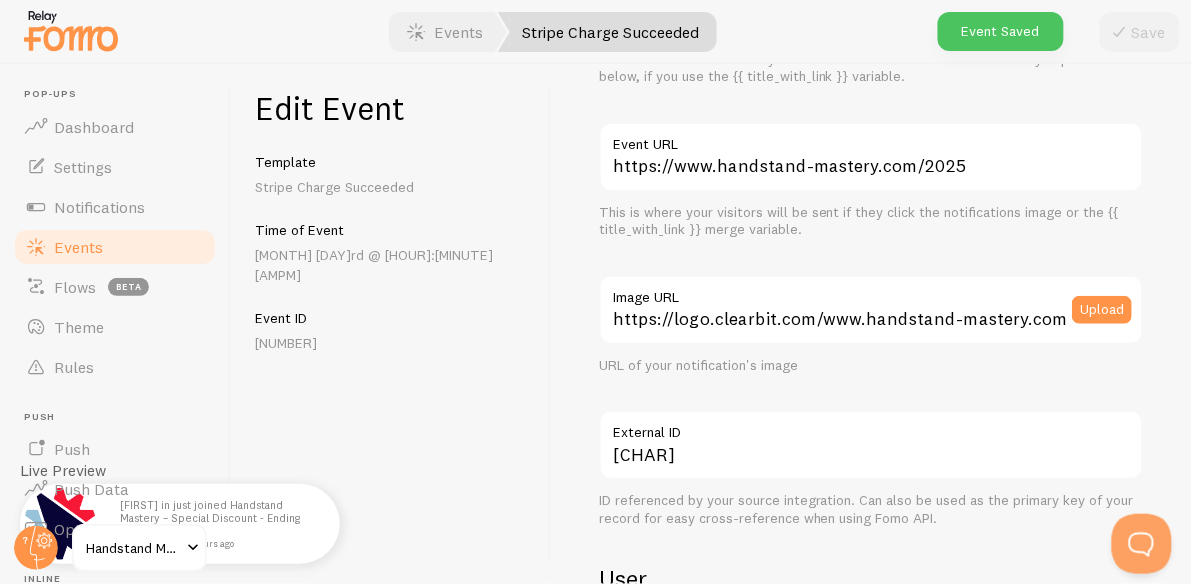 click on "Image URL" at bounding box center [871, 292] 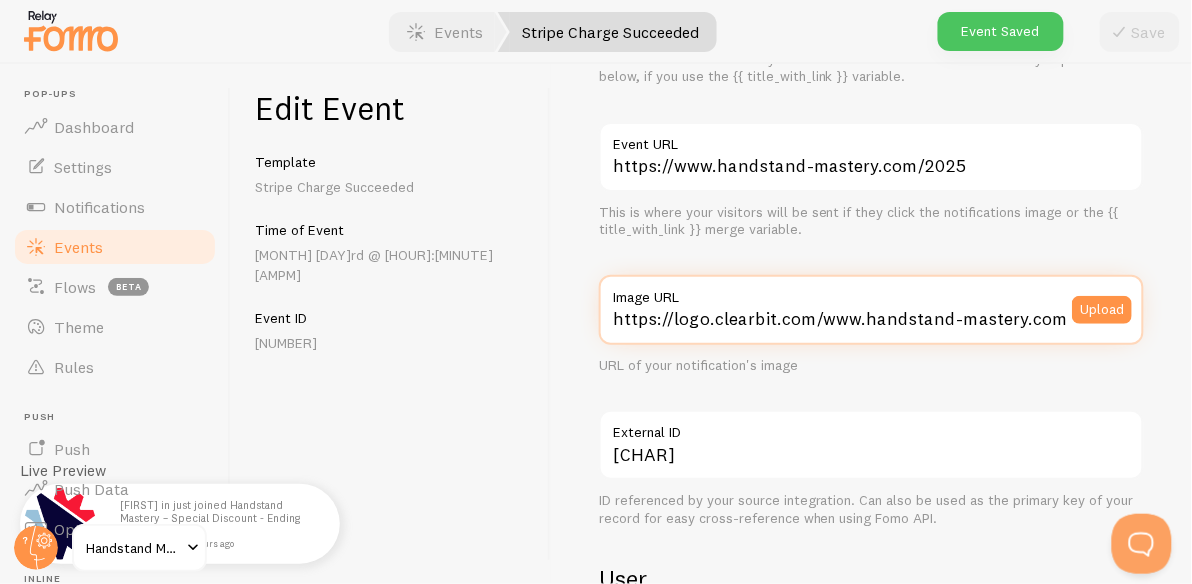click on "https://logo.clearbit.com/www.handstand-mastery.com" at bounding box center [871, 310] 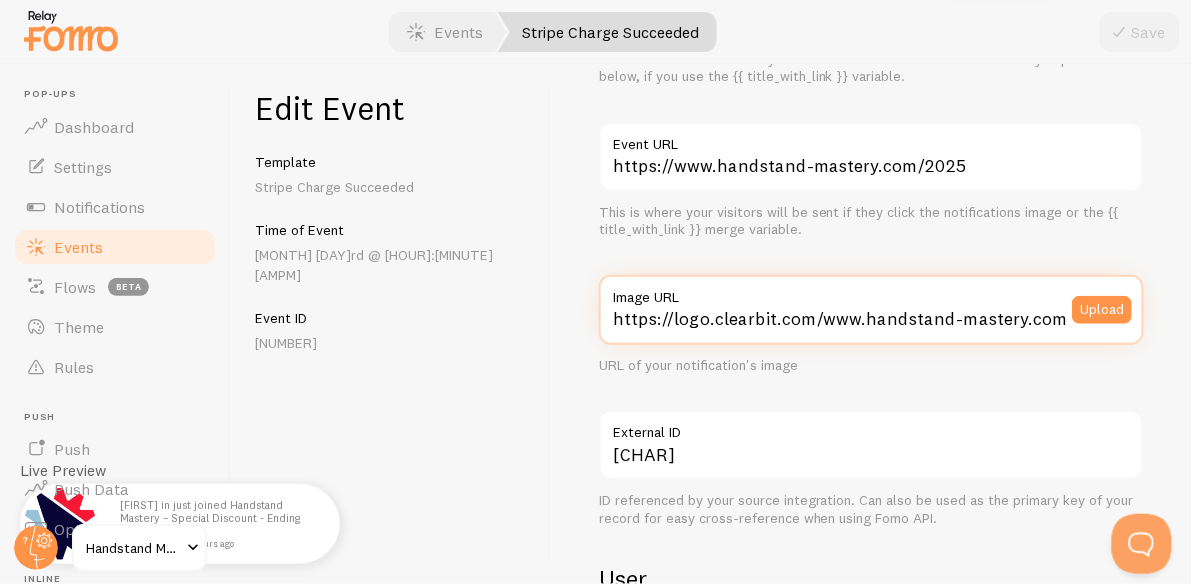 paste on "process.filestackapi.com/[CHAR]/resize=width:170,height:170/https://cdn.filestackcontent.com/[CHAR]" 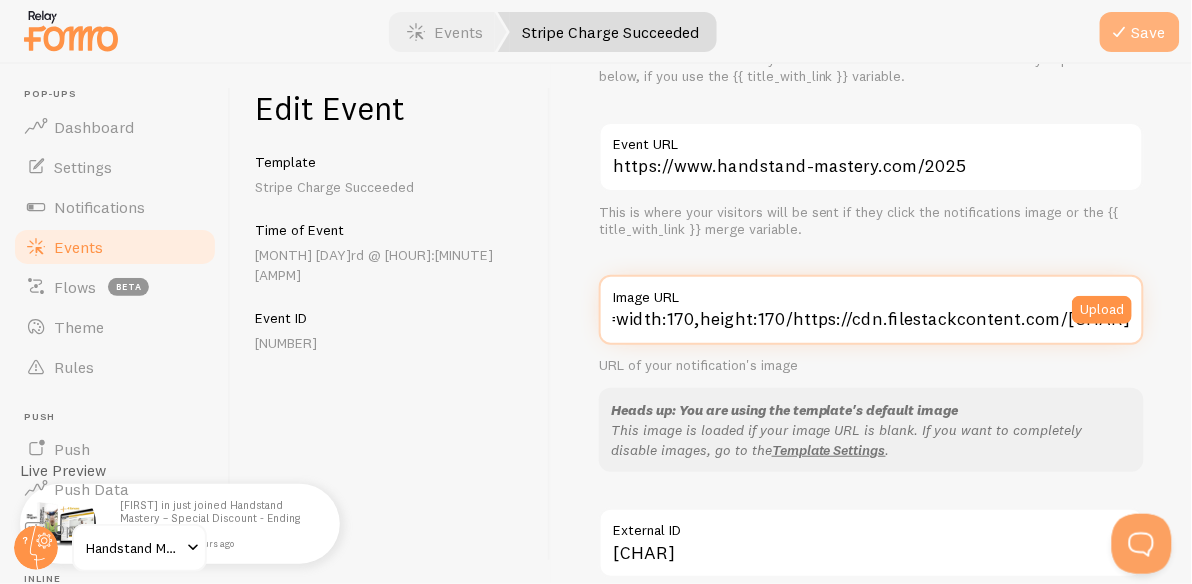type on "https://process.filestackapi.com/[CHAR]/resize=width:170,height:170/https://cdn.filestackcontent.com/[CHAR]" 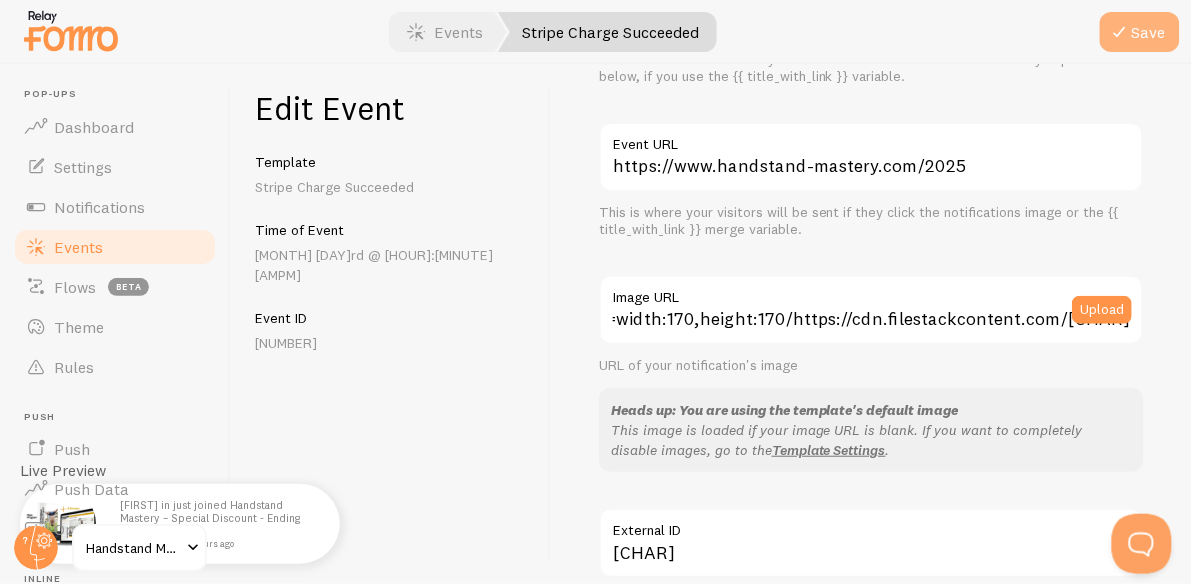 click at bounding box center [1120, 32] 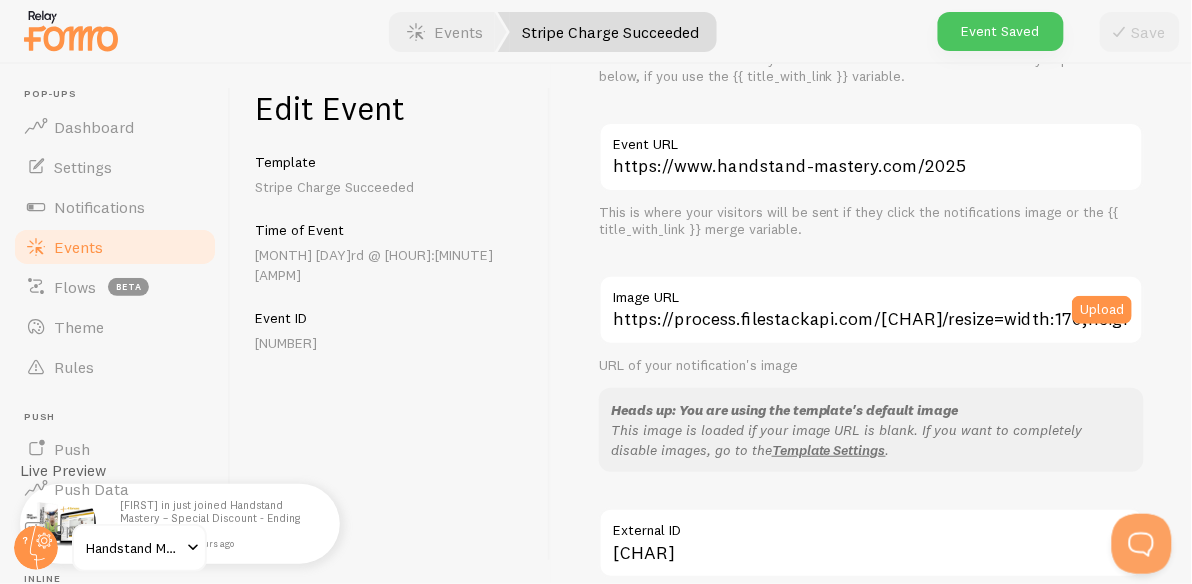 click on "Events" at bounding box center (115, 247) 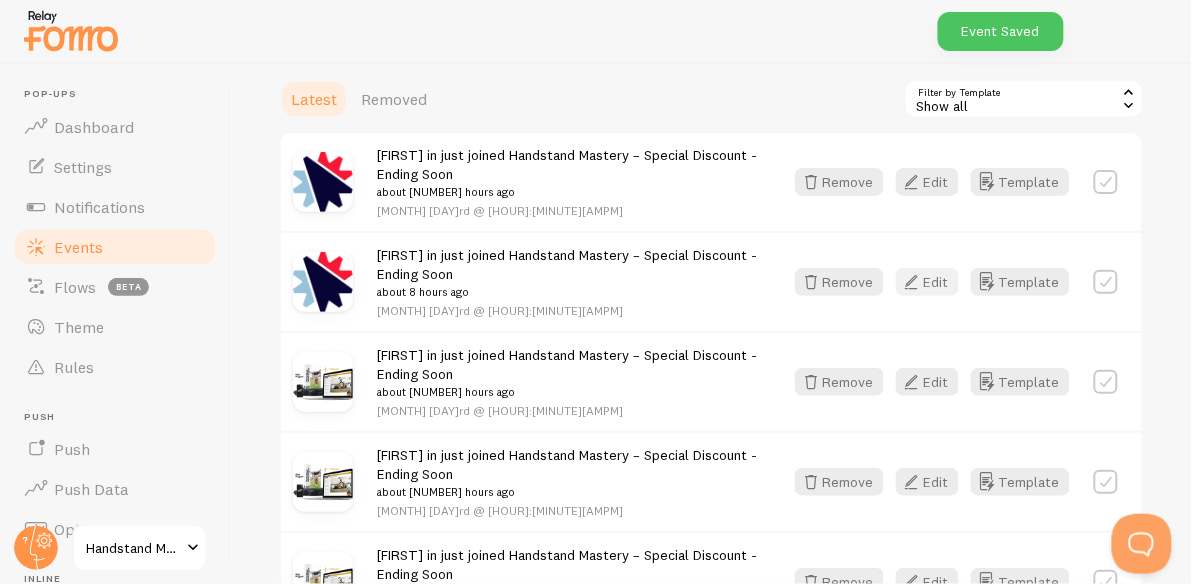 click on "Edit" at bounding box center [927, 282] 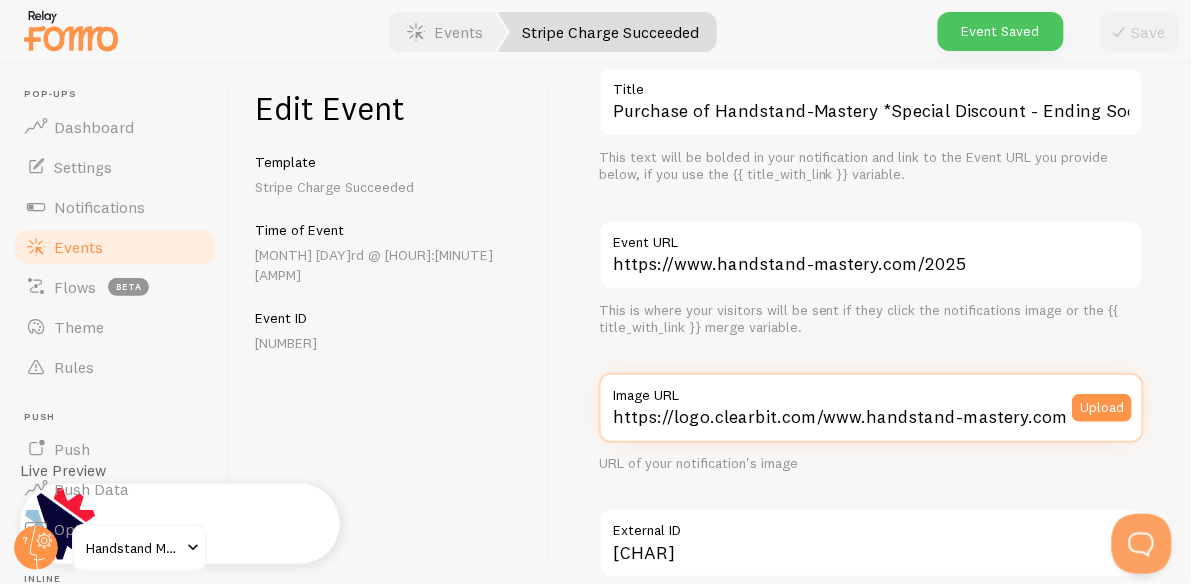 click on "https://logo.clearbit.com/www.handstand-mastery.com" at bounding box center [871, 408] 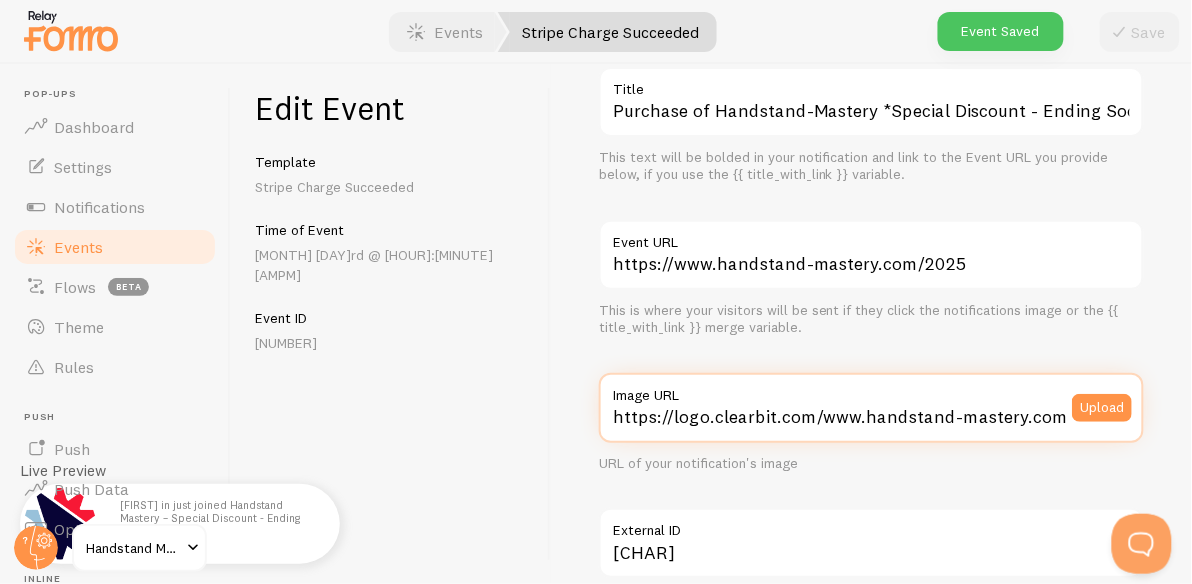 click on "https://logo.clearbit.com/www.handstand-mastery.com" at bounding box center [871, 408] 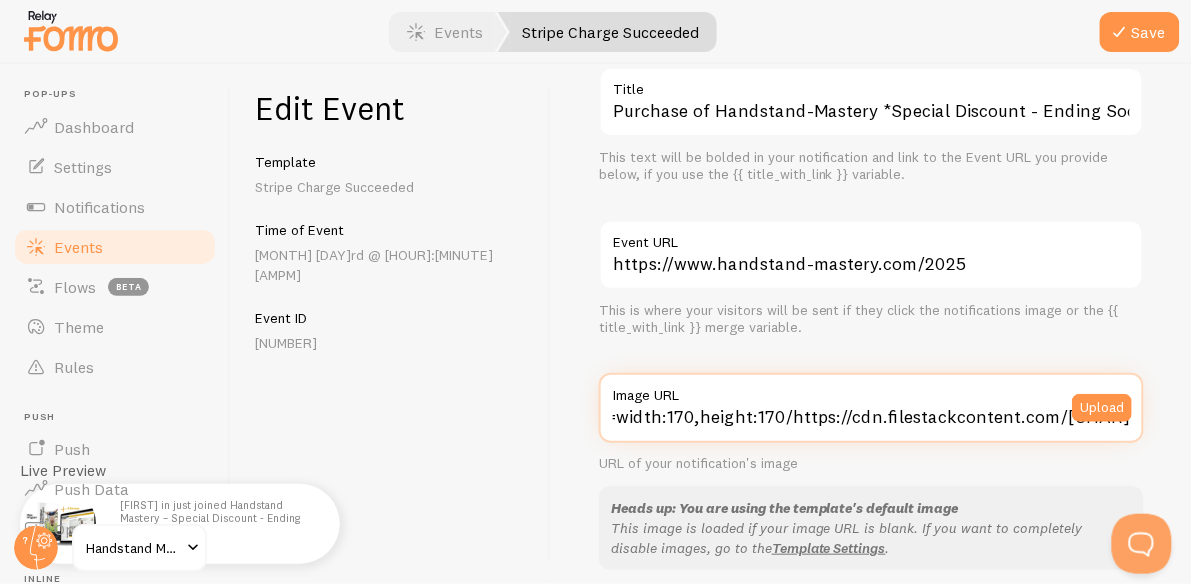 type on "https://process.filestackapi.com/[CHAR]/resize=width:170,height:170/https://cdn.filestackcontent.com/[CHAR]" 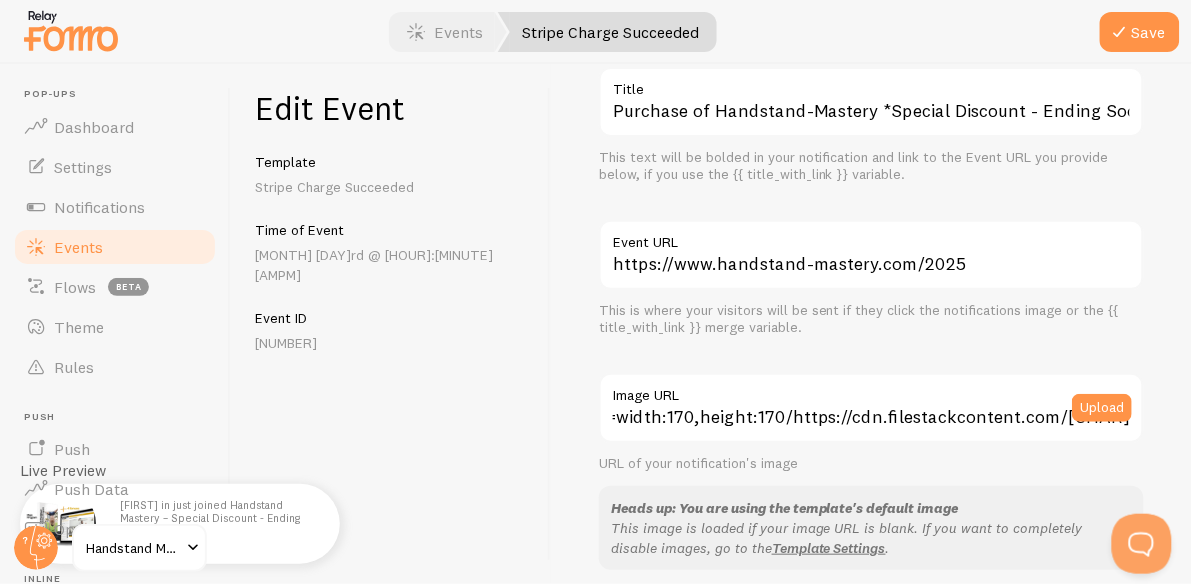 click at bounding box center (596, 32) 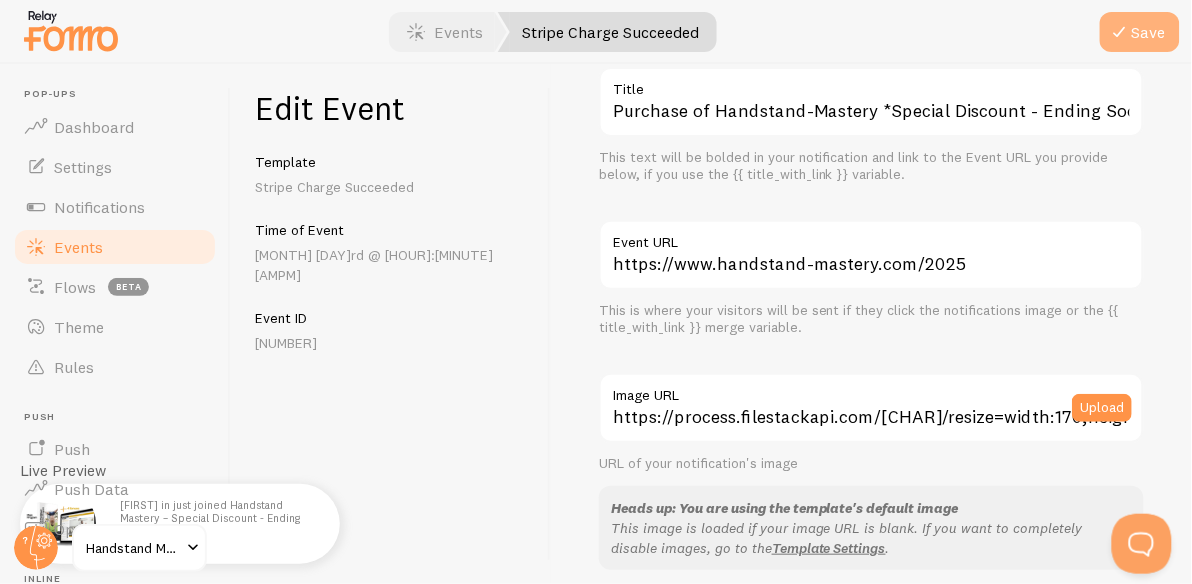 click on "Save" at bounding box center [1140, 32] 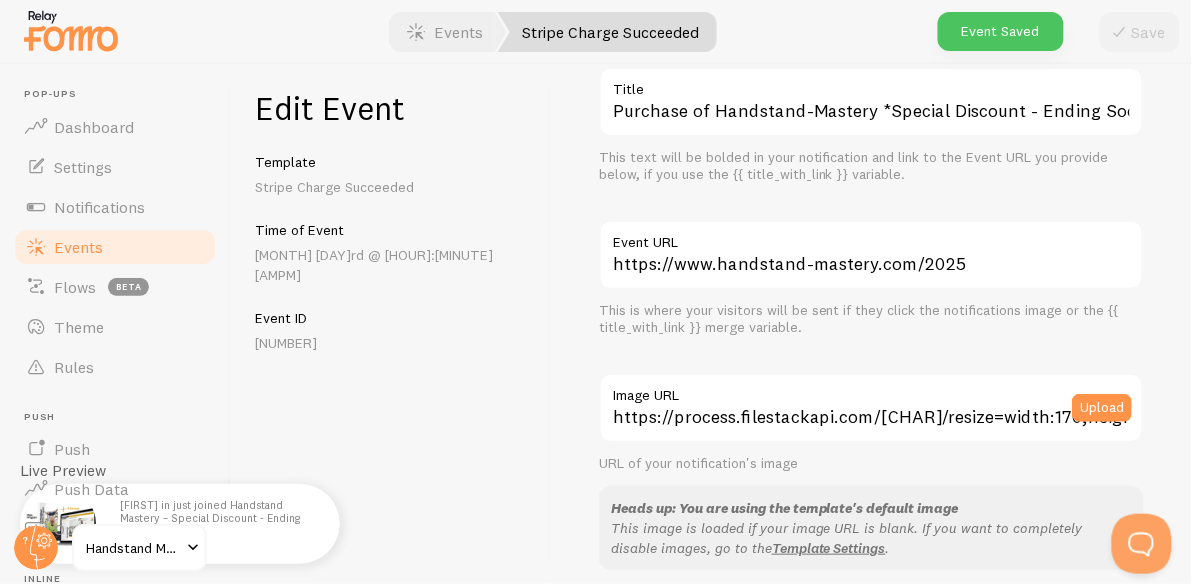 click on "Events" at bounding box center [115, 247] 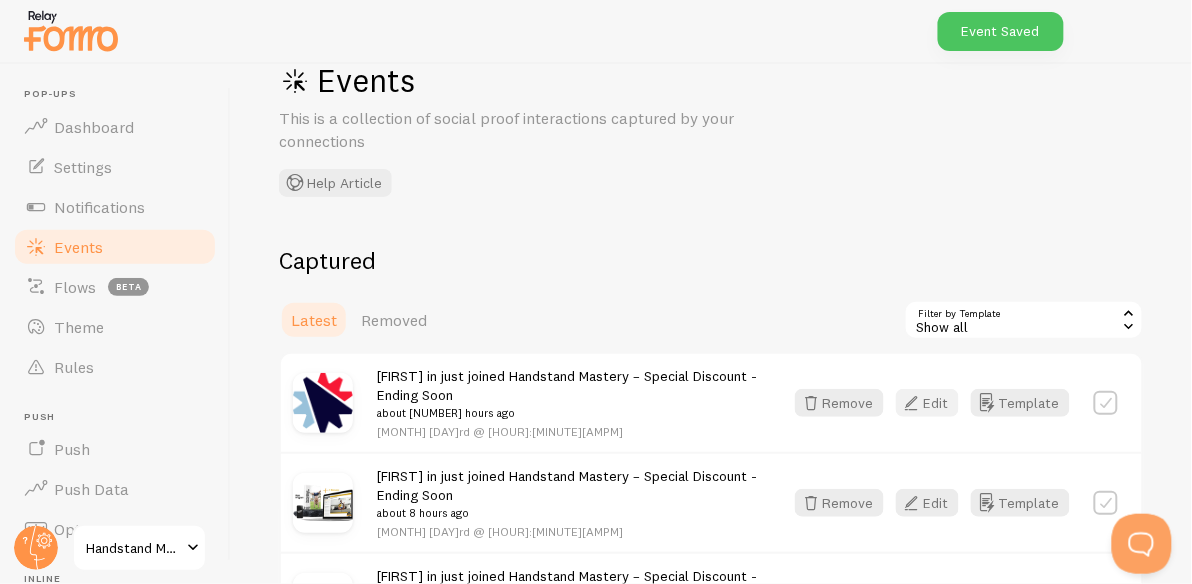 click on "Edit" at bounding box center (927, 403) 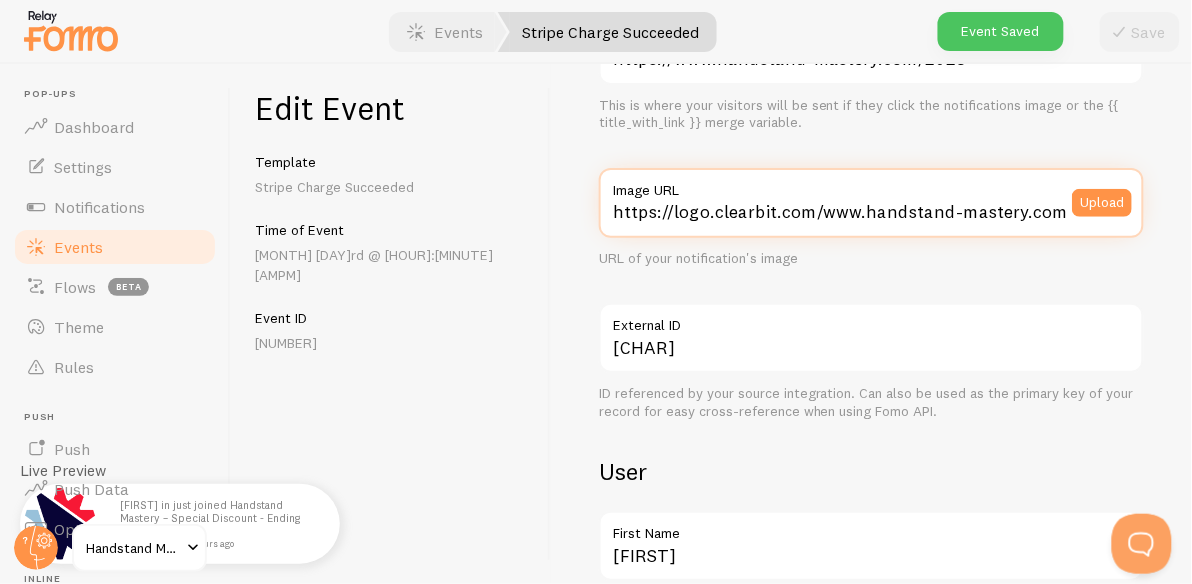 click on "https://logo.clearbit.com/www.handstand-mastery.com" at bounding box center (871, 203) 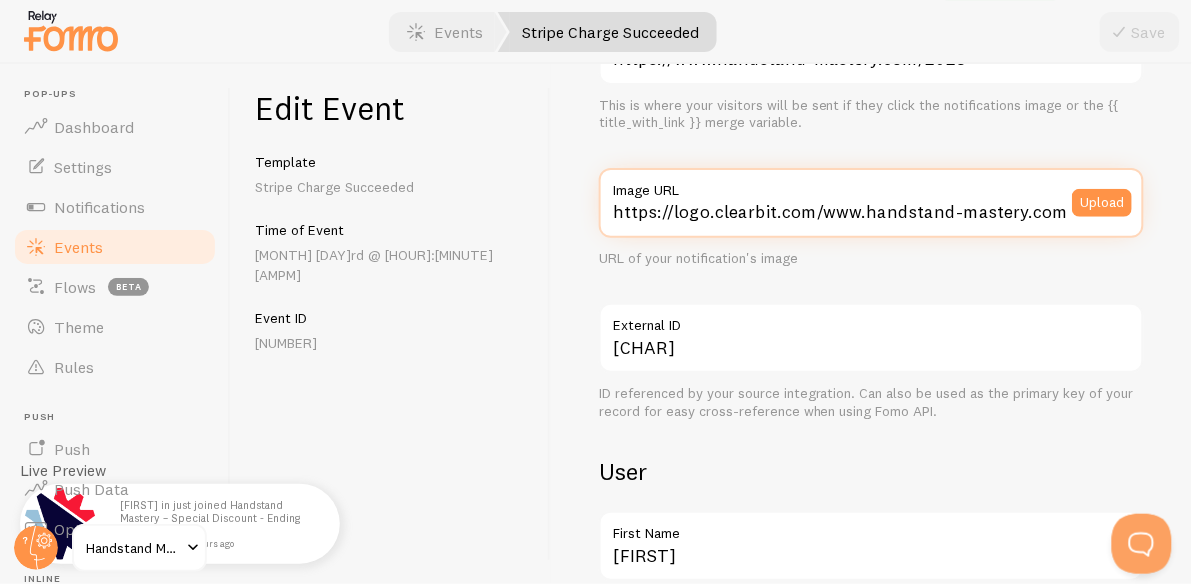 paste on "process.filestackapi.com/[CHAR]/resize=width:170,height:170/https://cdn.filestackcontent.com/[CHAR]" 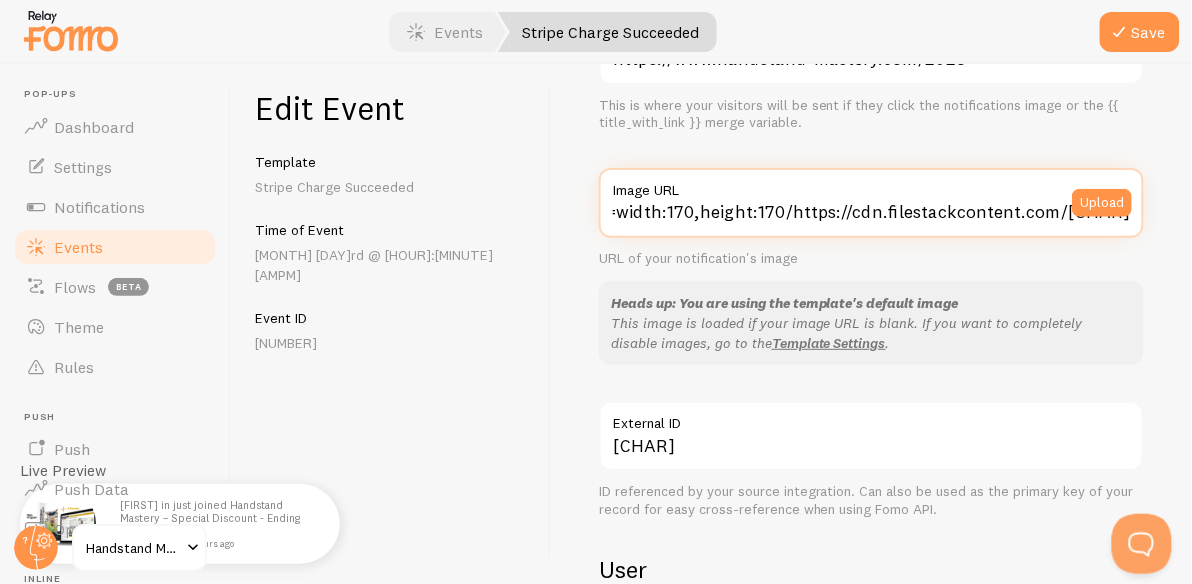 type on "https://process.filestackapi.com/[CHAR]/resize=width:170,height:170/https://cdn.filestackcontent.com/[CHAR]" 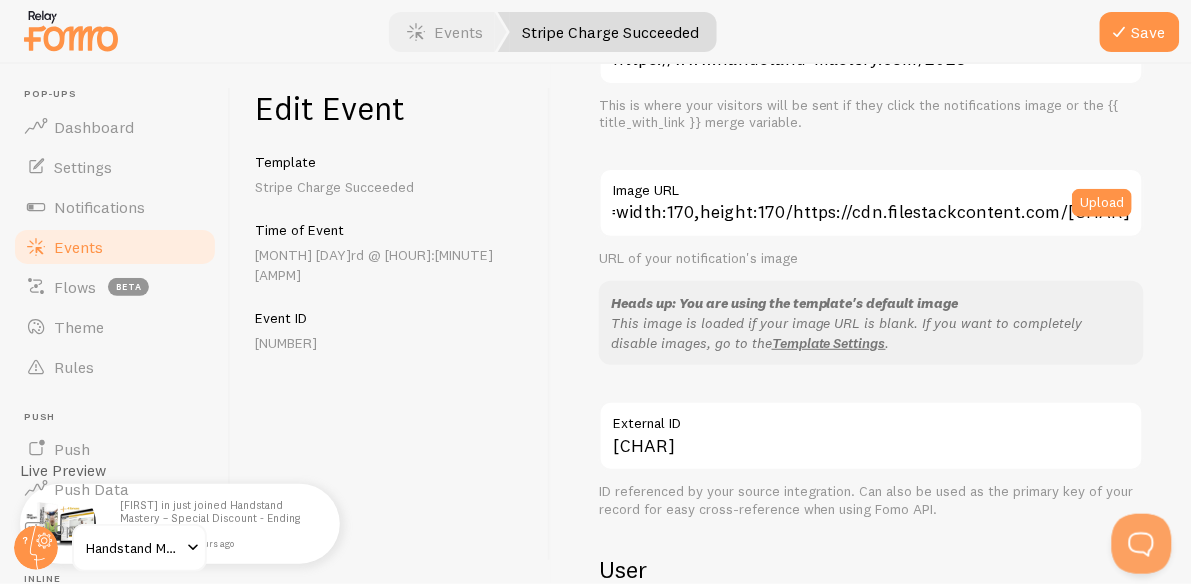 click at bounding box center [596, 32] 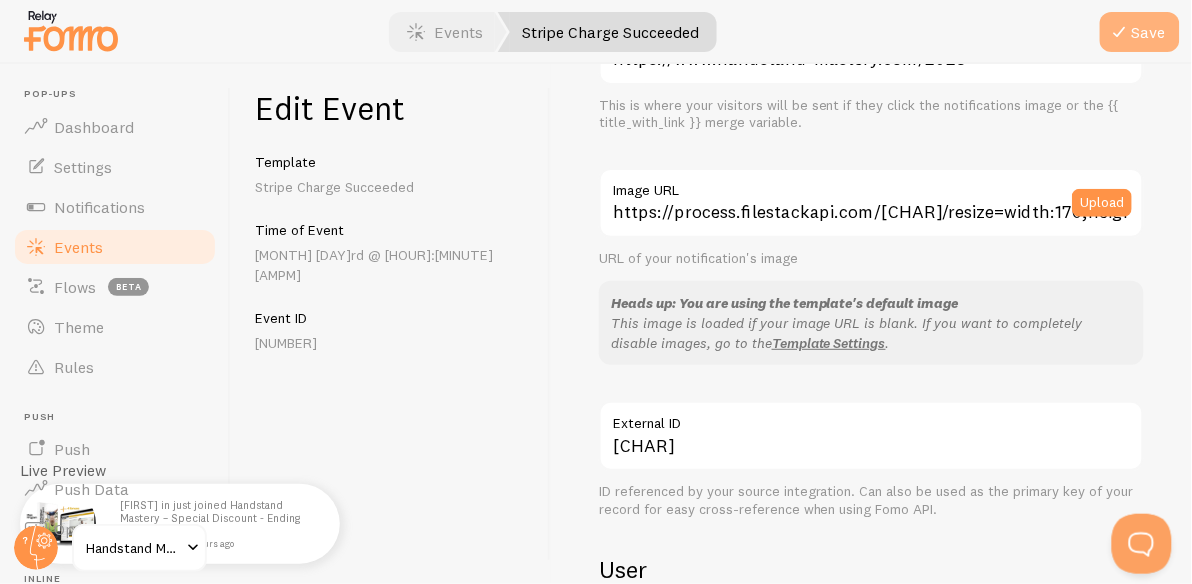click at bounding box center [1120, 32] 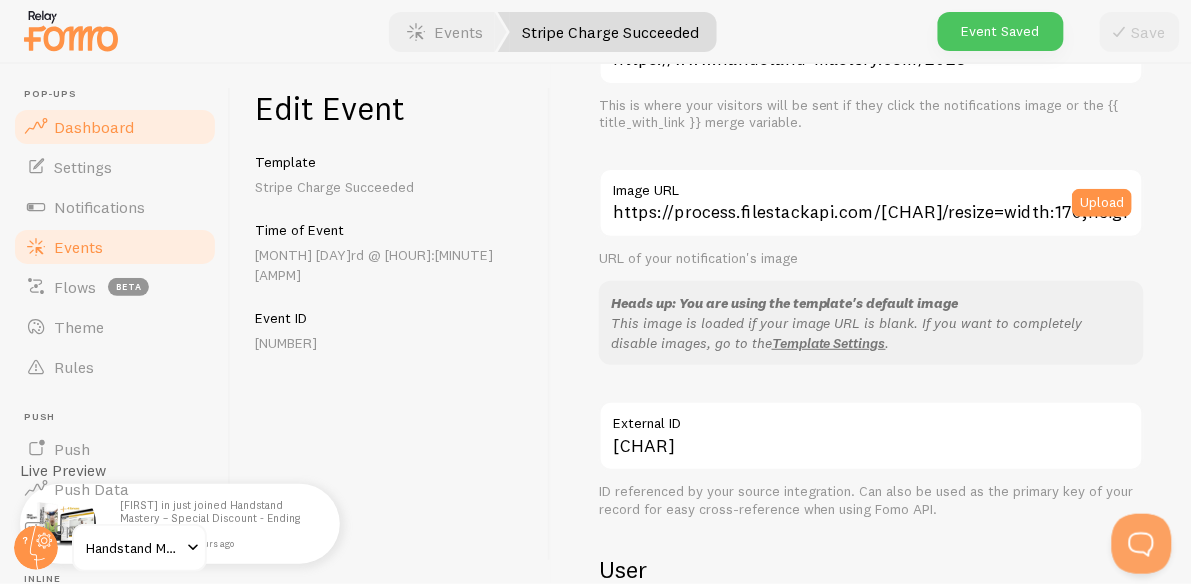 click on "Dashboard" at bounding box center (94, 127) 